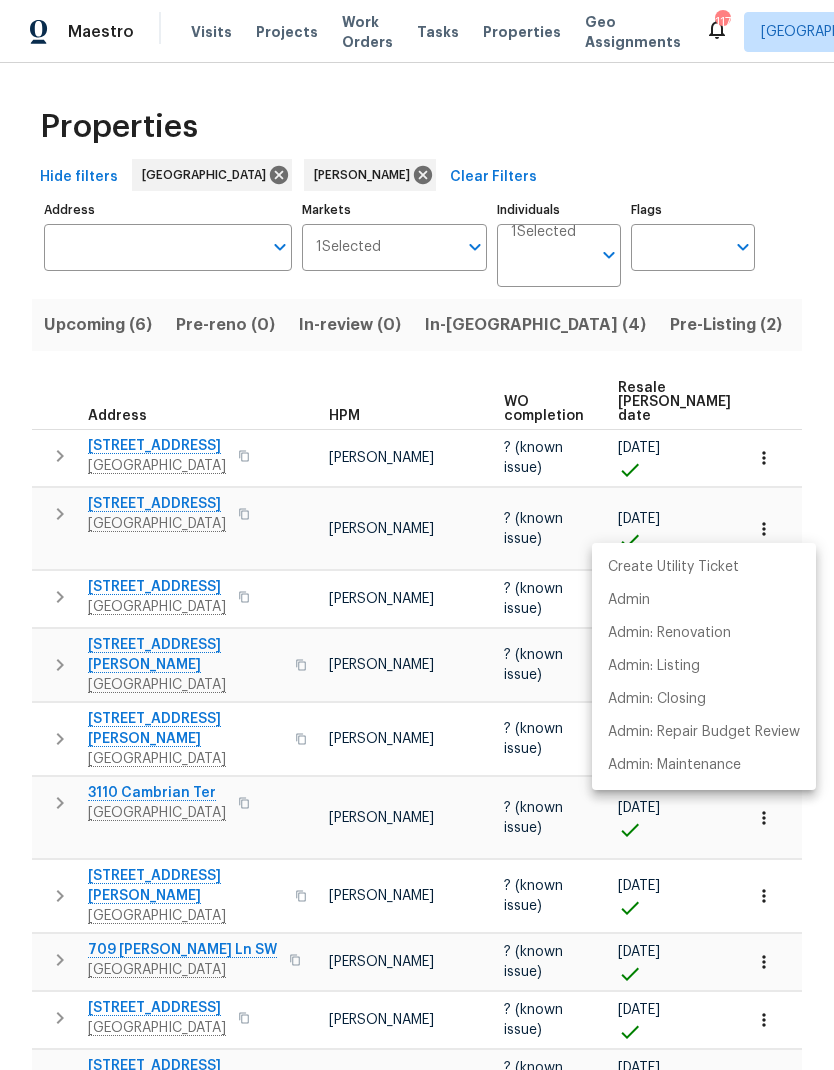 scroll, scrollTop: 0, scrollLeft: 0, axis: both 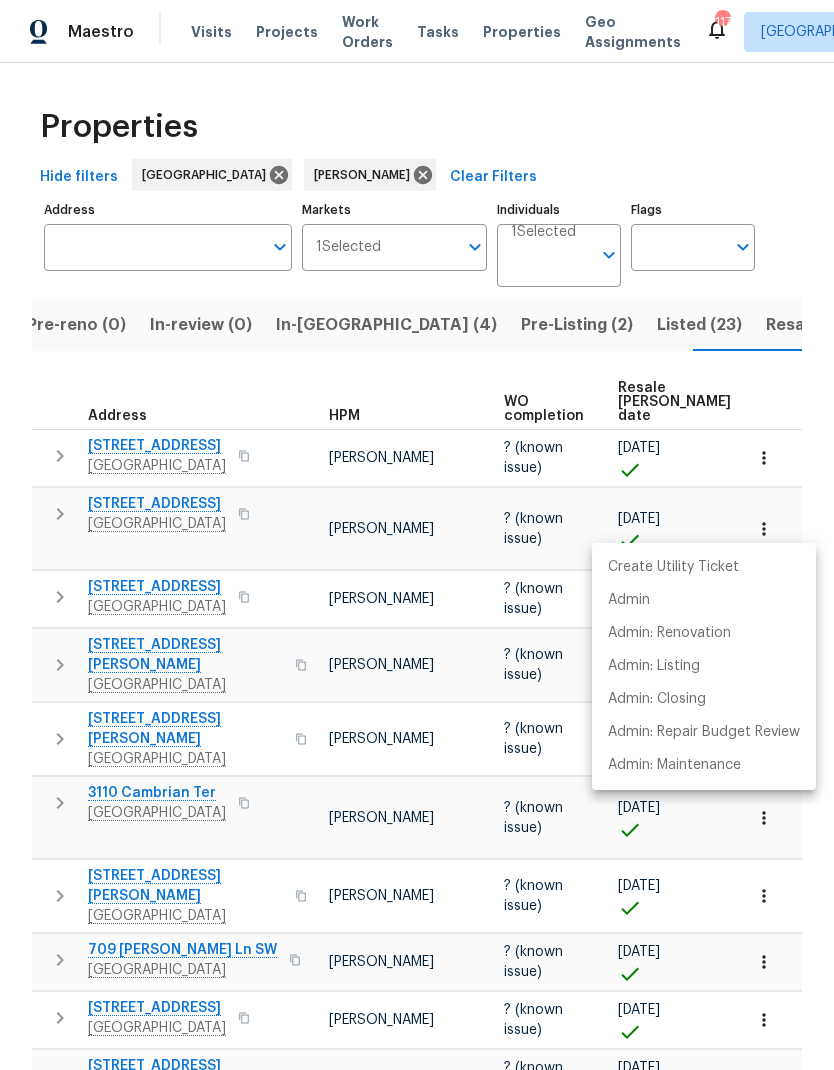 click at bounding box center [417, 535] 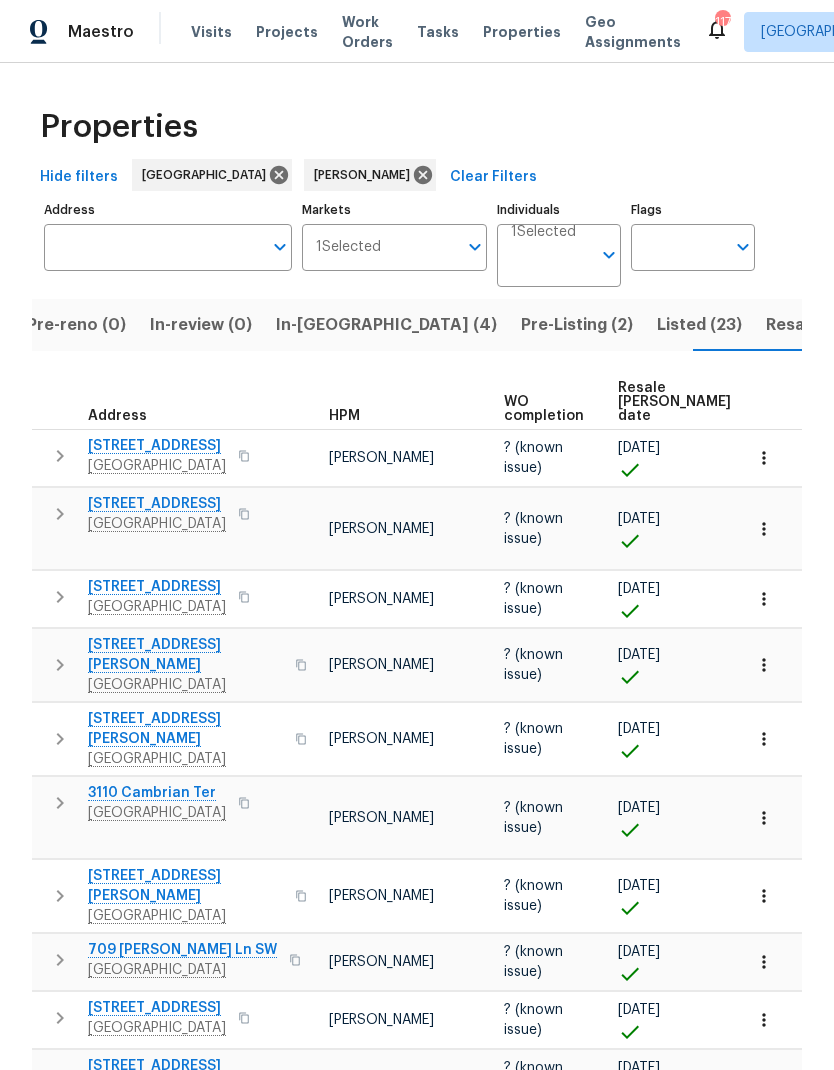 click on "Done (262)" at bounding box center (913, 325) 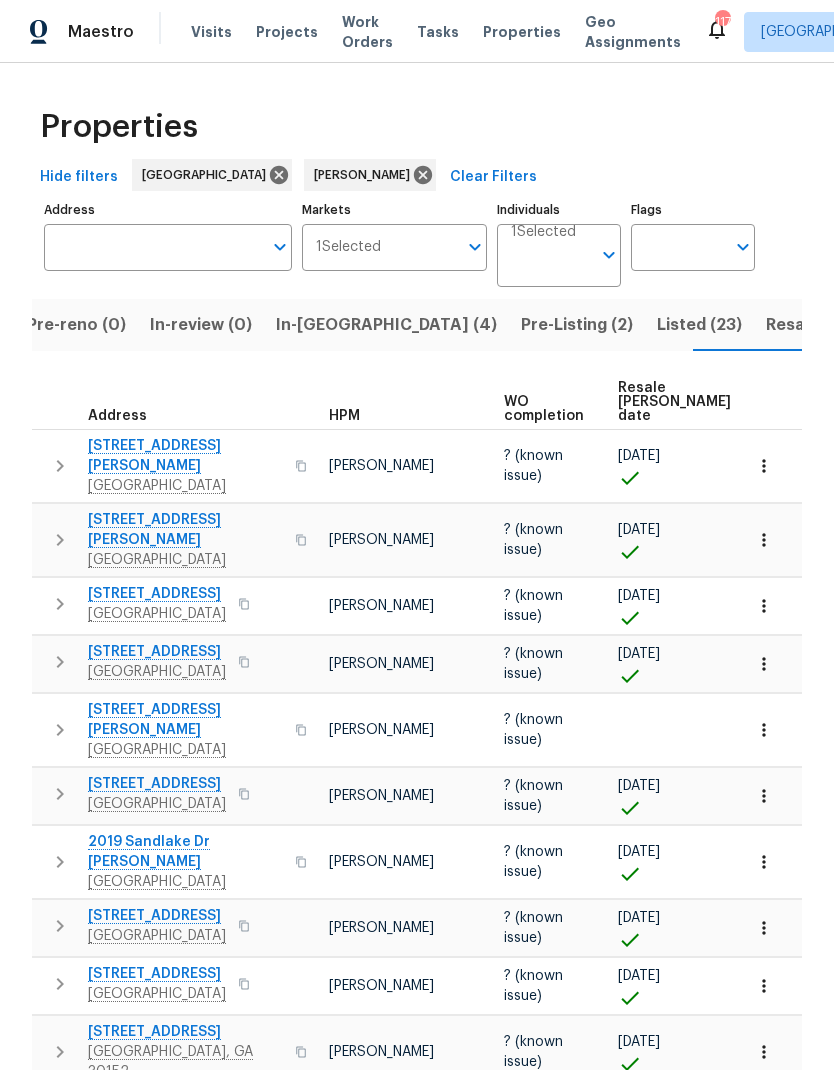 click on "Resale COE date" at bounding box center [674, 402] 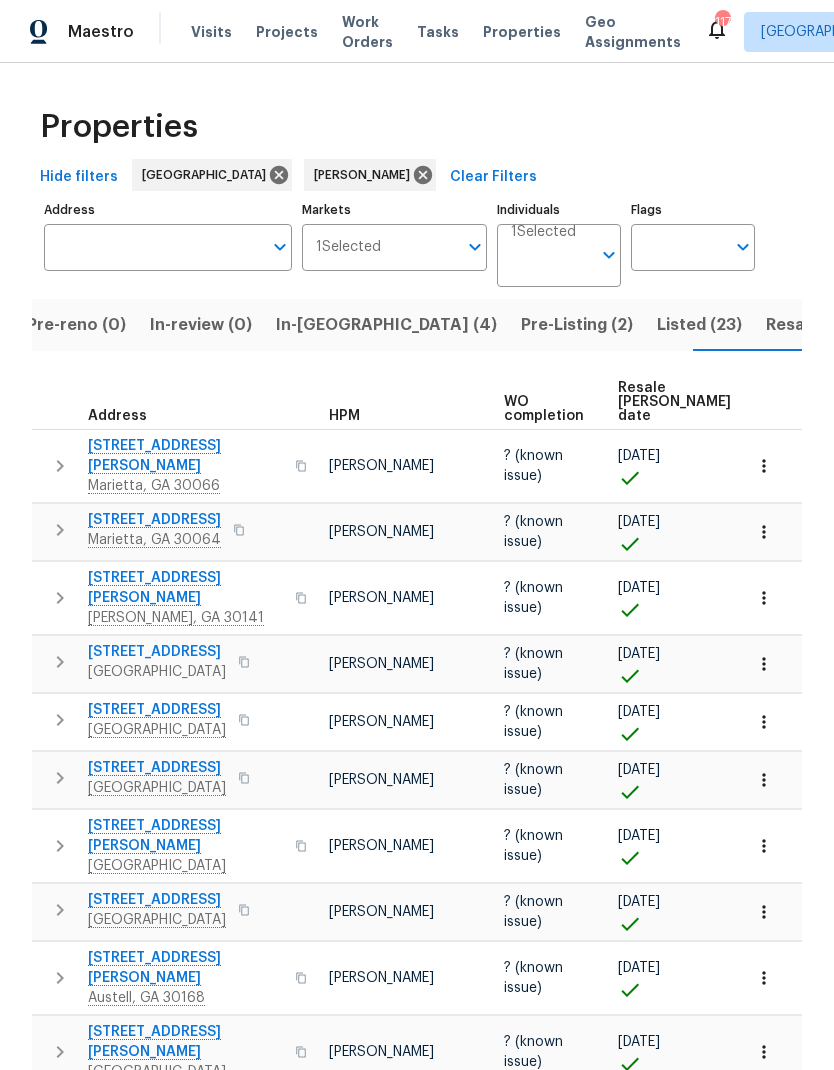 click on "Resale COE date" at bounding box center [674, 402] 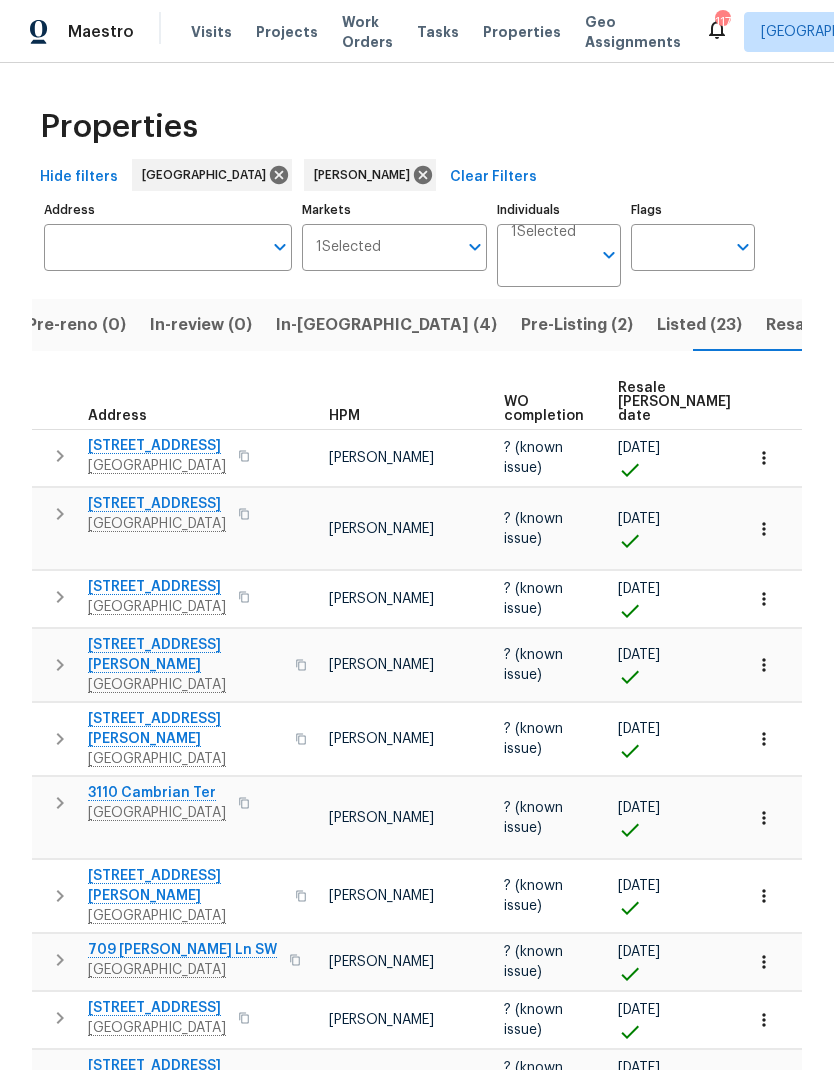 click 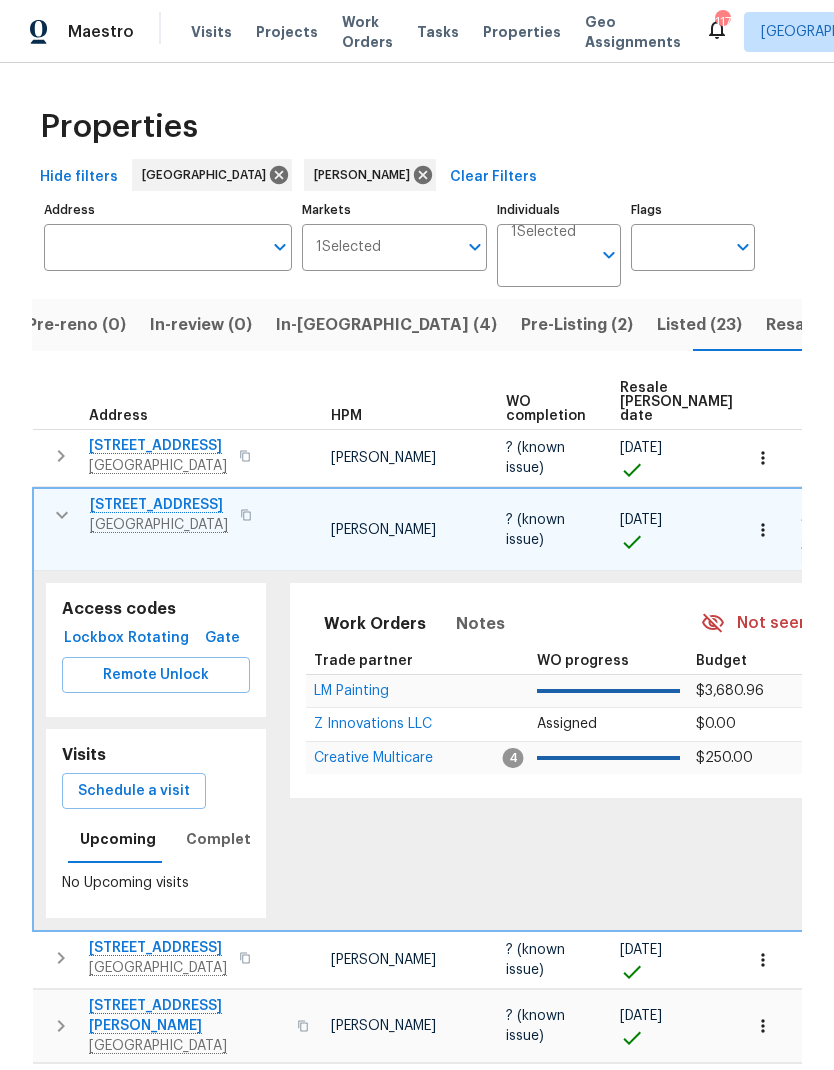 click on "LM Painting" at bounding box center [405, 690] 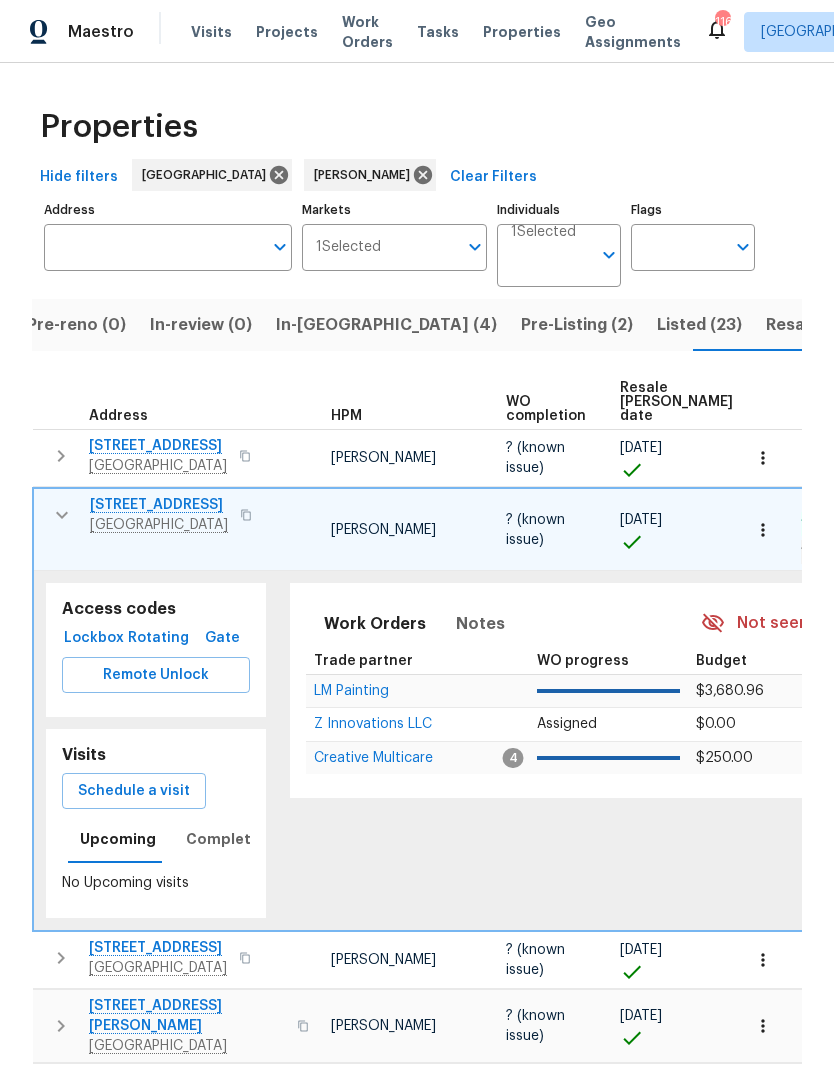 click on "Listed (23)" at bounding box center (699, 325) 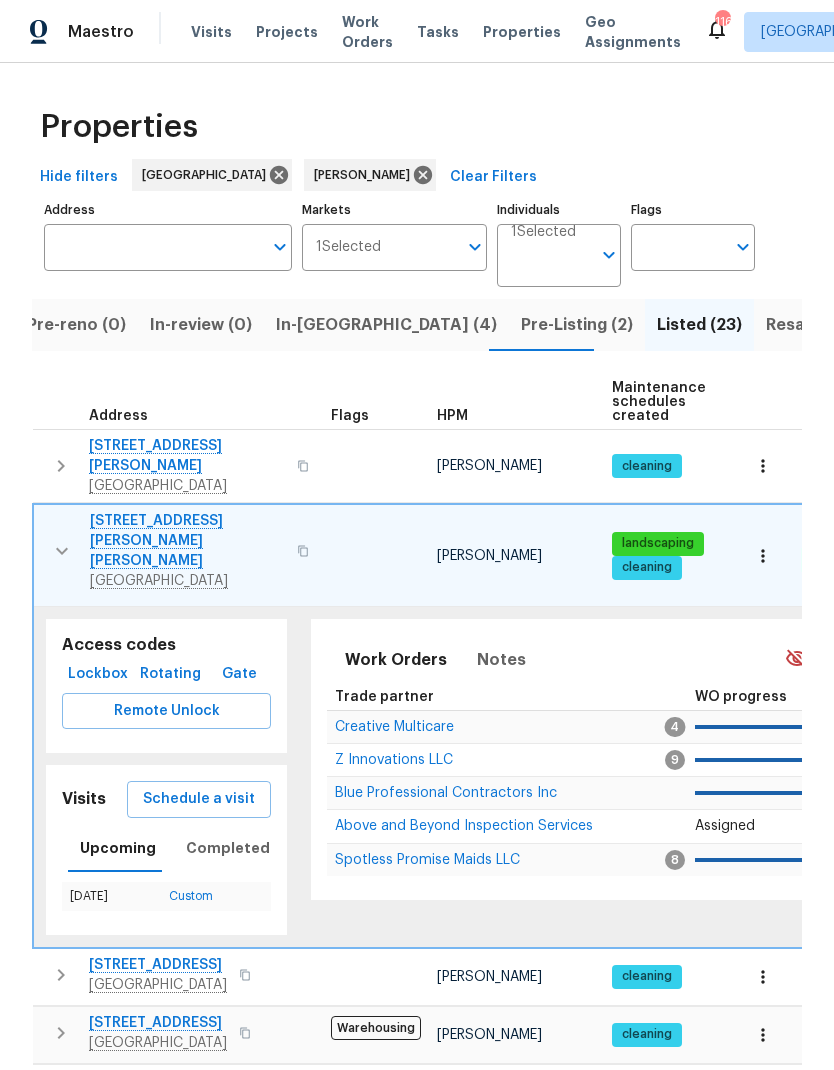 click 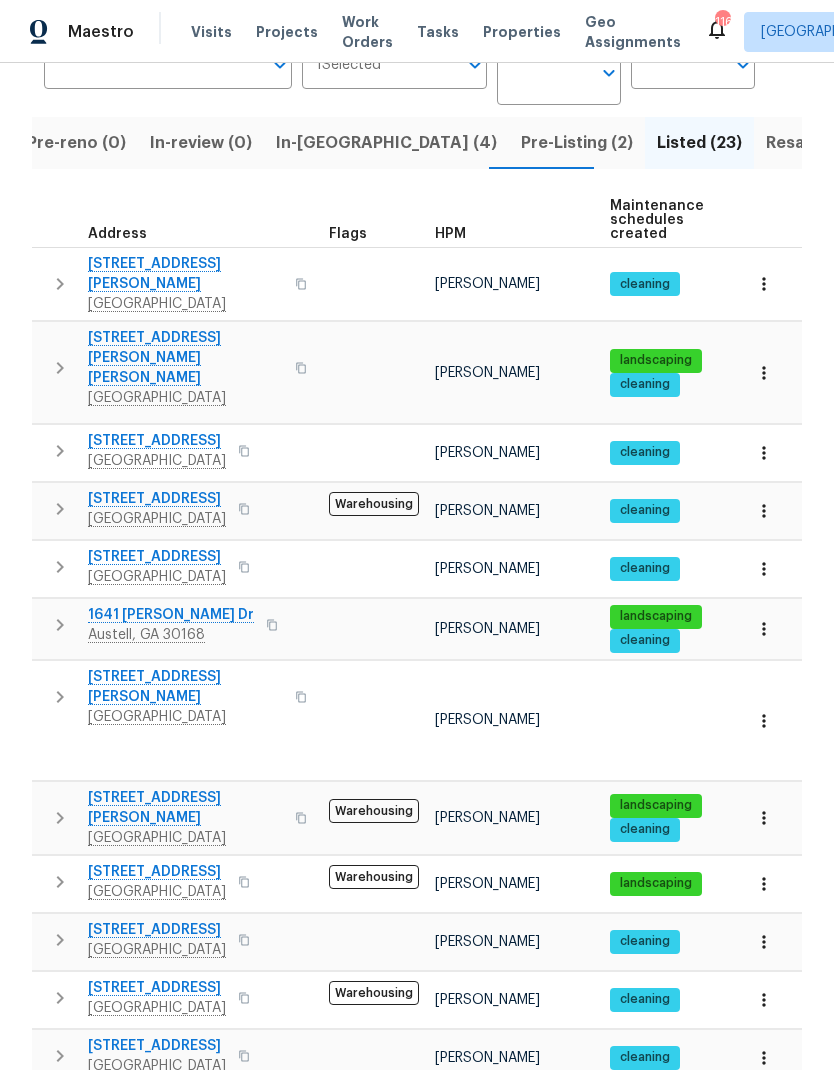 scroll, scrollTop: 183, scrollLeft: 0, axis: vertical 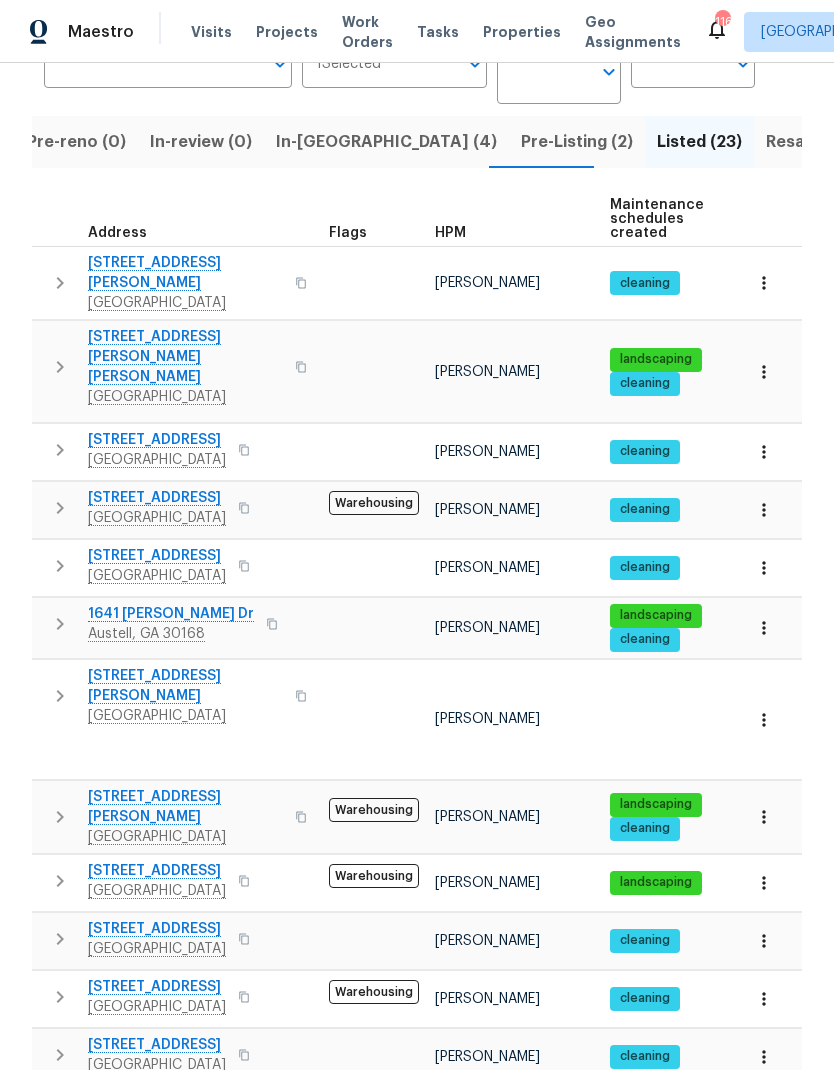 click 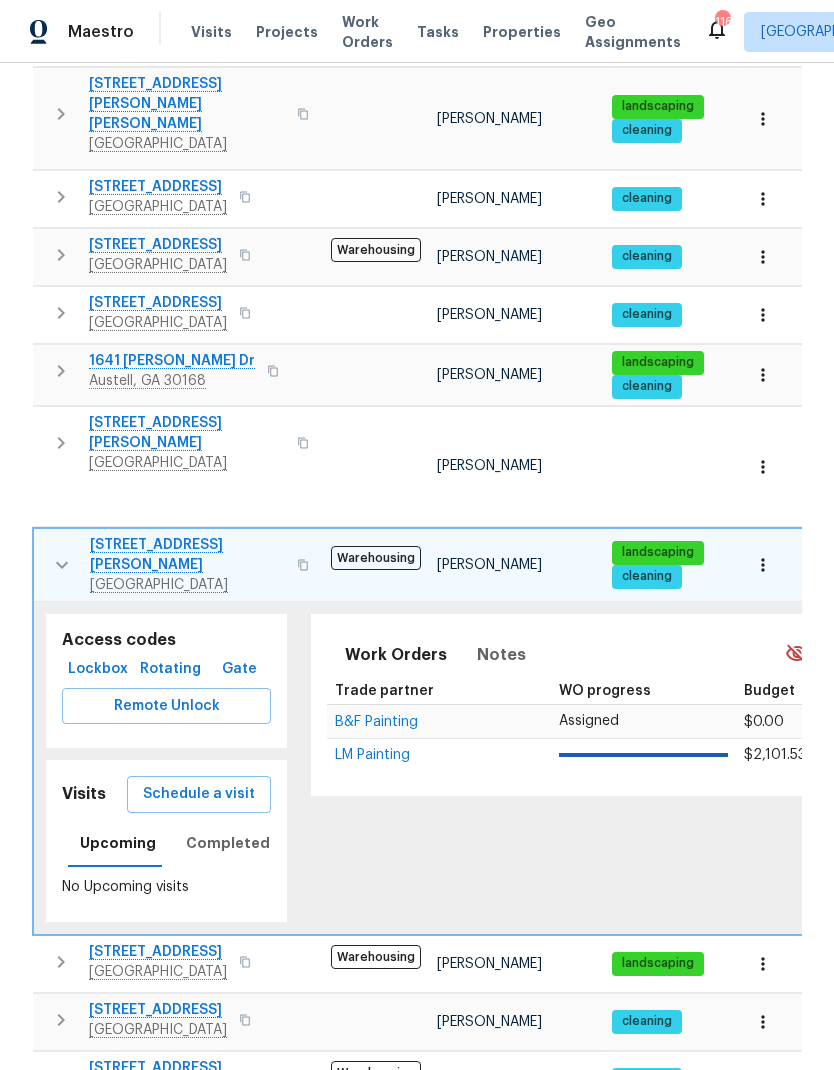 scroll, scrollTop: 452, scrollLeft: 0, axis: vertical 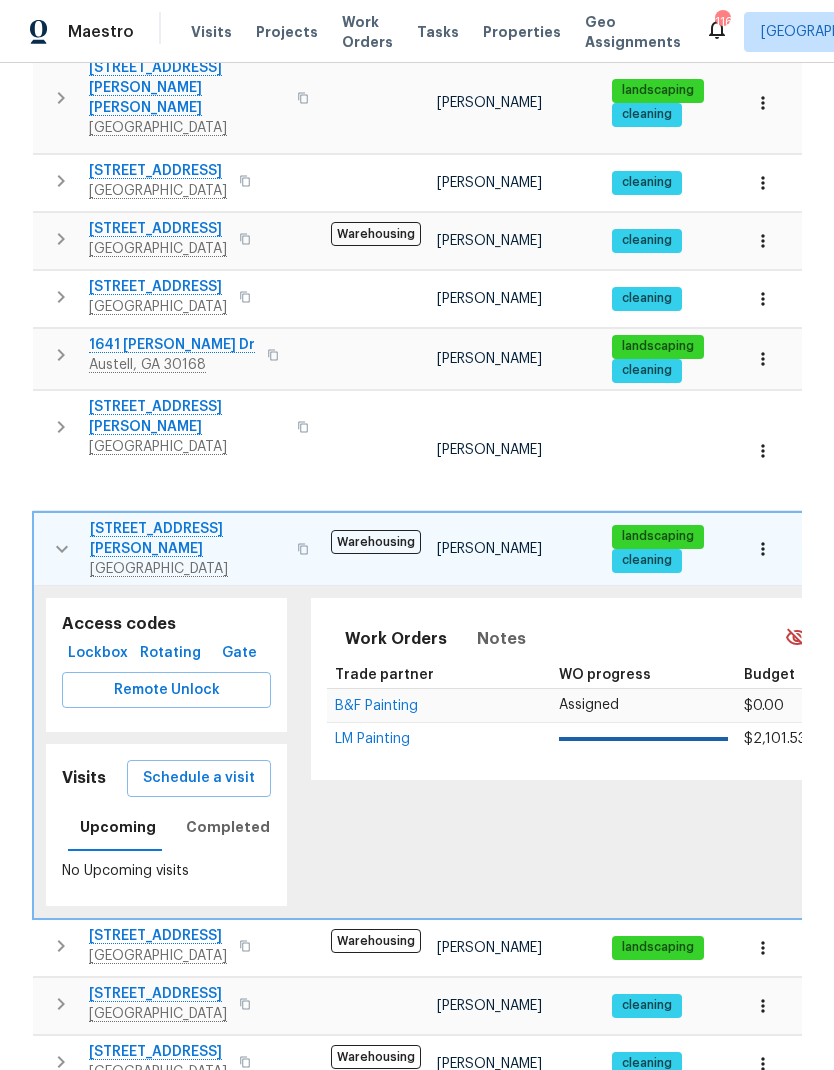 click on "B&F Painting" at bounding box center [376, 706] 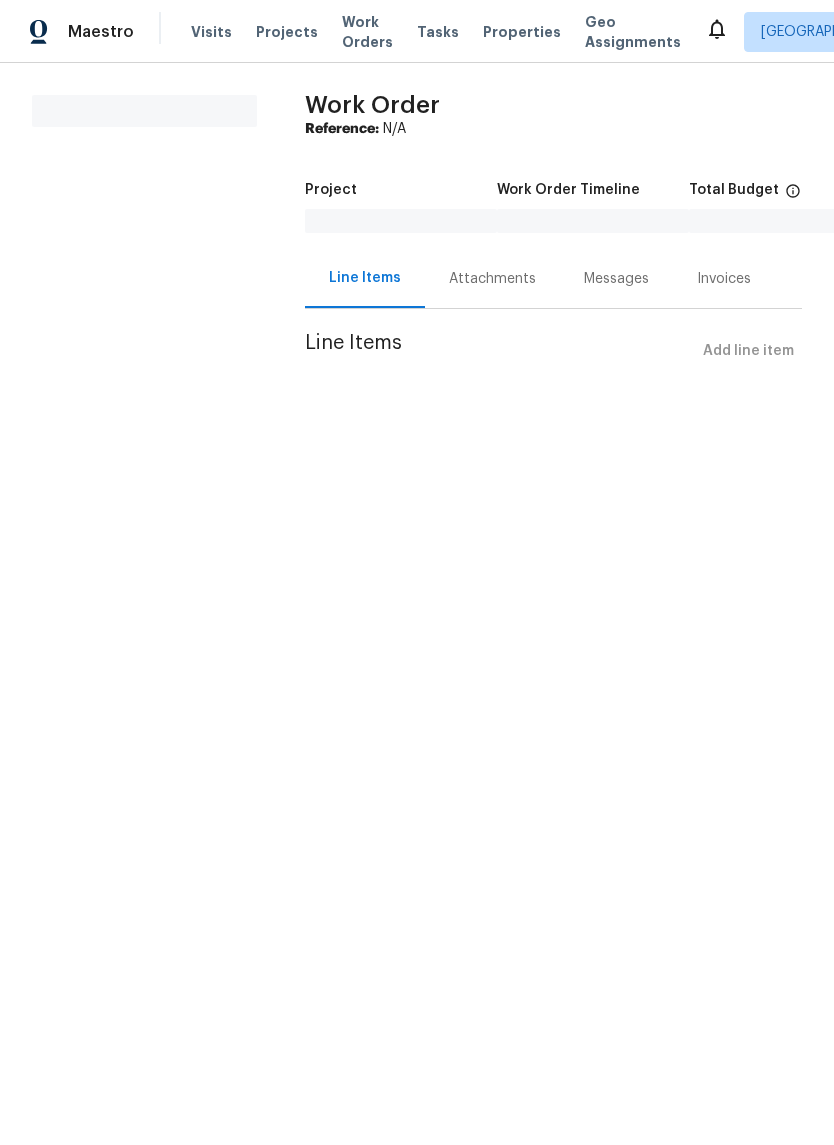 scroll, scrollTop: 0, scrollLeft: 0, axis: both 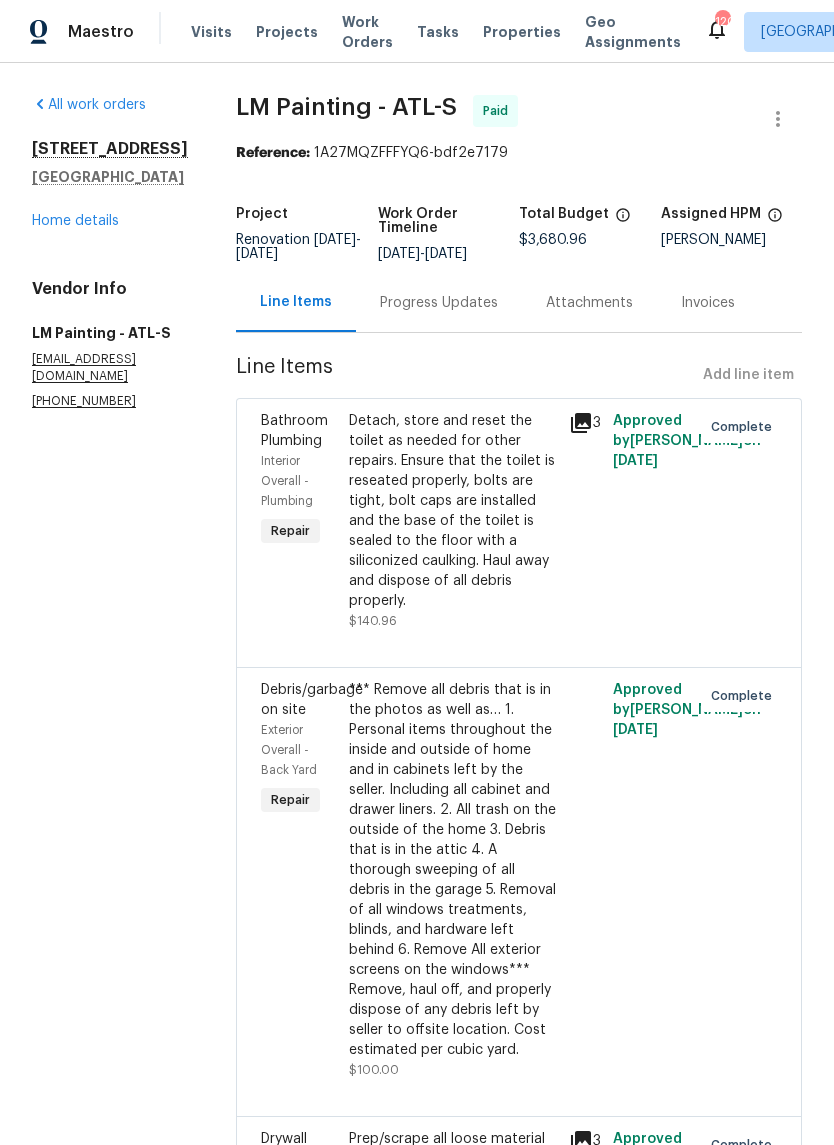 click on "Home details" at bounding box center [75, 221] 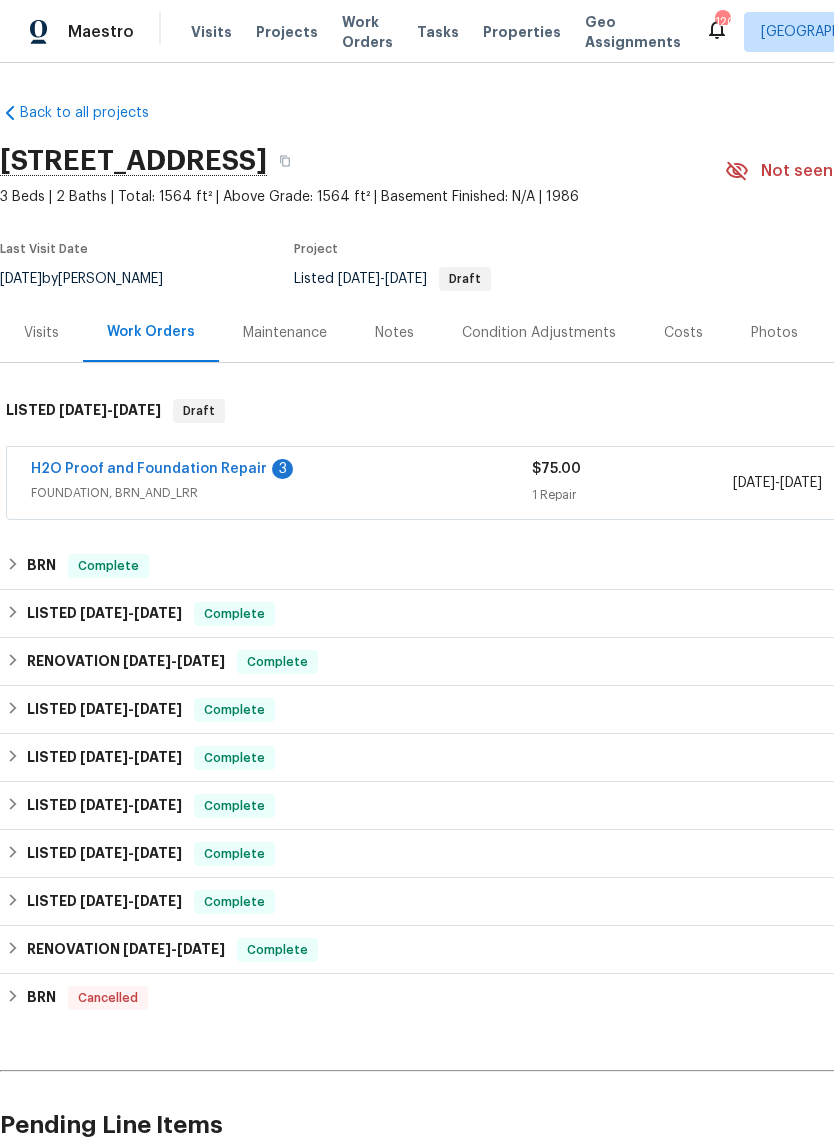 scroll, scrollTop: 0, scrollLeft: -4, axis: horizontal 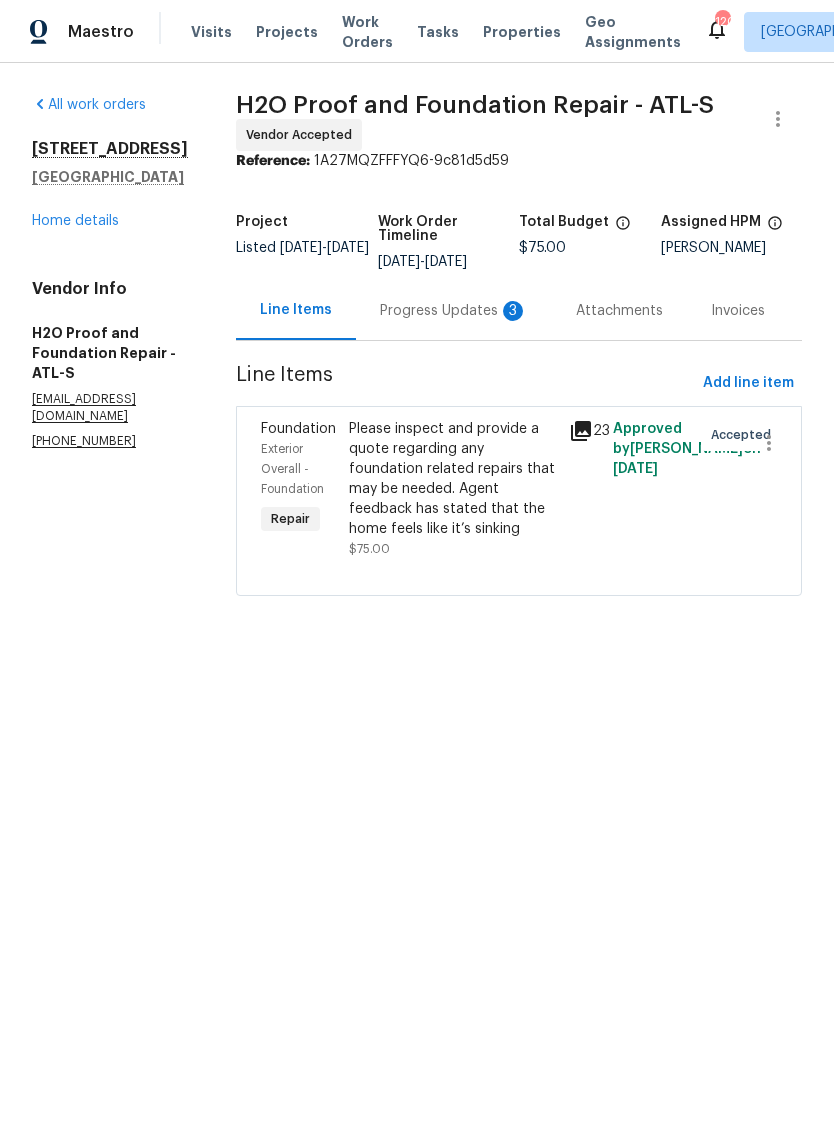 click on "Progress Updates 3" at bounding box center [454, 311] 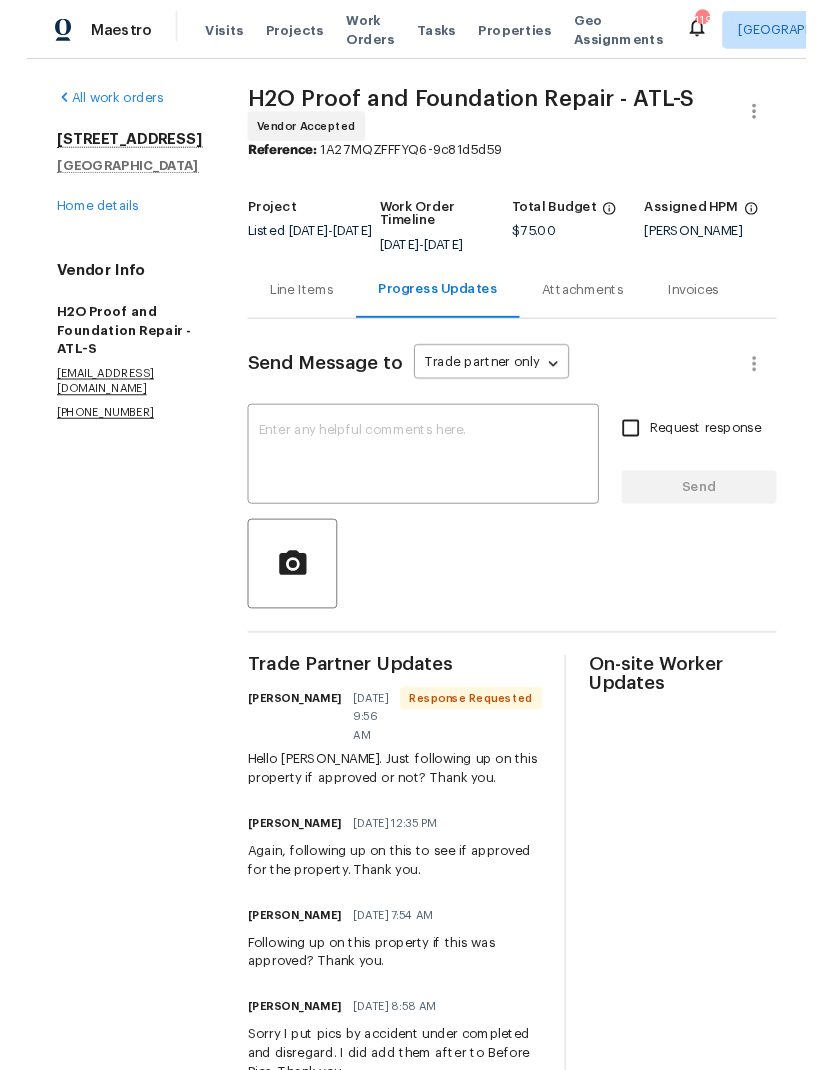 scroll, scrollTop: 0, scrollLeft: 0, axis: both 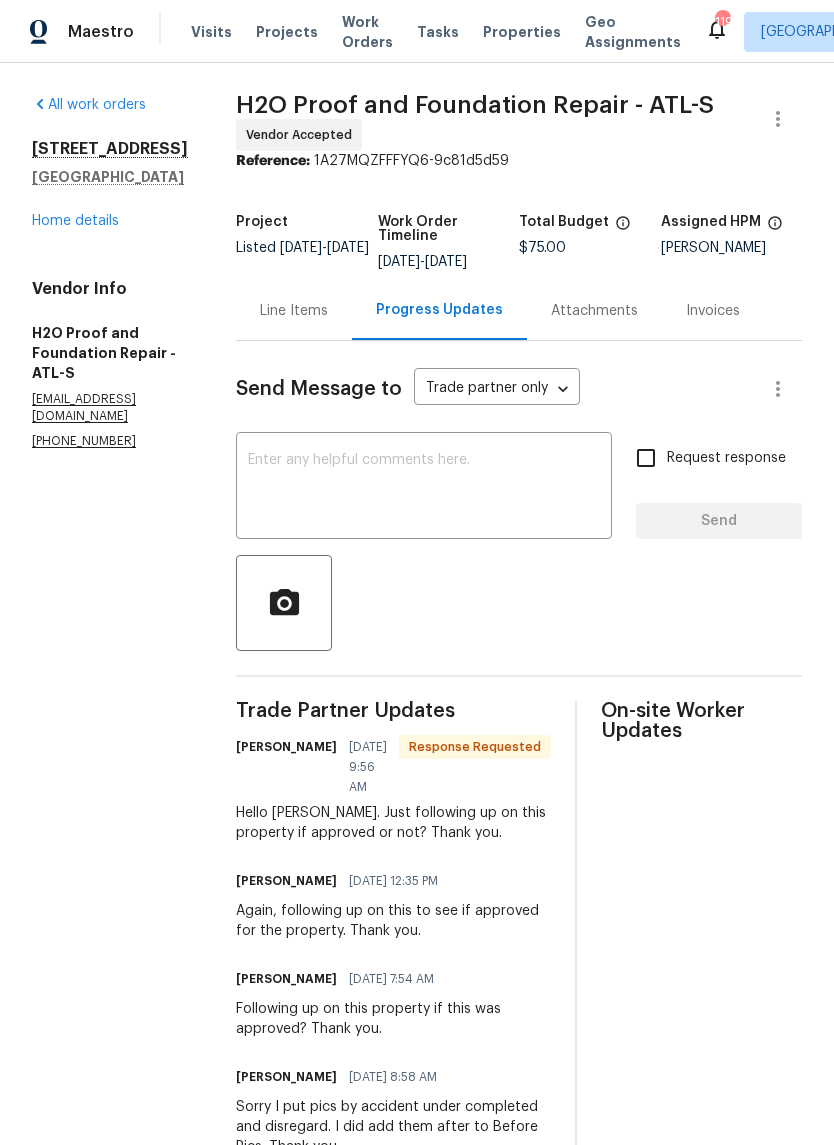 click on "Line Items" at bounding box center [294, 311] 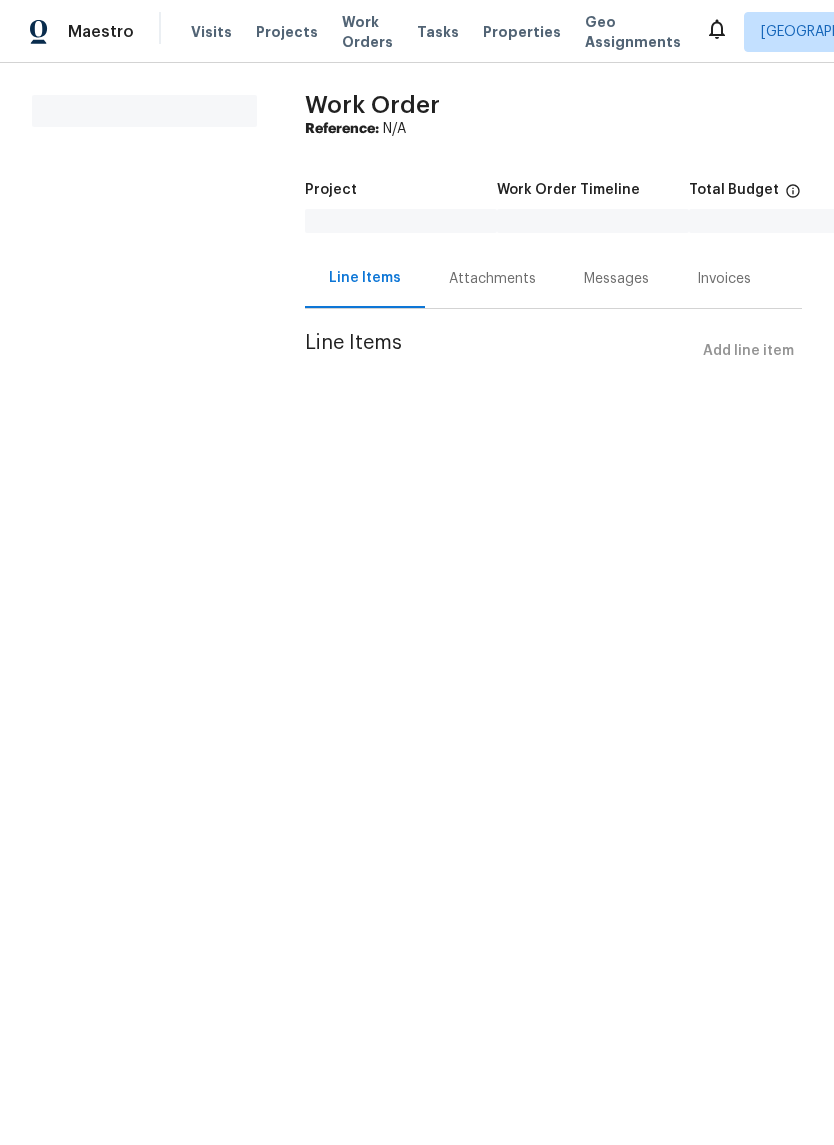 scroll, scrollTop: 0, scrollLeft: 0, axis: both 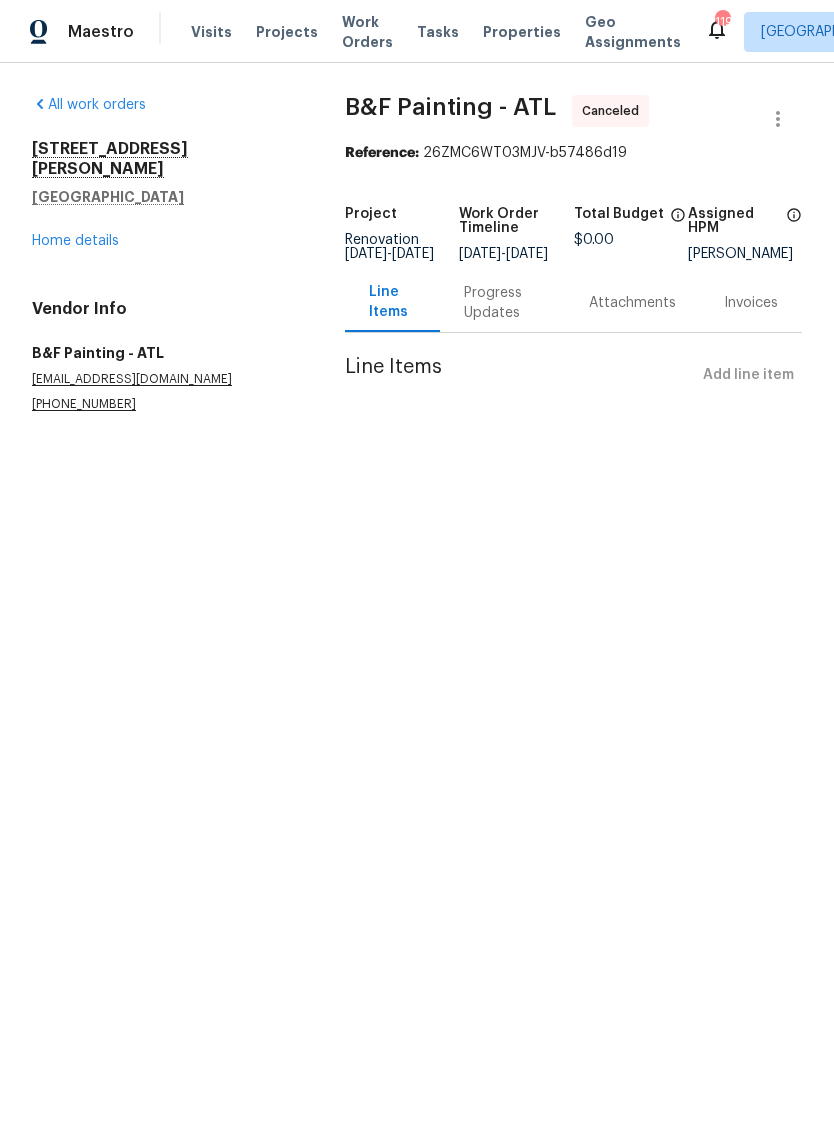 click on "Home details" at bounding box center [75, 241] 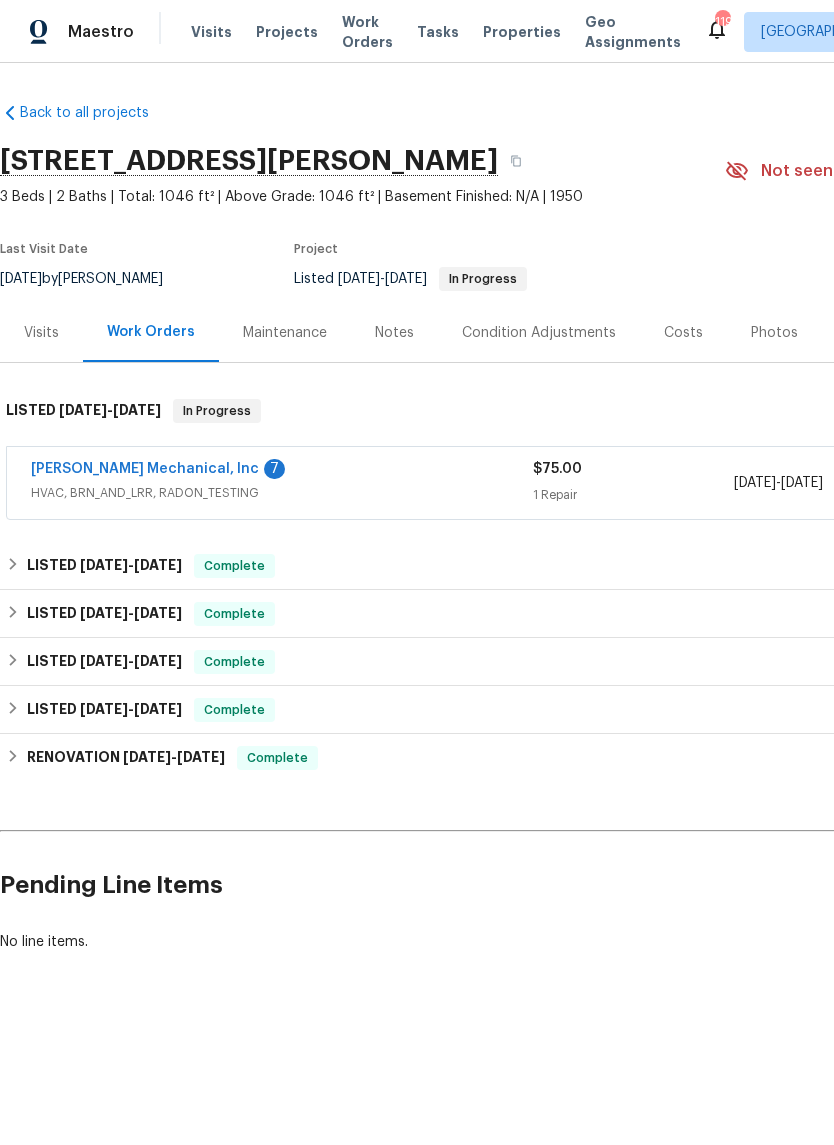 scroll, scrollTop: 0, scrollLeft: 0, axis: both 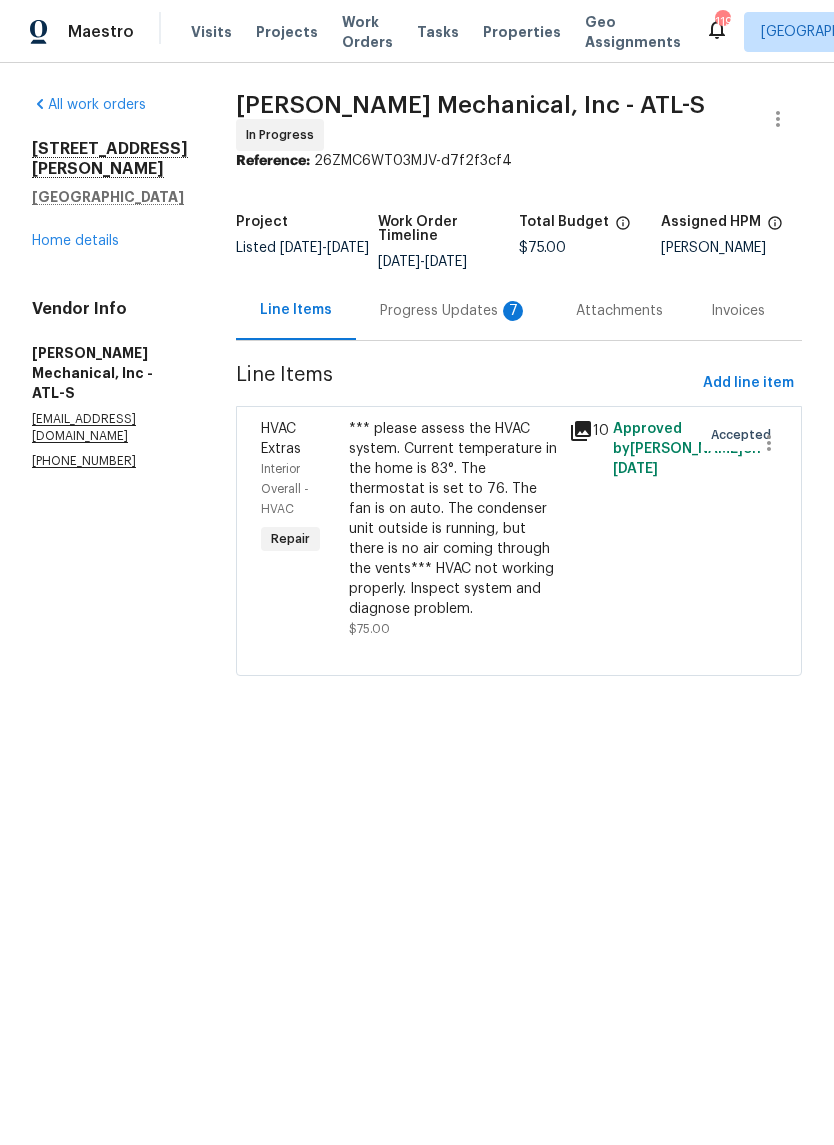 click on "Progress Updates 7" at bounding box center [454, 311] 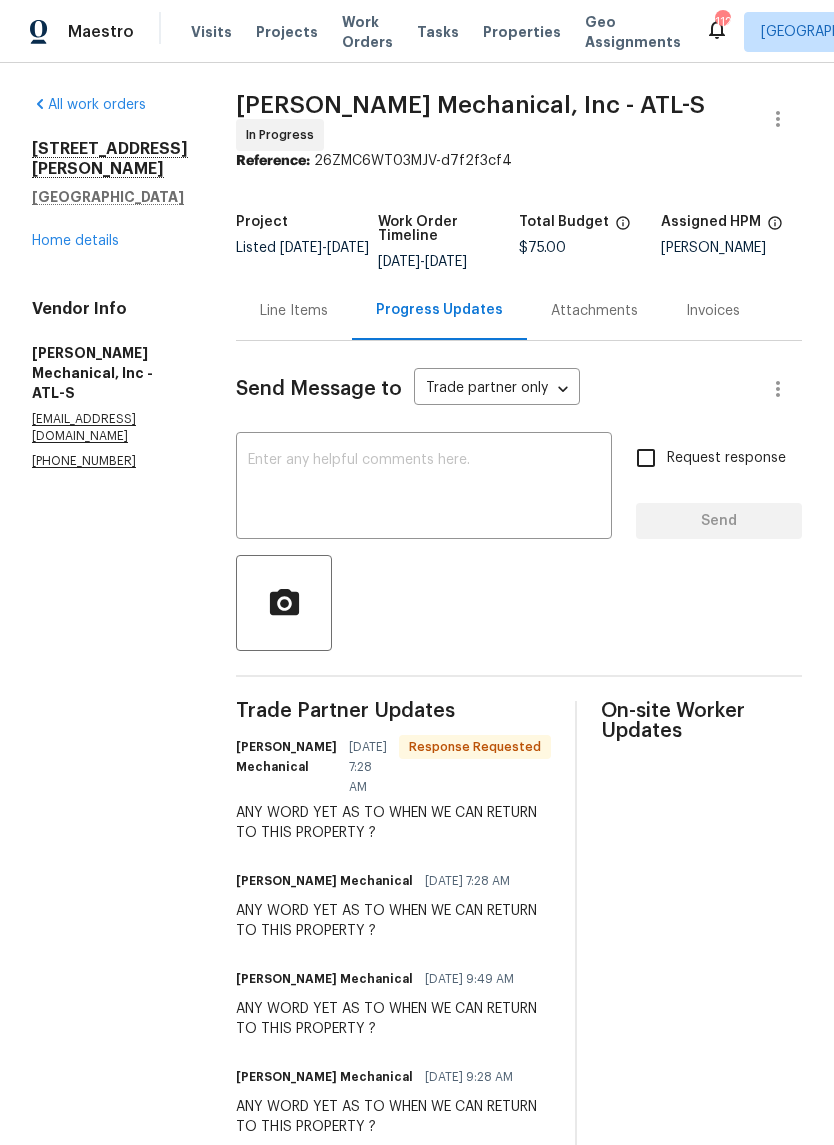 scroll, scrollTop: 0, scrollLeft: 0, axis: both 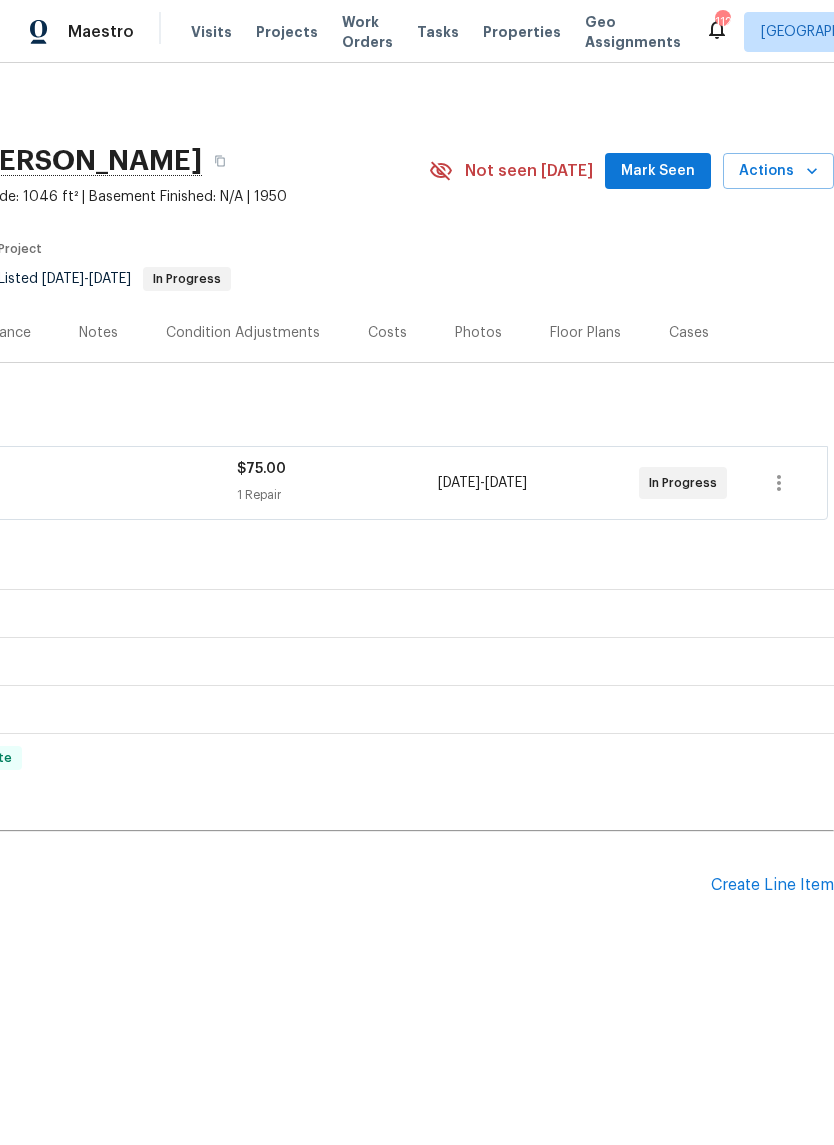 click on "Create Line Item" at bounding box center [772, 885] 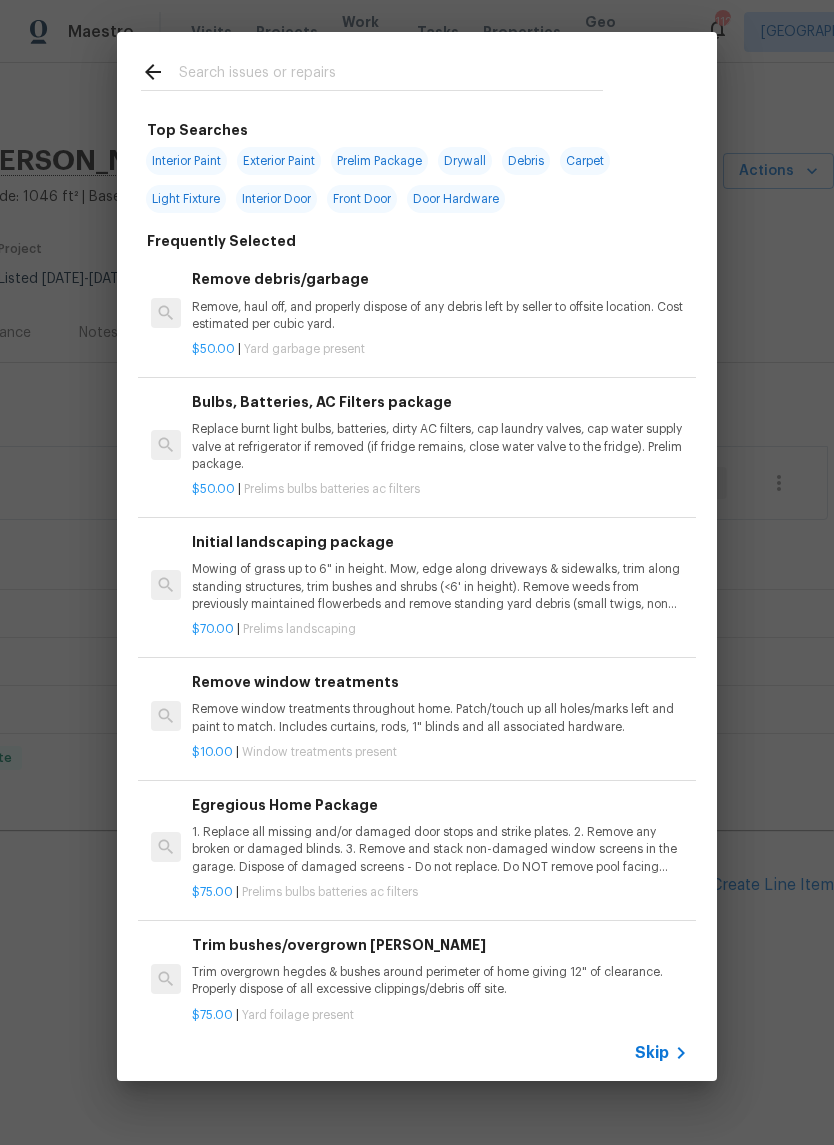 click at bounding box center [391, 75] 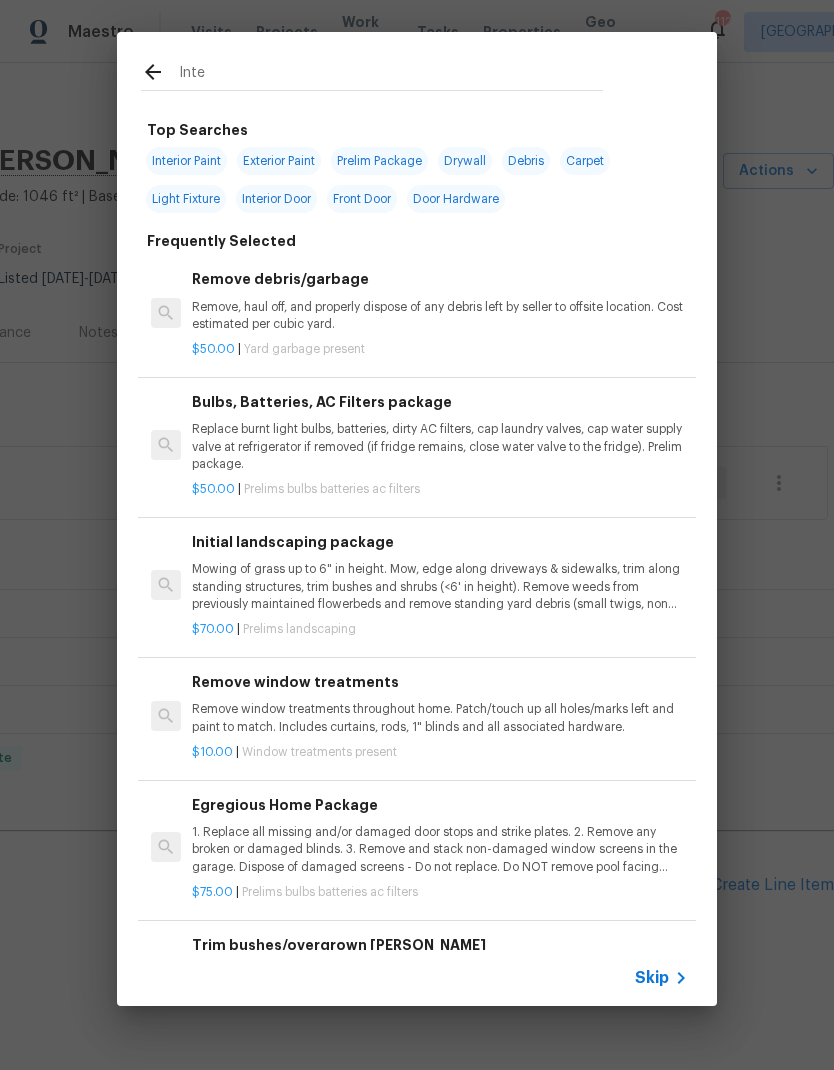 type on "Inter" 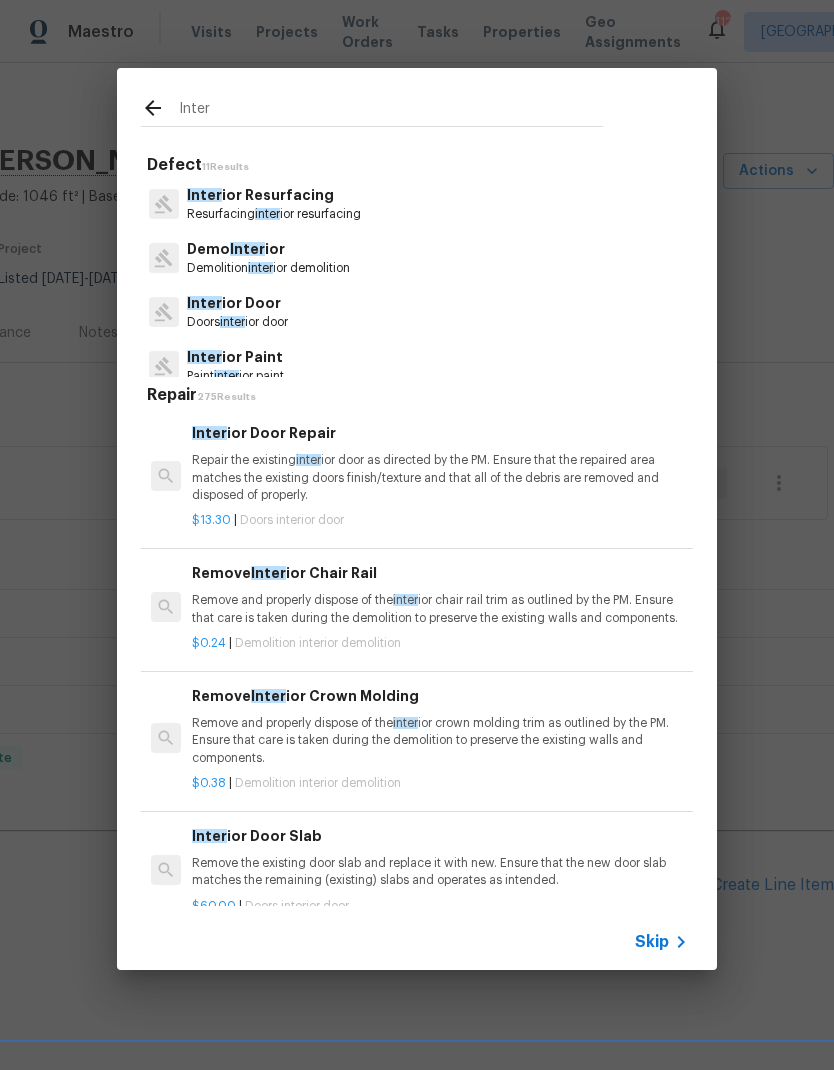 click on "Inter ior Door" at bounding box center (237, 303) 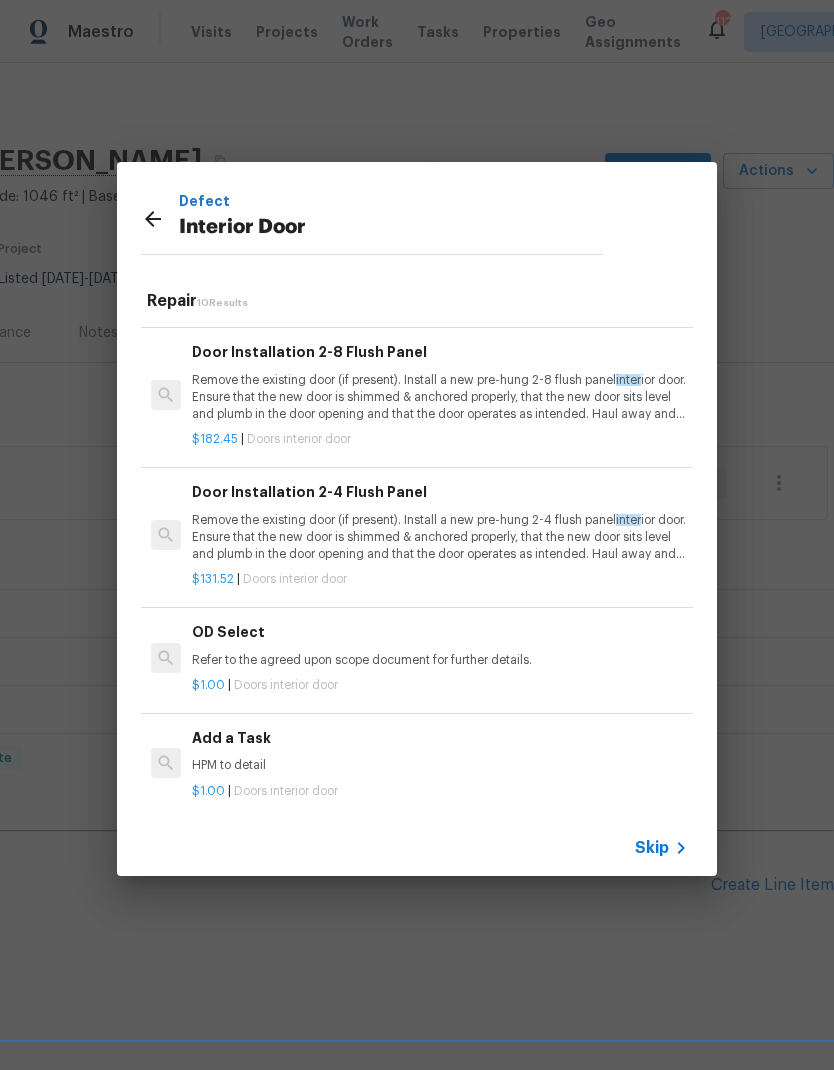 scroll, scrollTop: 808, scrollLeft: 0, axis: vertical 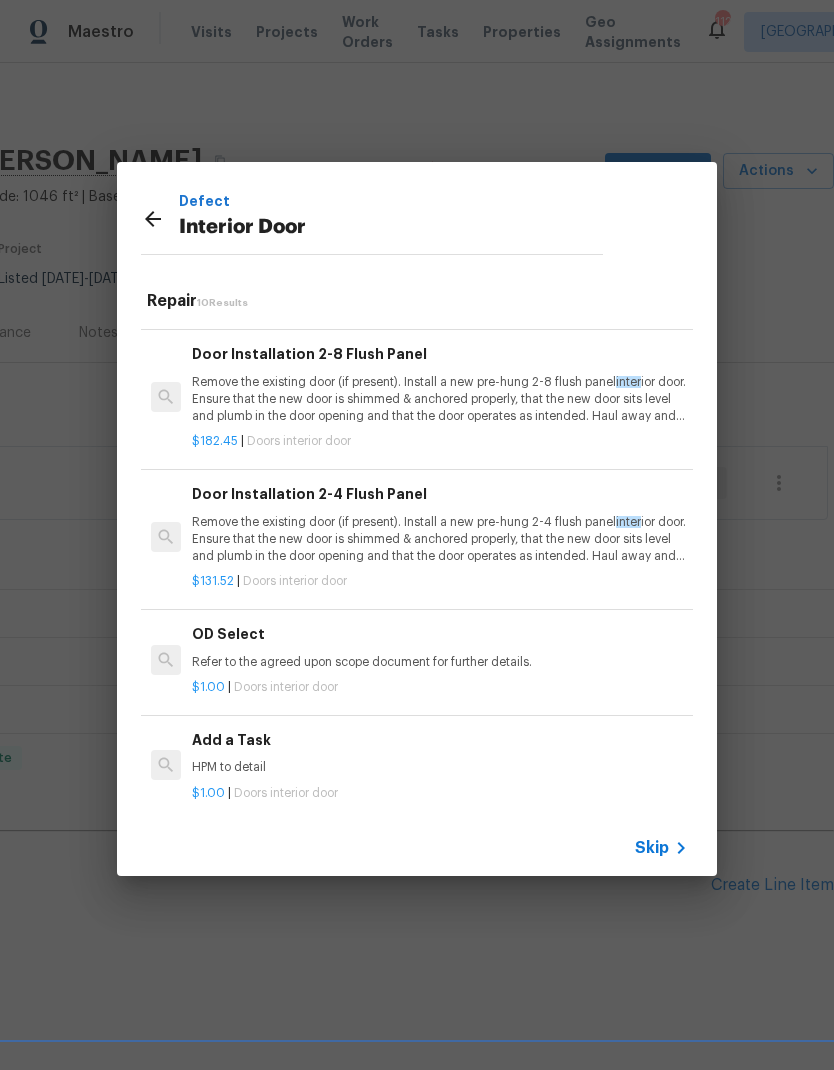 click on "Add a Task HPM to detail" at bounding box center [440, 753] 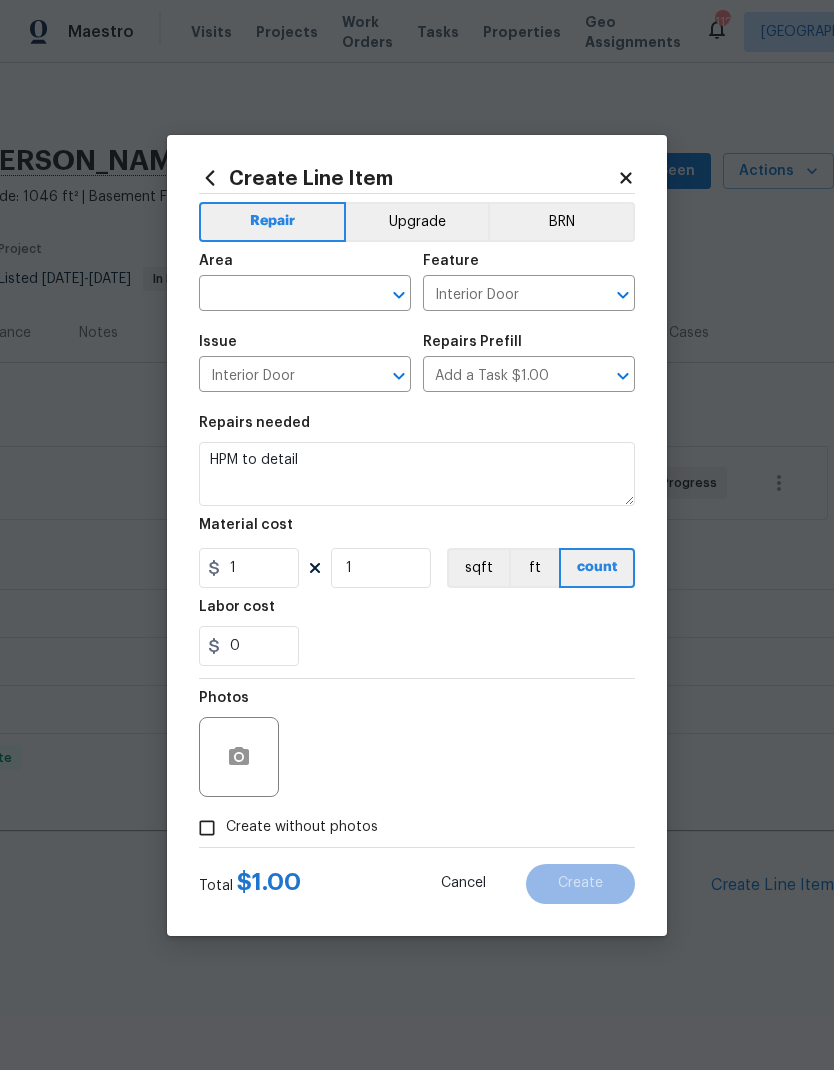 click at bounding box center (277, 295) 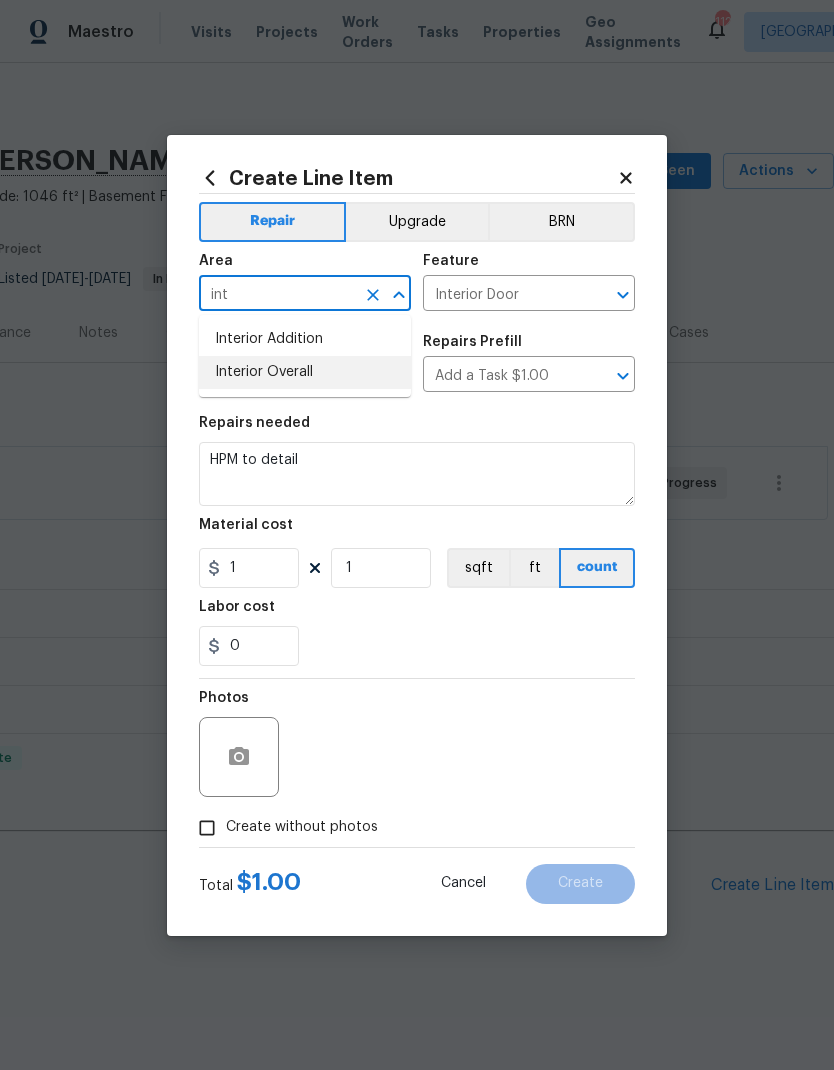 click on "Interior Overall" at bounding box center [305, 372] 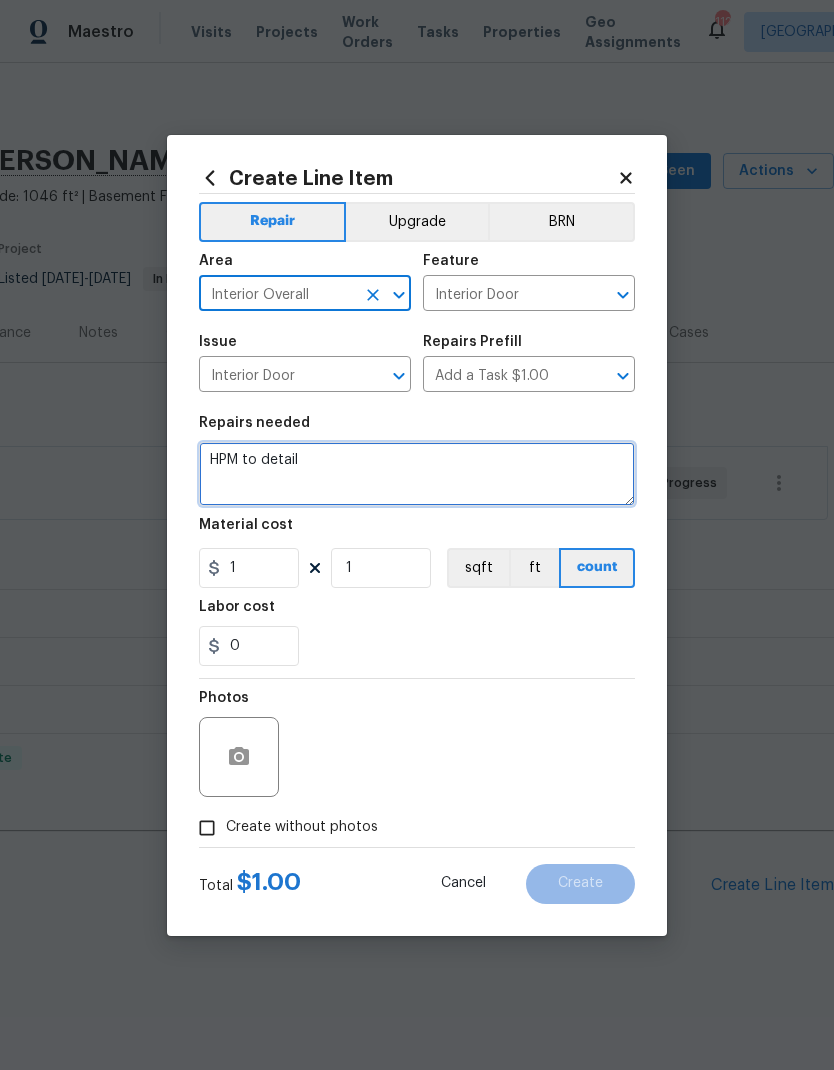 click on "HPM to detail" at bounding box center (417, 474) 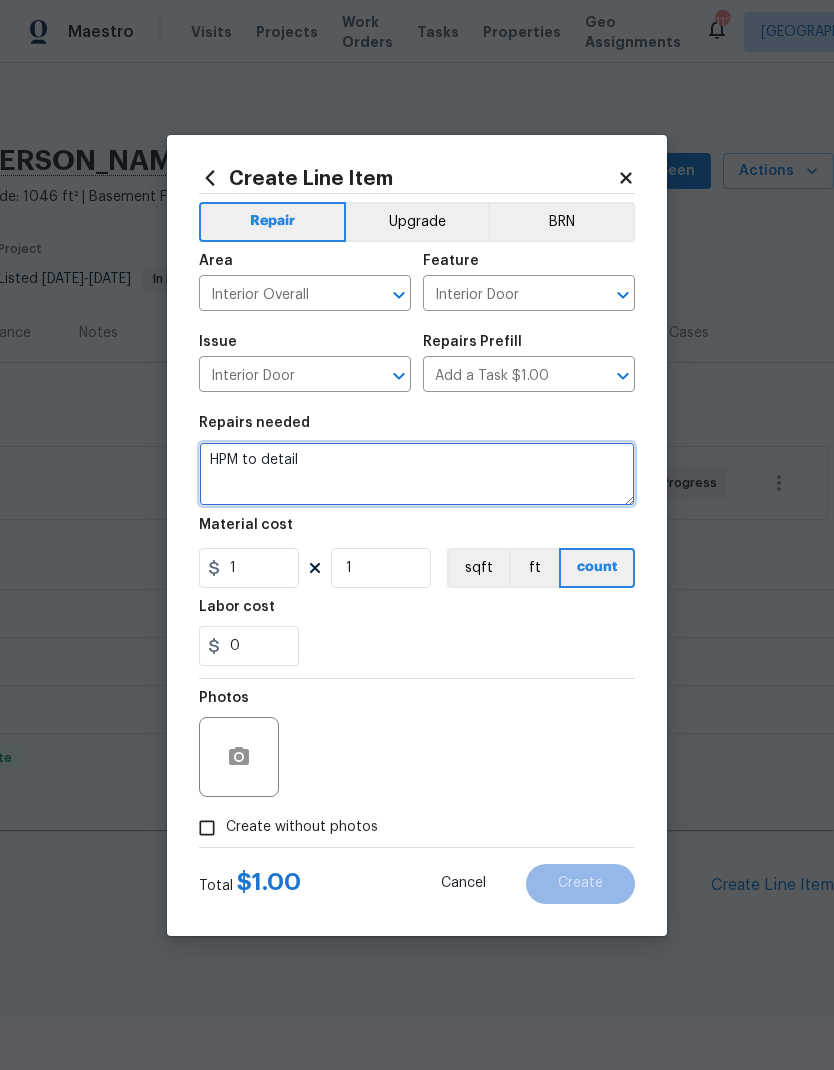 click on "HPM to detail" at bounding box center (417, 474) 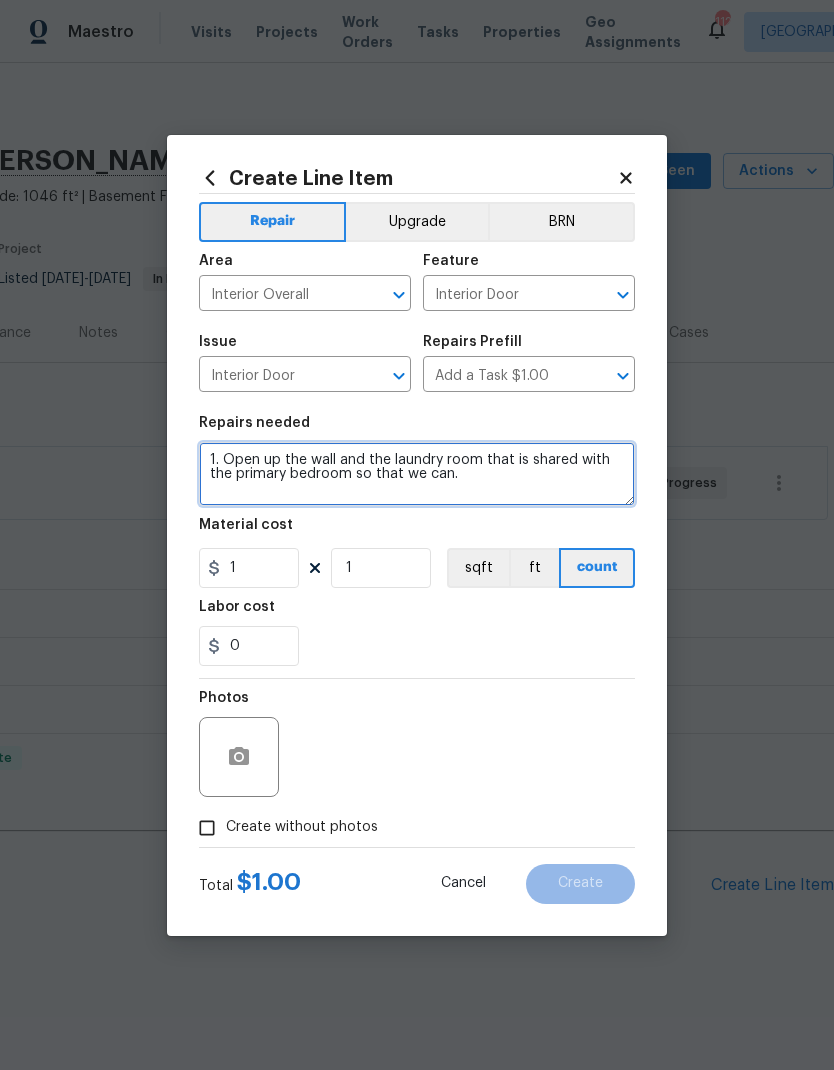 click on "1. Open up the wall and the laundry room that is shared with the primary bedroom so that we can." at bounding box center (417, 474) 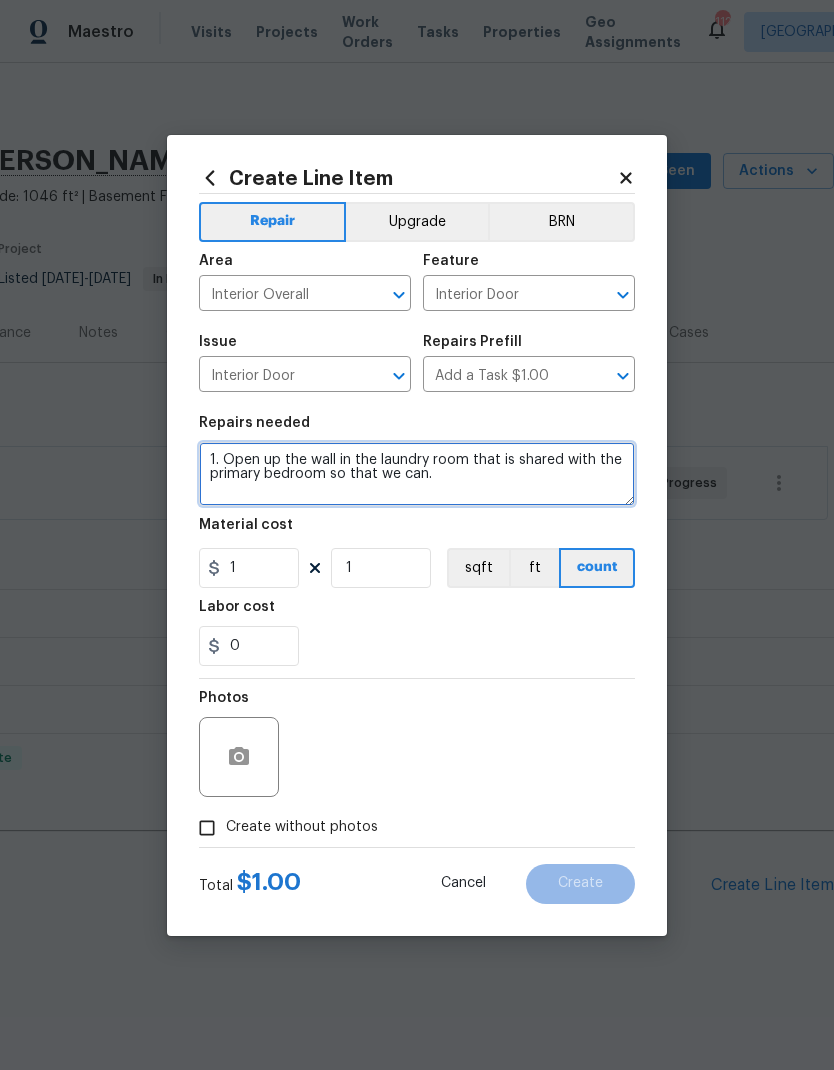 click on "1. Open up the wall in the laundry room that is shared with the primary bedroom so that we can." at bounding box center [417, 474] 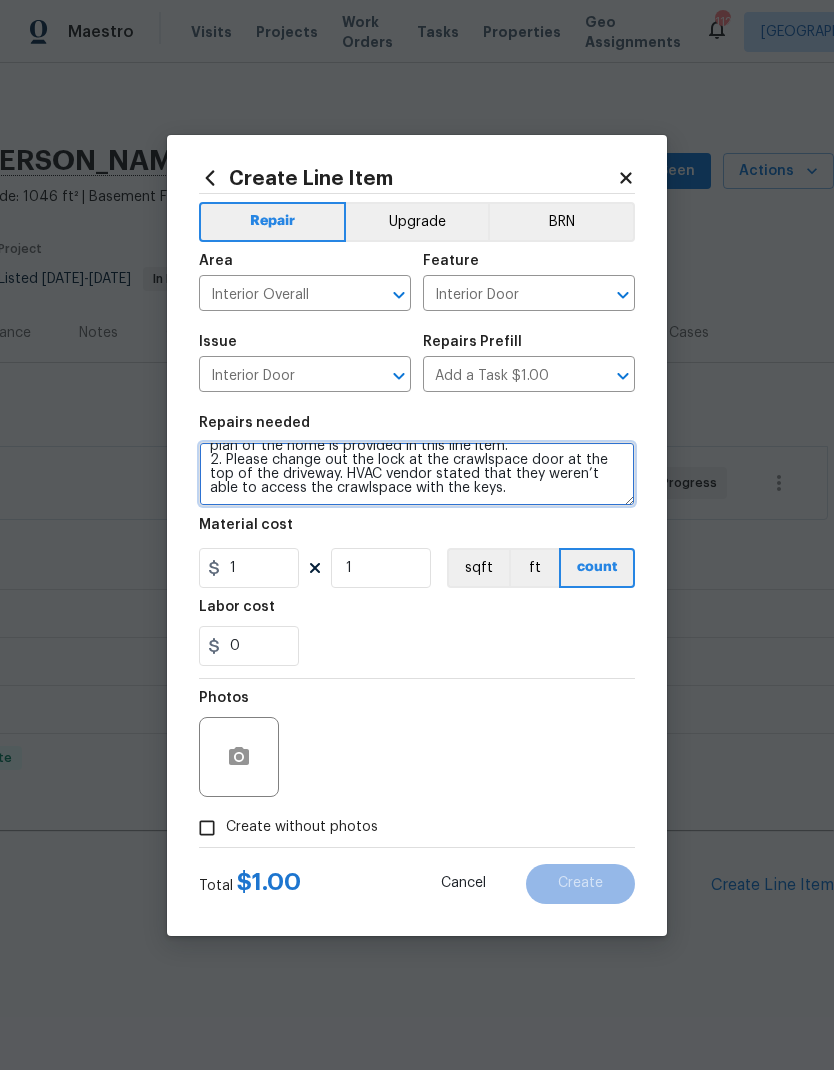 scroll, scrollTop: 47, scrollLeft: 0, axis: vertical 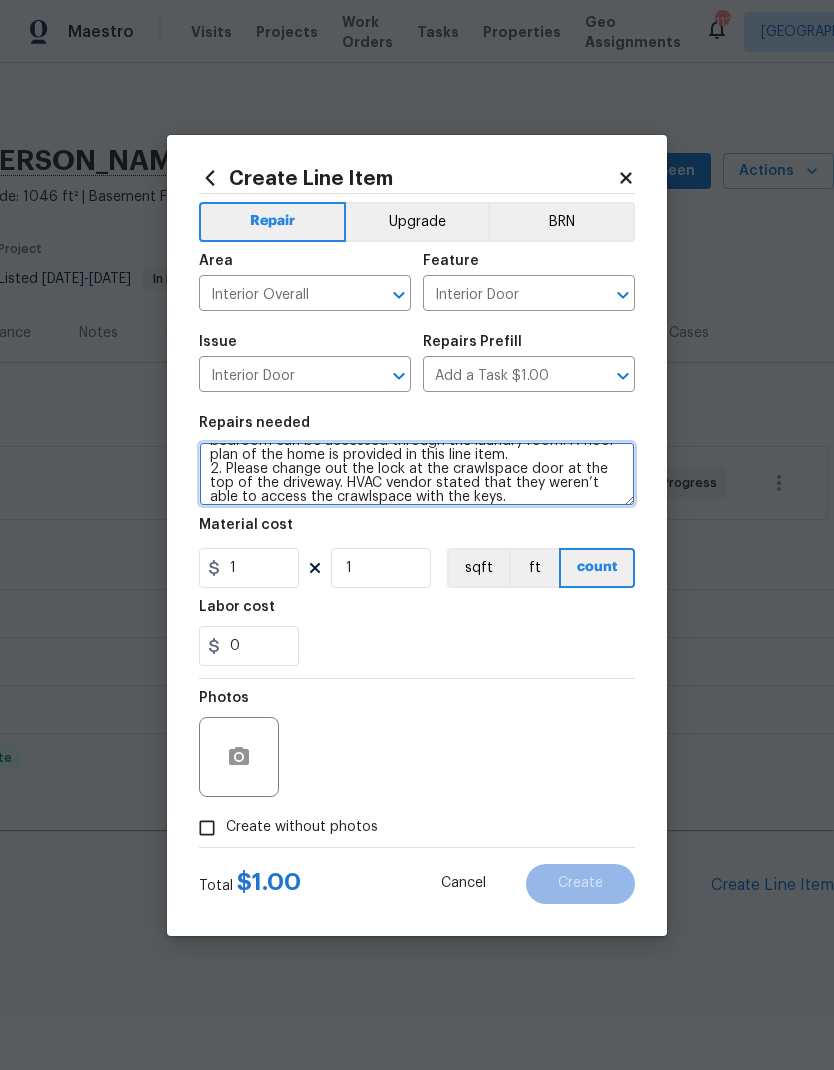 click on "1. Open up the wall in the laundry room that is shared with the primary bedroom and install interior door so that the primary bedroom can be accessed through the laundry room. A floor plan of the home is provided in this line item.
2. Please change out the lock at the crawlspace door at the top of the driveway. HVAC vendor stated that they weren’t able to access the crawlspace with the keys." at bounding box center (417, 474) 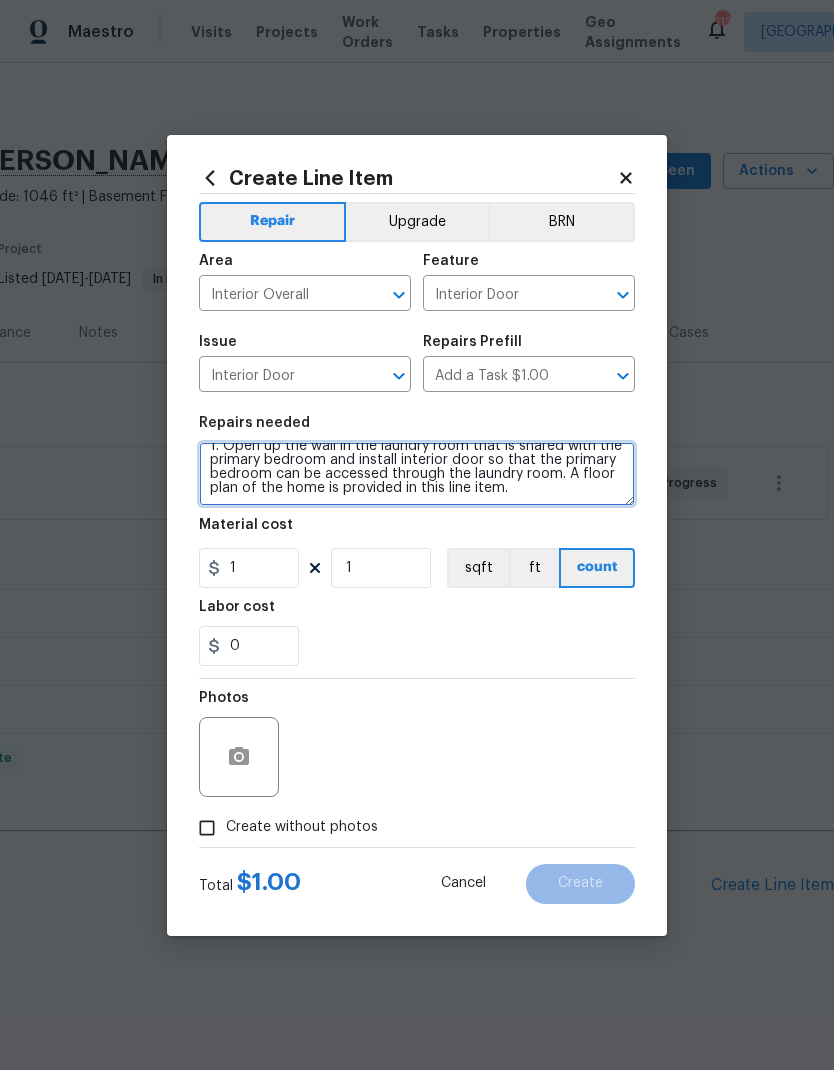 scroll, scrollTop: 14, scrollLeft: 0, axis: vertical 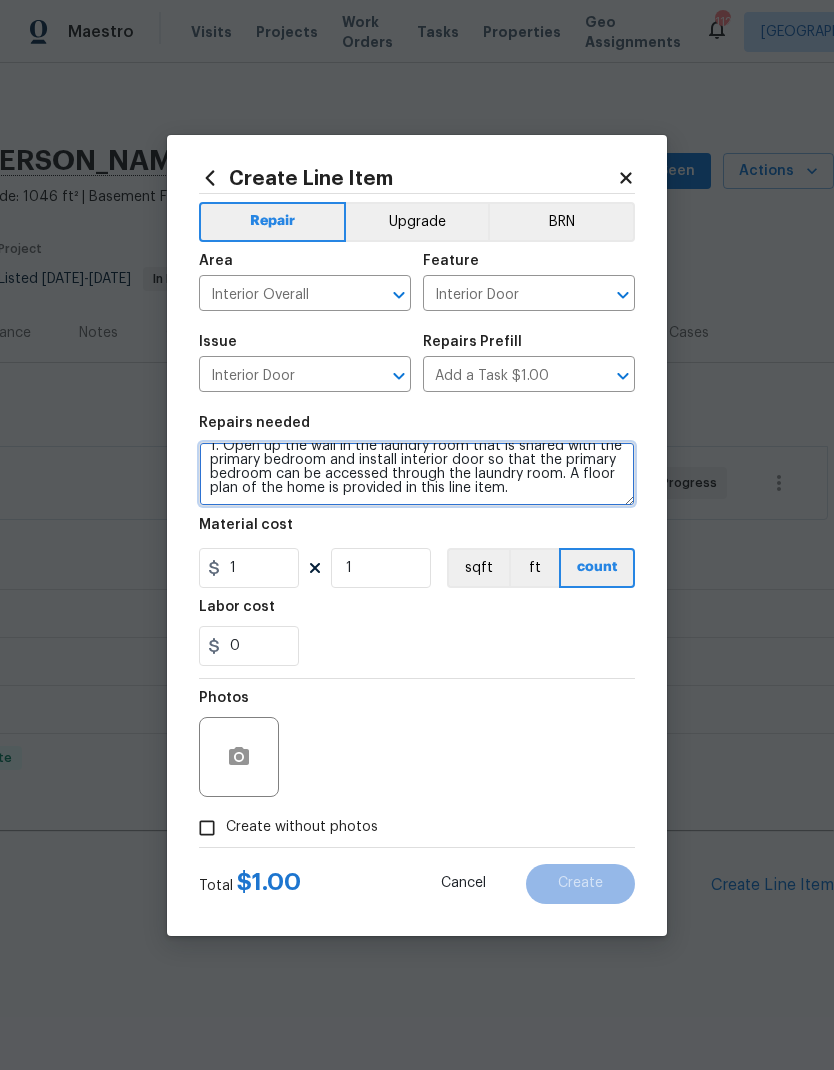 type on "1. Open up the wall in the laundry room that is shared with the primary bedroom and install interior door so that the primary bedroom can be accessed through the laundry room. A floor plan of the home is provided in this line item." 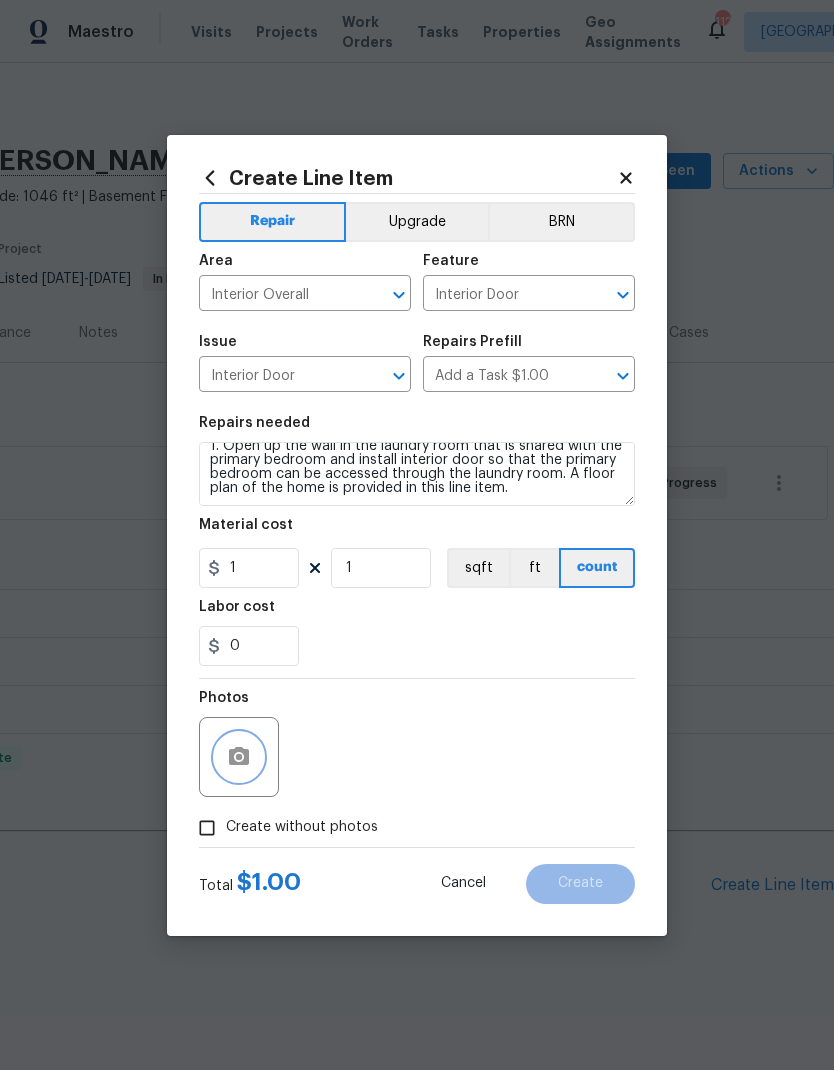 click at bounding box center (239, 757) 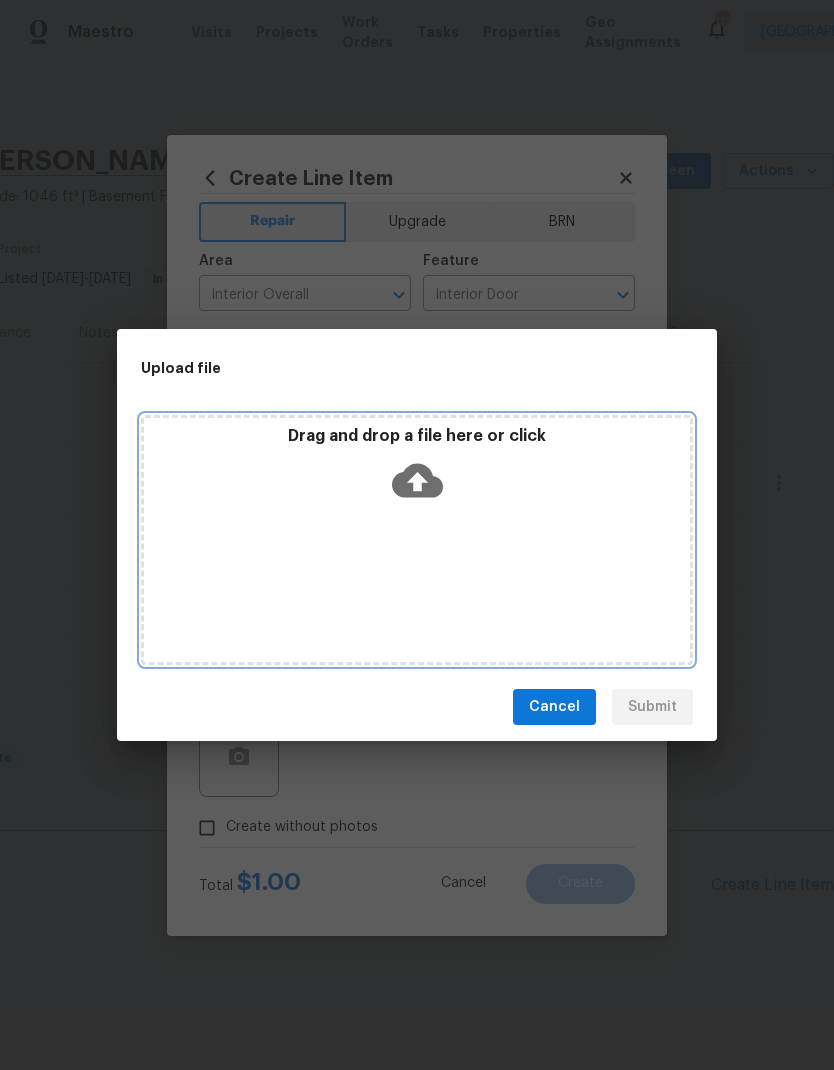 click 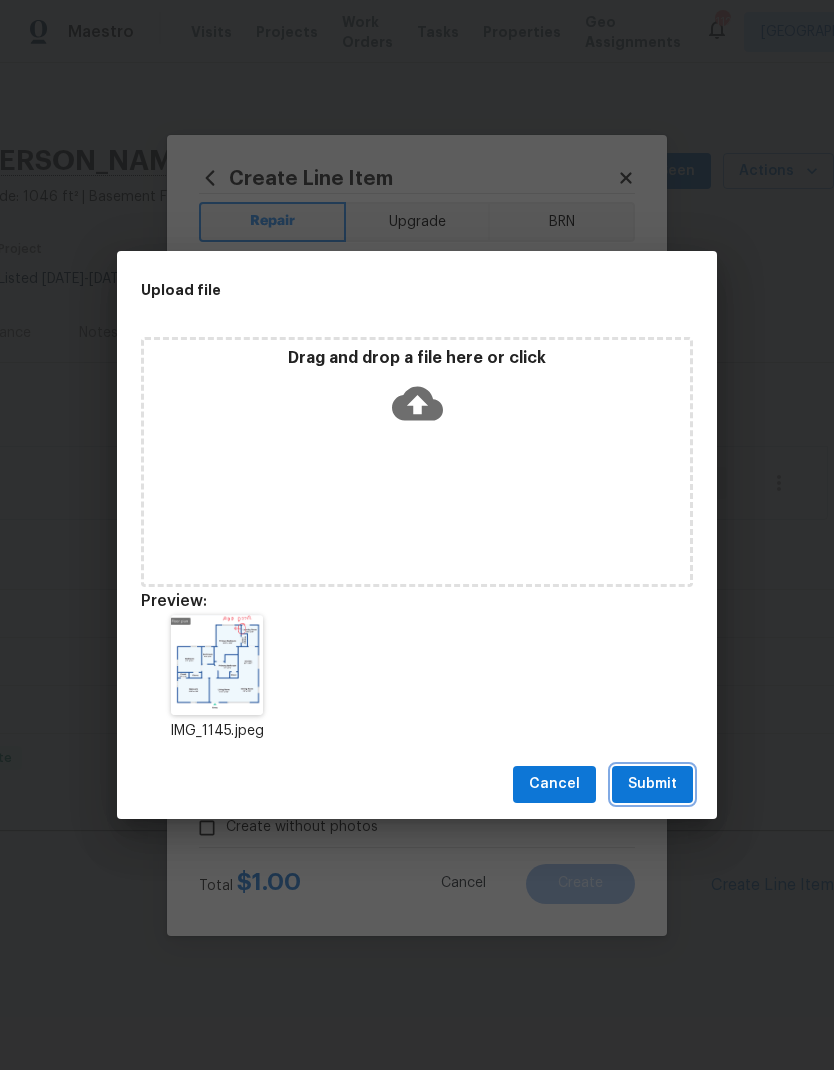 click on "Submit" at bounding box center (652, 784) 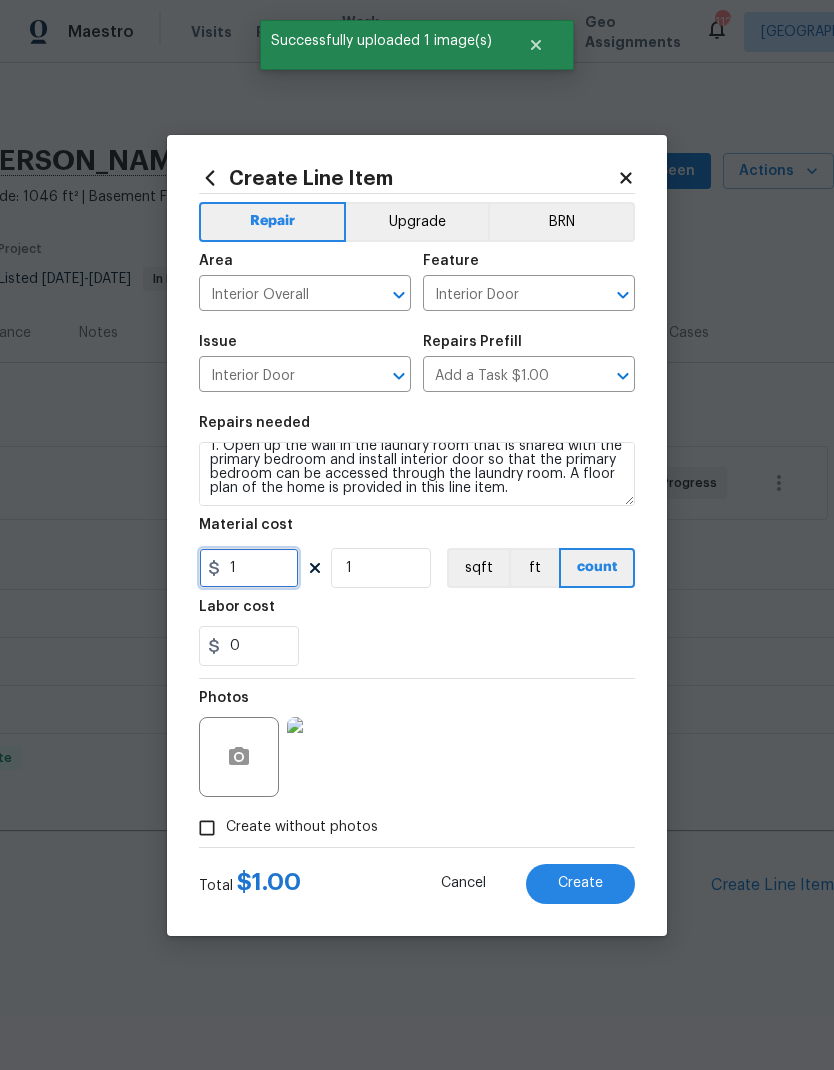 click on "1" at bounding box center [249, 568] 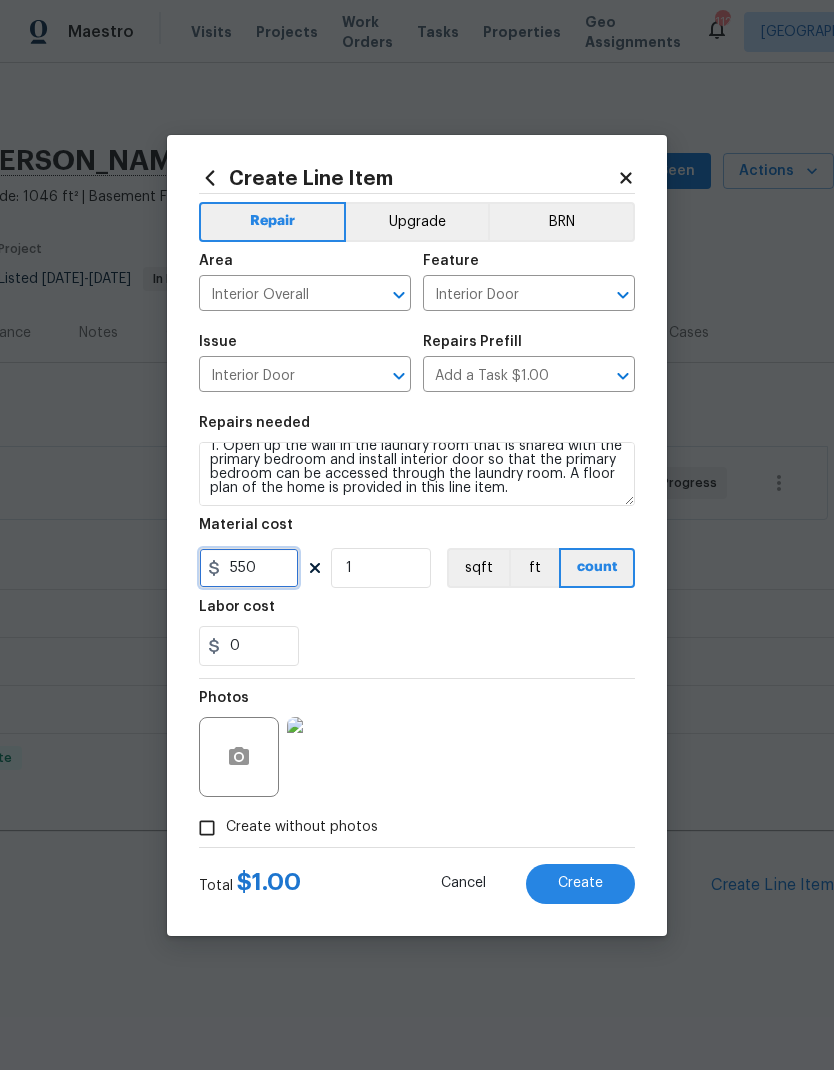 type on "550" 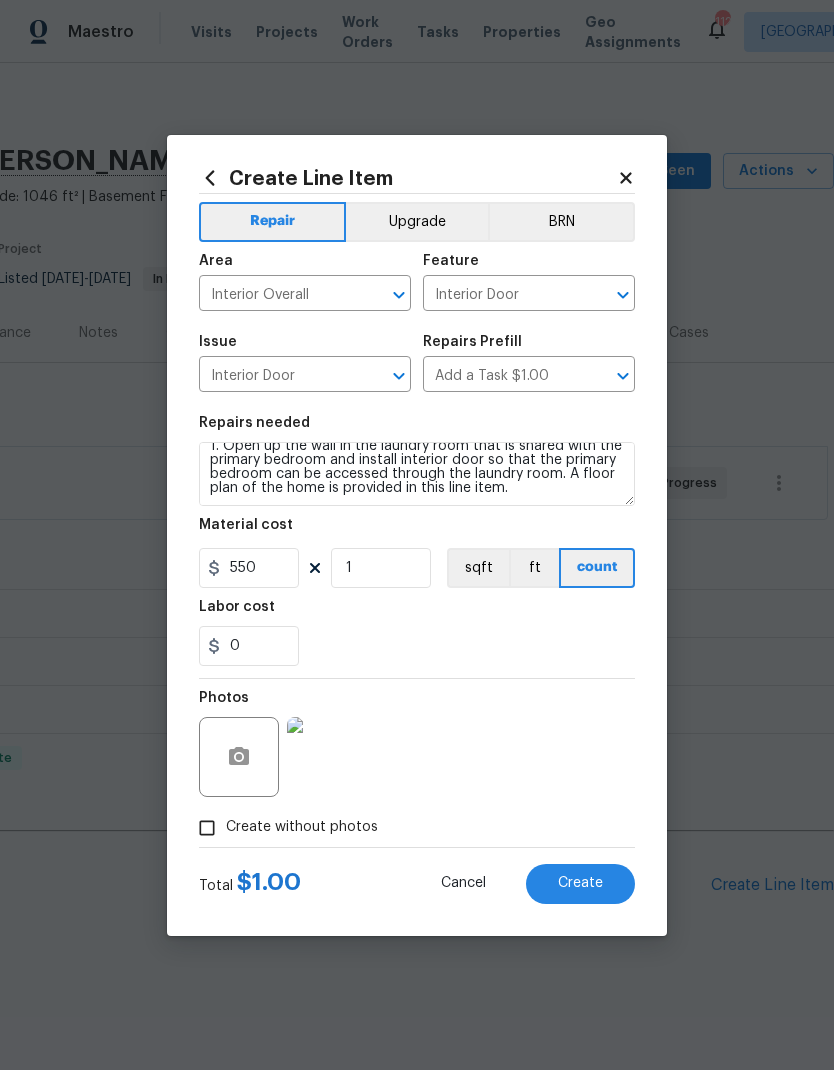 click on "Create" at bounding box center (580, 883) 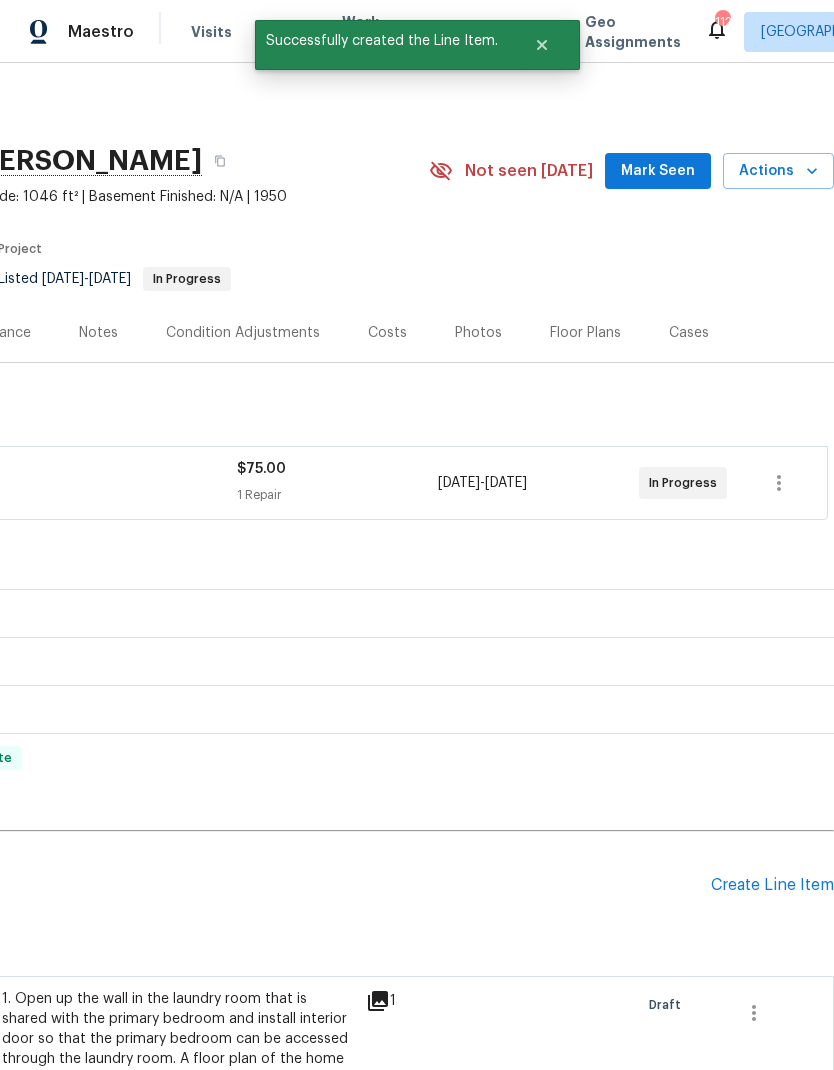 click on "Create Line Item" at bounding box center [772, 885] 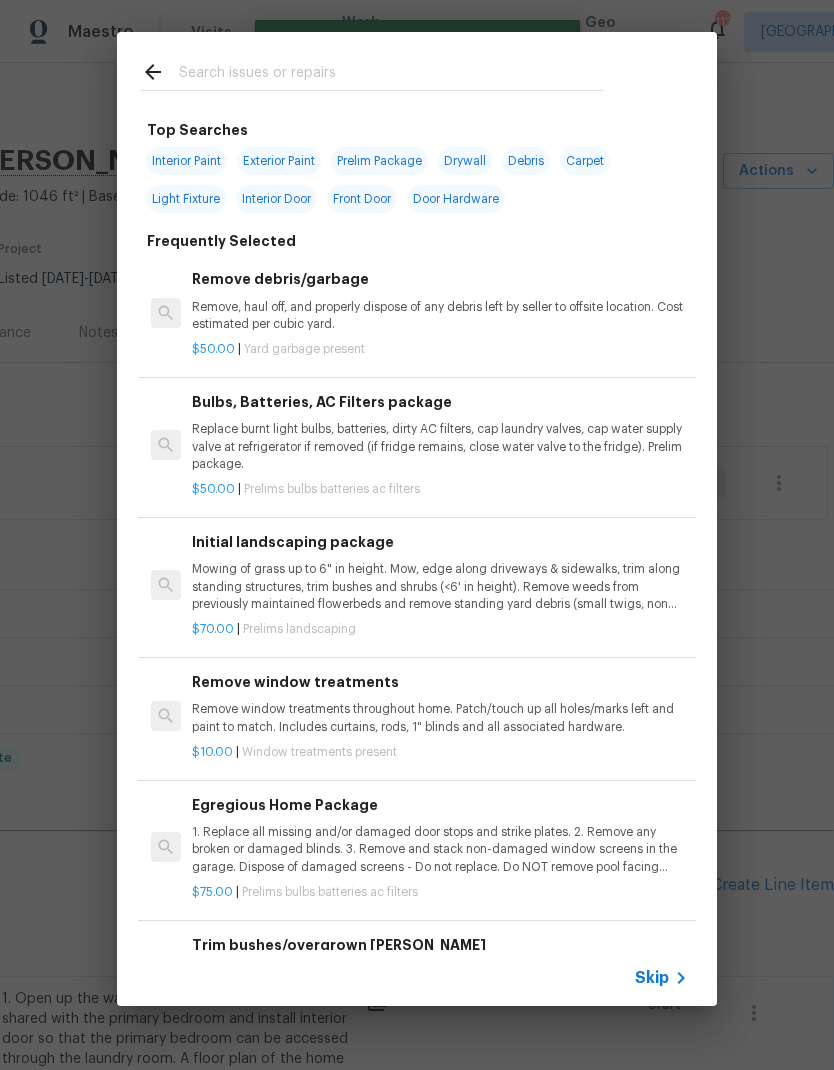 click at bounding box center (391, 75) 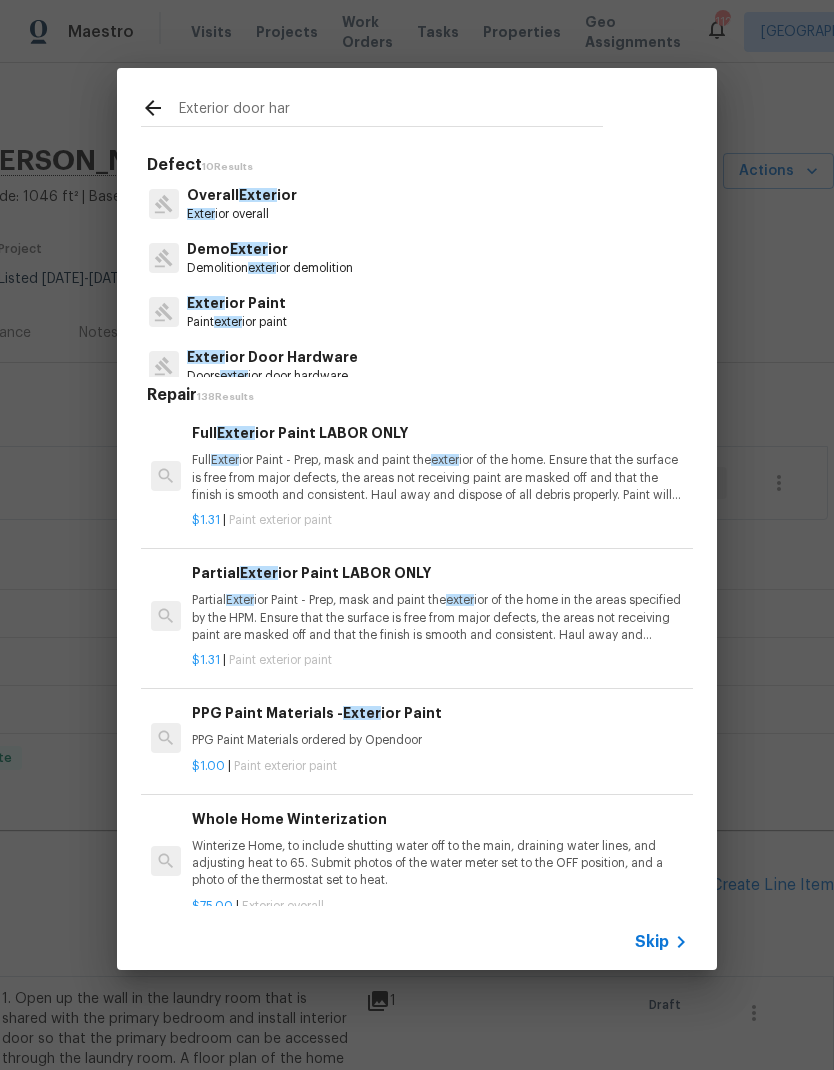 type on "Exterior door hard" 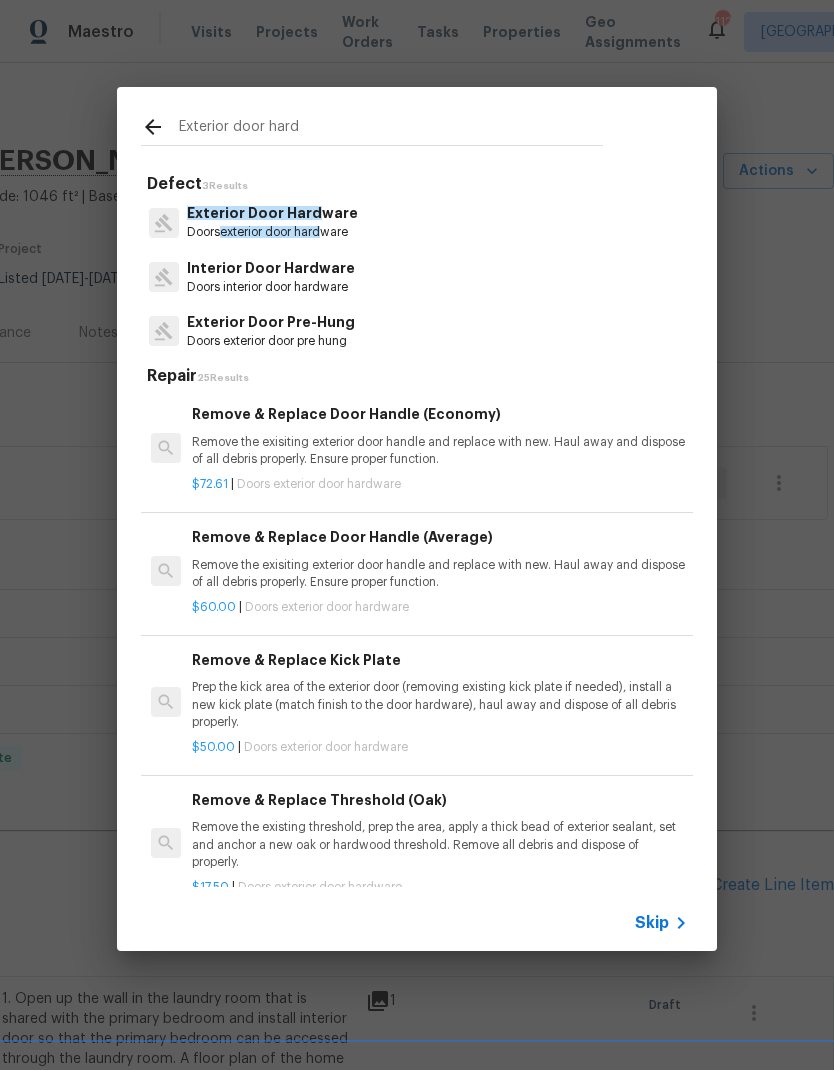 click on "Exterior Door Hard ware" at bounding box center [272, 213] 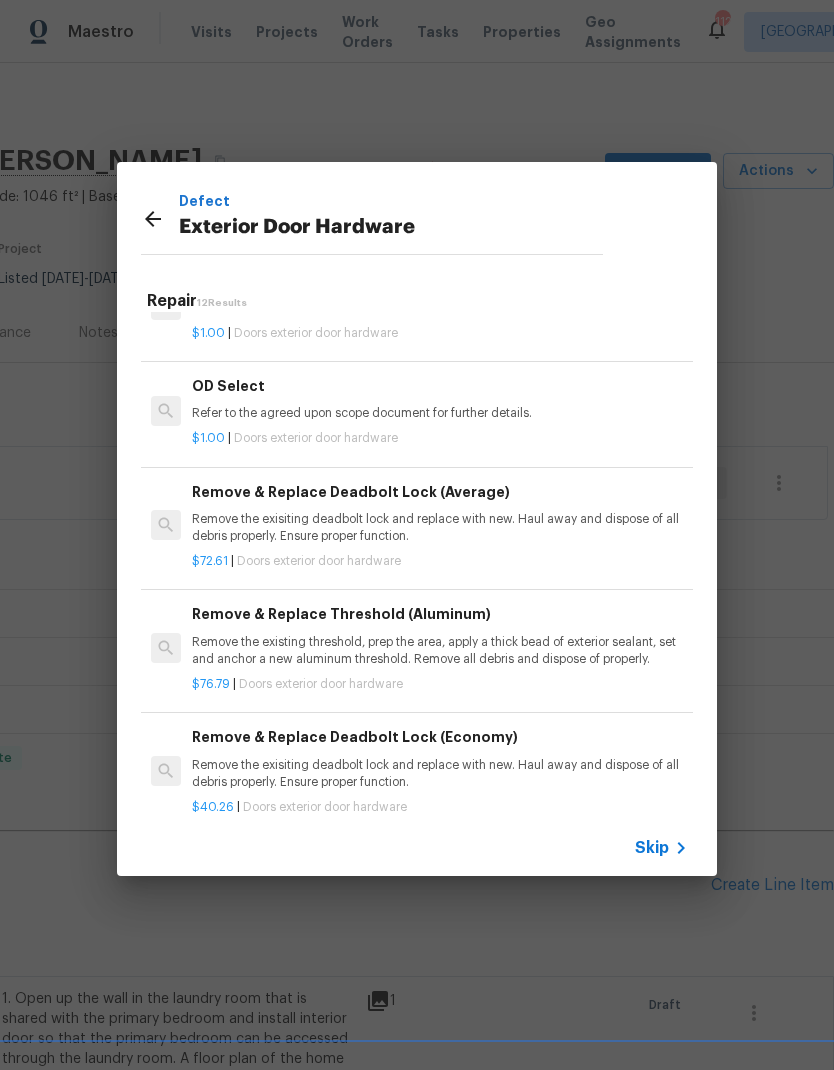 scroll, scrollTop: 726, scrollLeft: 0, axis: vertical 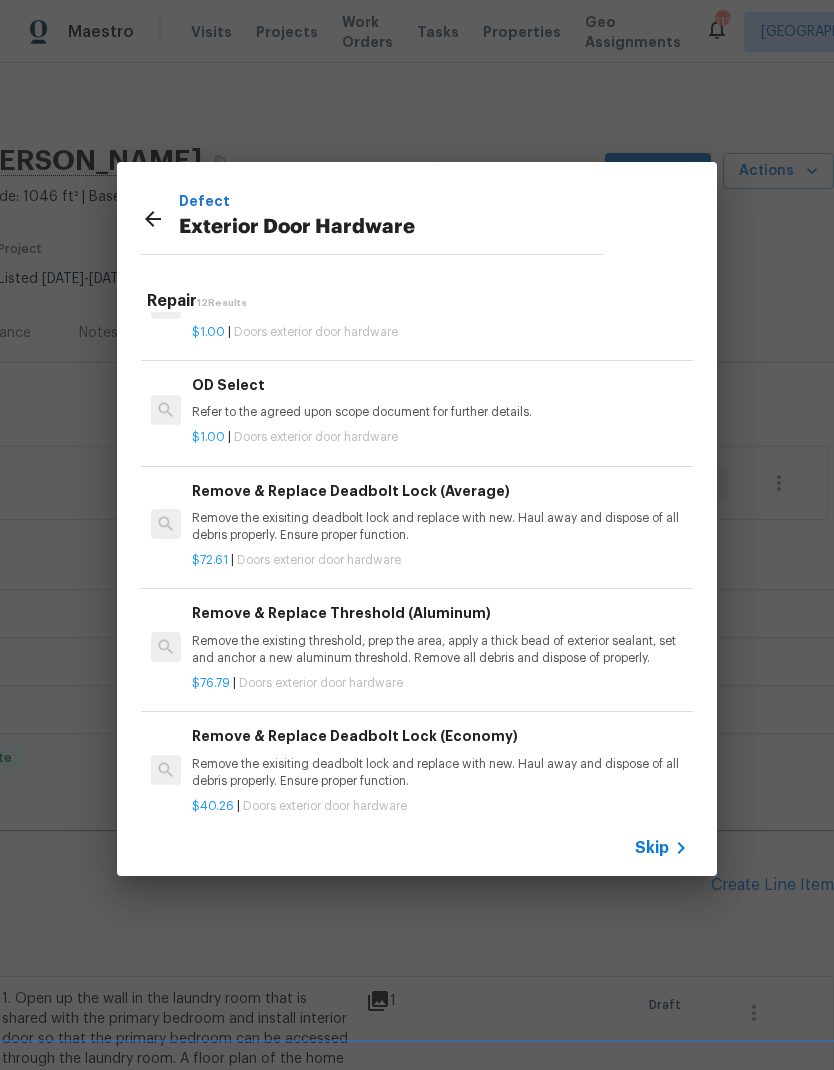 click on "Remove the exisiting deadbolt lock and replace with new. Haul away and dispose of all debris properly. Ensure proper function." at bounding box center [440, 527] 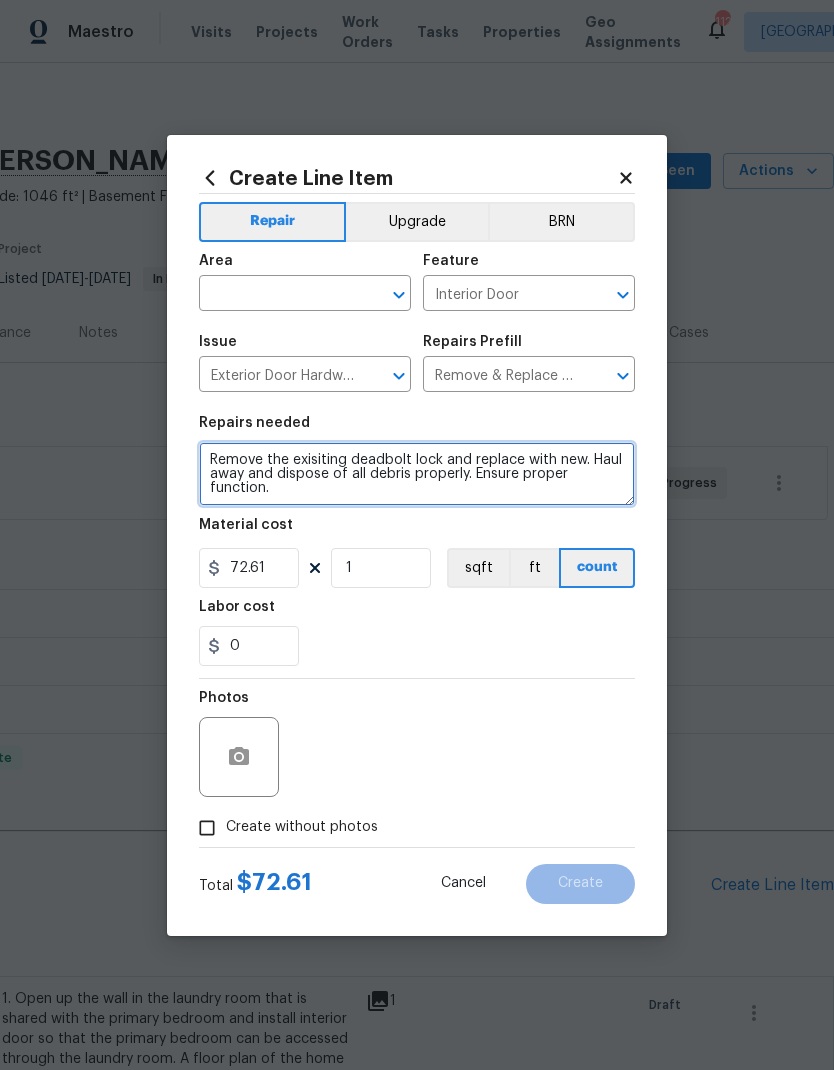 click on "Remove the exisiting deadbolt lock and replace with new. Haul away and dispose of all debris properly. Ensure proper function." at bounding box center [417, 474] 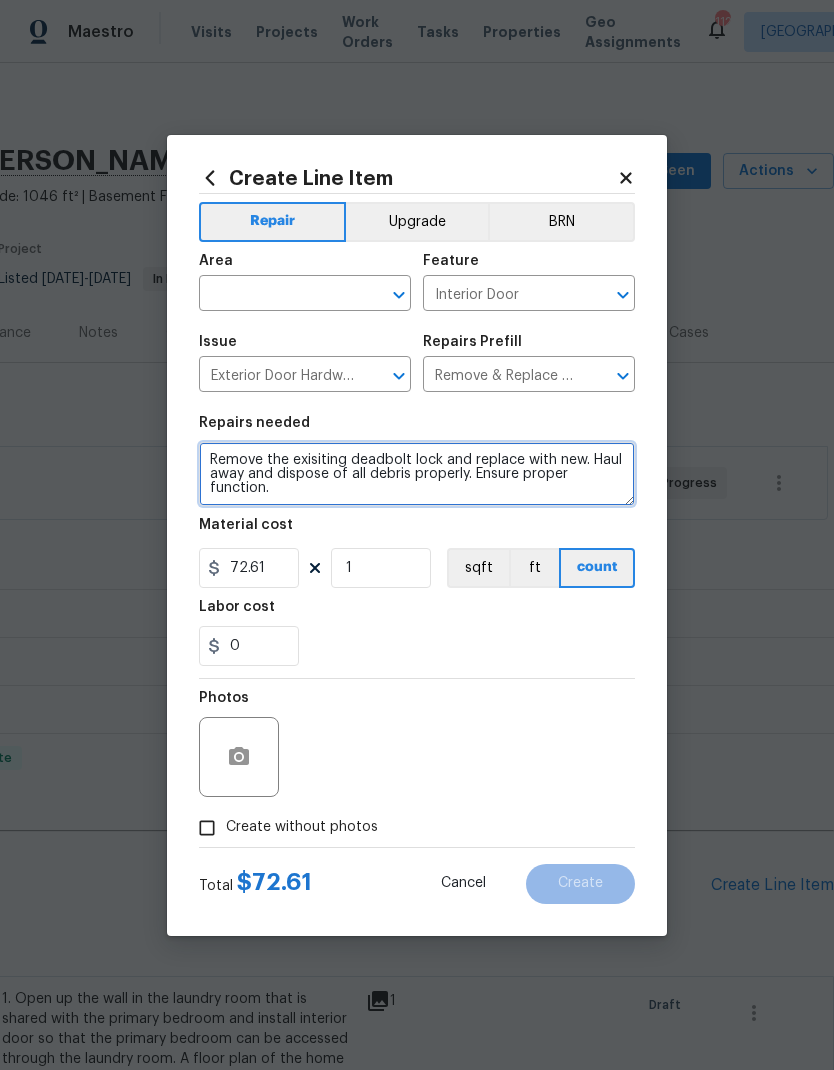 click on "Remove the exisiting deadbolt lock and replace with new. Haul away and dispose of all debris properly. Ensure proper function." at bounding box center (417, 474) 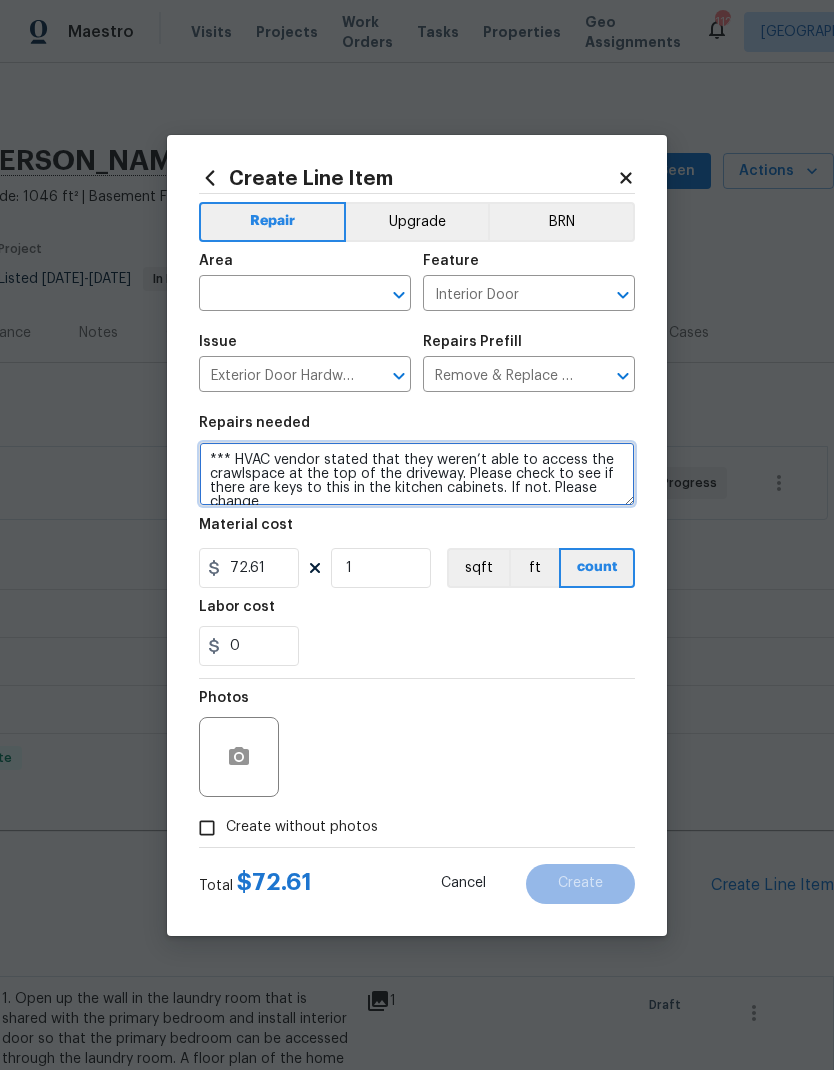 scroll, scrollTop: 5, scrollLeft: 0, axis: vertical 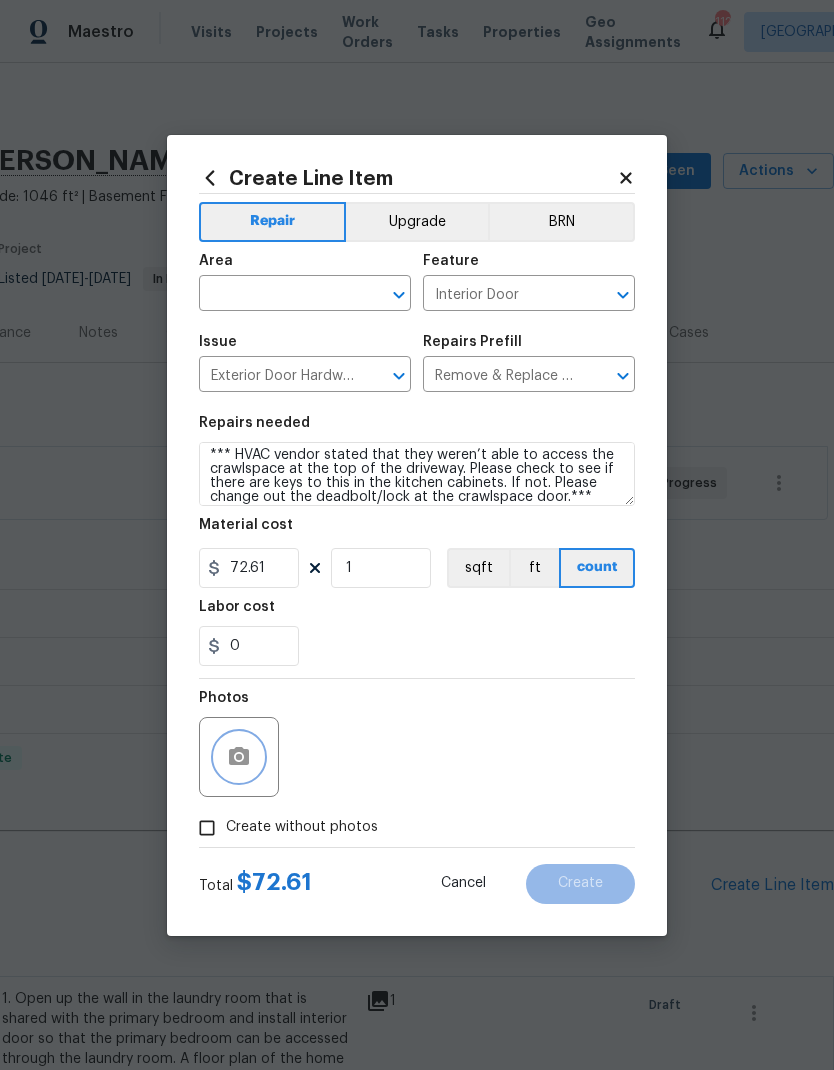 click at bounding box center [239, 757] 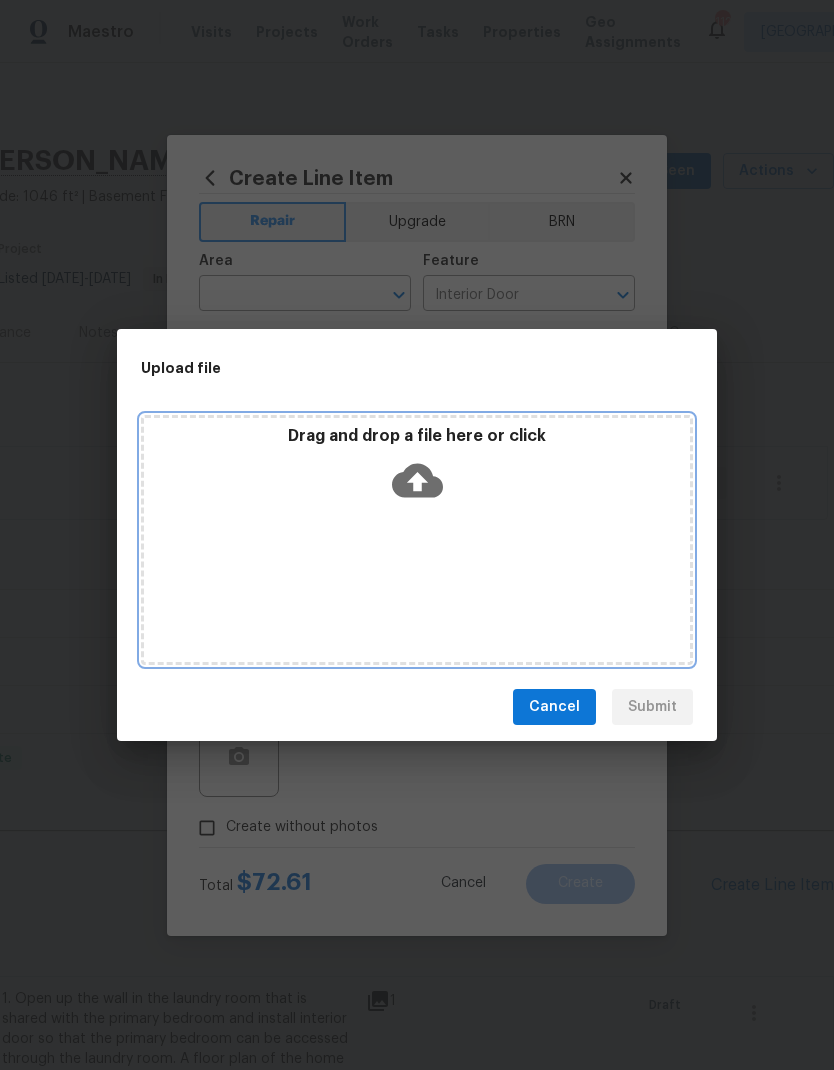 click 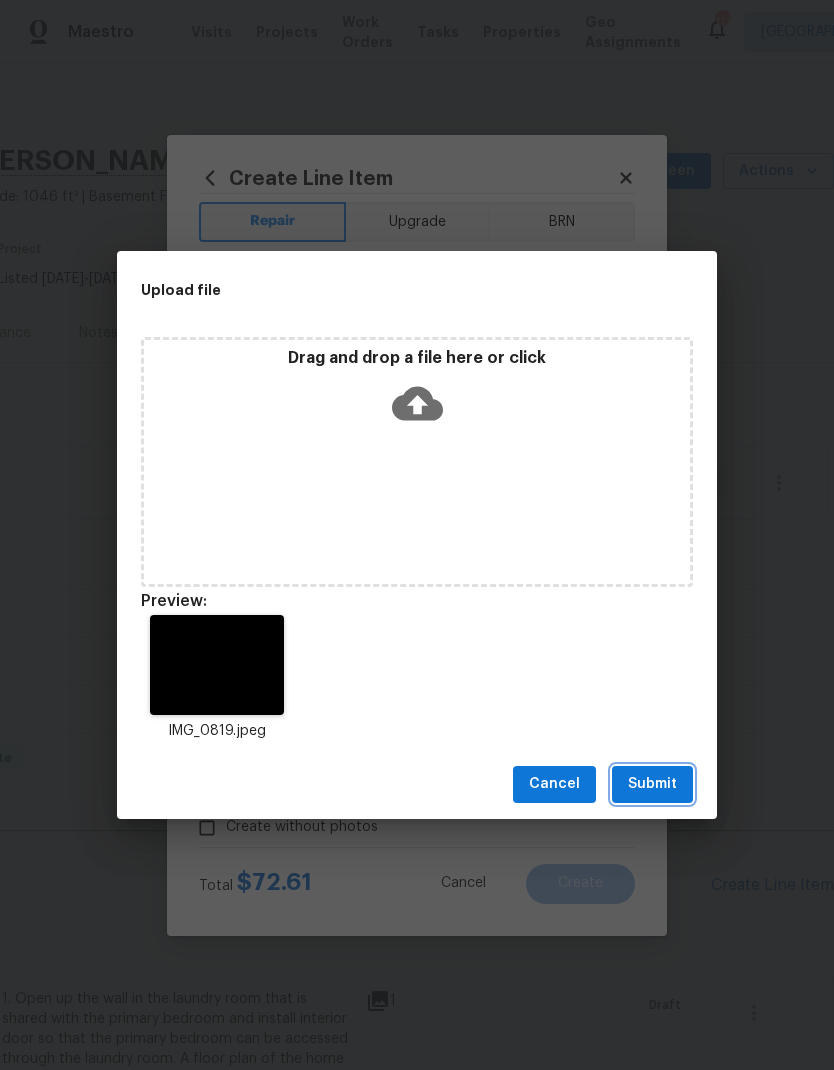 click on "Submit" at bounding box center [652, 784] 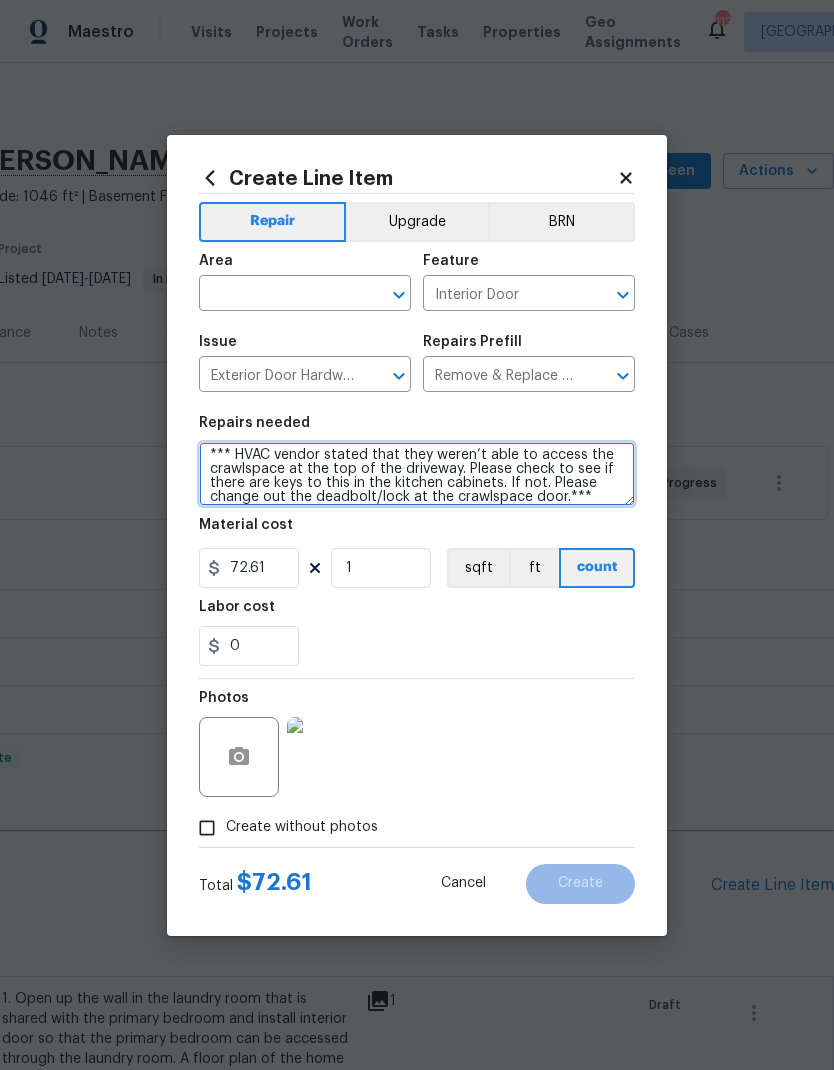 click on "*** HVAC vendor stated that they weren’t able to access the crawlspace at the top of the driveway. Please check to see if there are keys to this in the kitchen cabinets. If not. Please change out the deadbolt/lock at the crawlspace door.***
Remove the exisiting deadbolt lock and replace with new. Haul away and dispose of all debris properly. Ensure proper function." at bounding box center [417, 474] 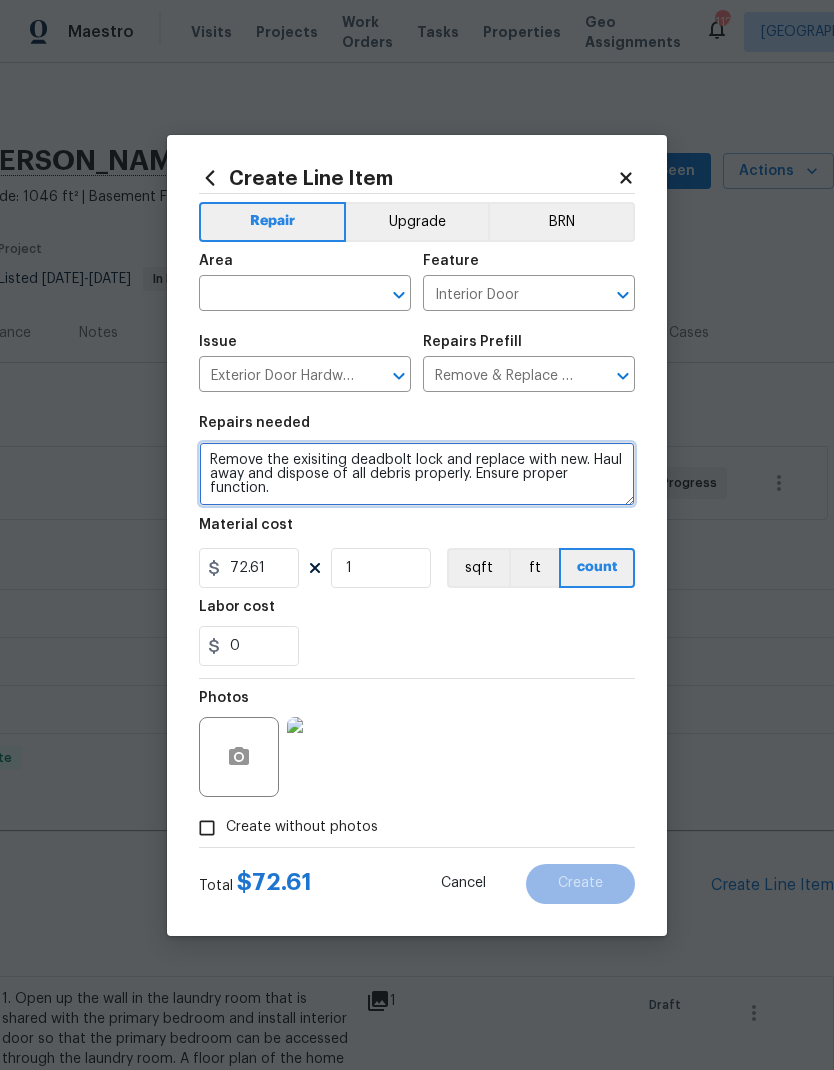 scroll, scrollTop: 84, scrollLeft: 0, axis: vertical 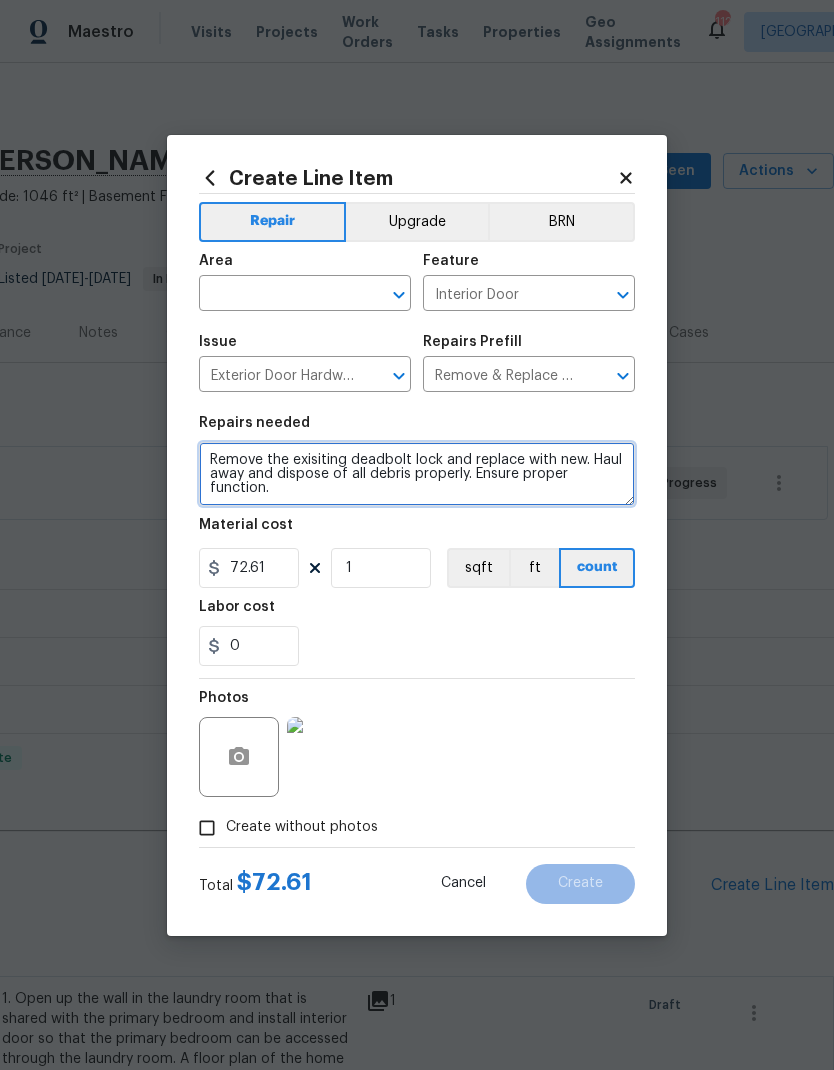 type on "*** HVAC vendor stated that they weren’t able to access the crawlspace at the top of the driveway. Please check to see if there are keys to this door in the kitchen cabinets. If not. Please change out the deadbolt/lock at the crawlspace door.***
Remove the exisiting deadbolt lock and replace with new. Haul away and dispose of all debris properly. Ensure proper function." 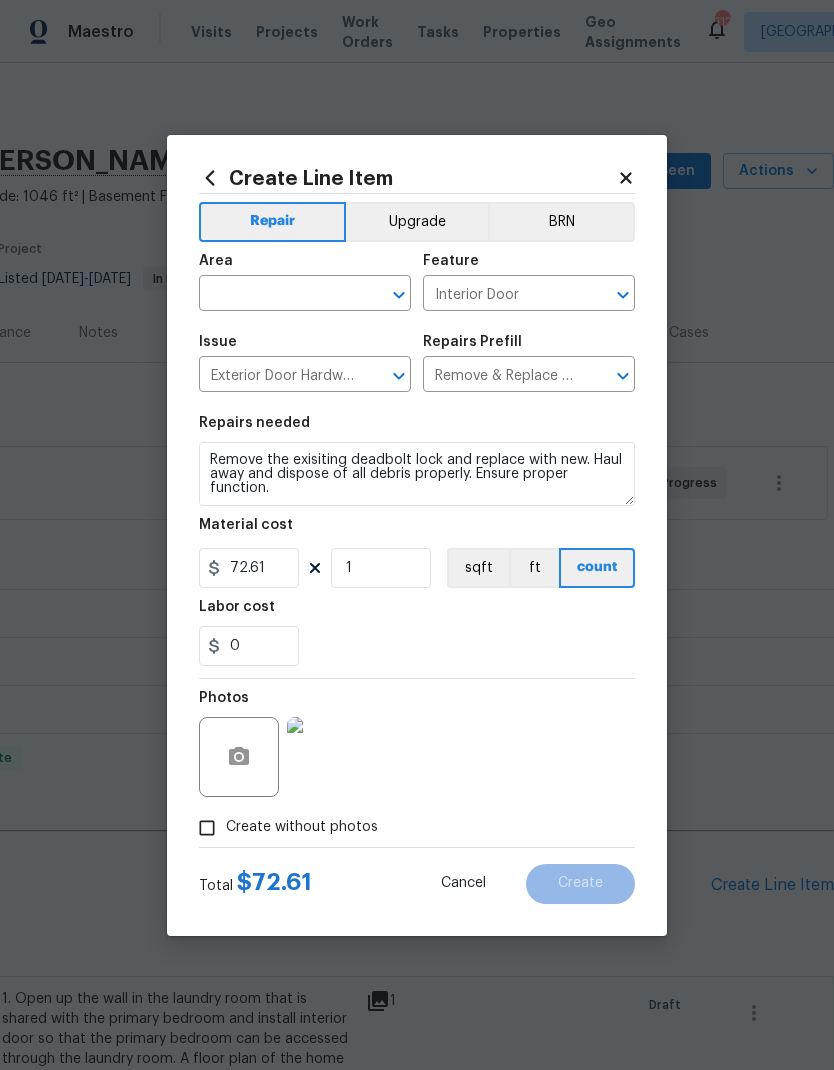 click at bounding box center (277, 295) 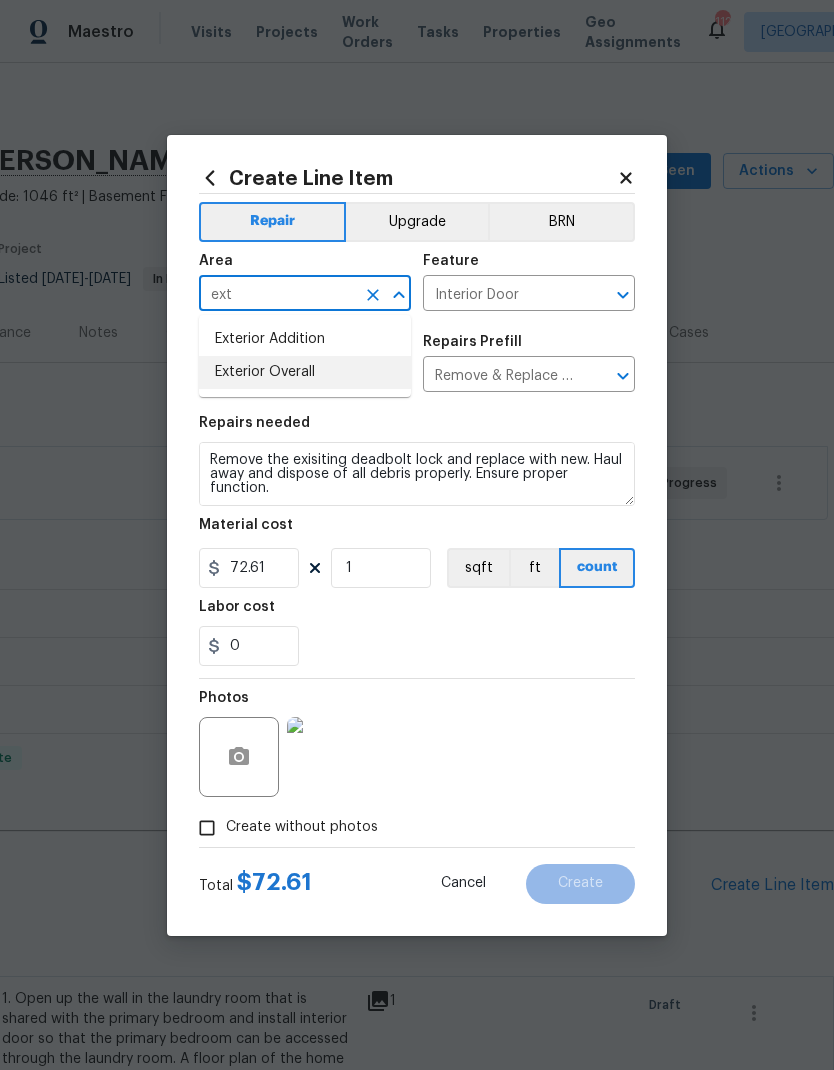 click on "Exterior Overall" at bounding box center (305, 372) 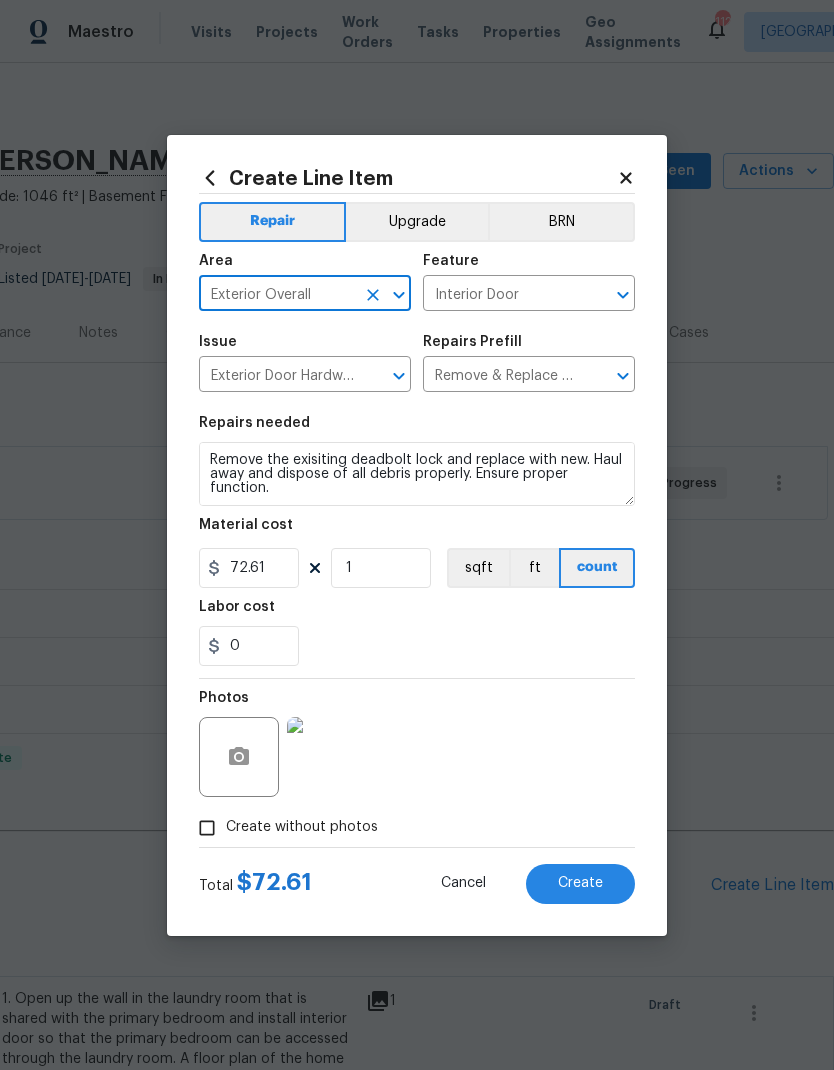 click on "Create" at bounding box center [580, 883] 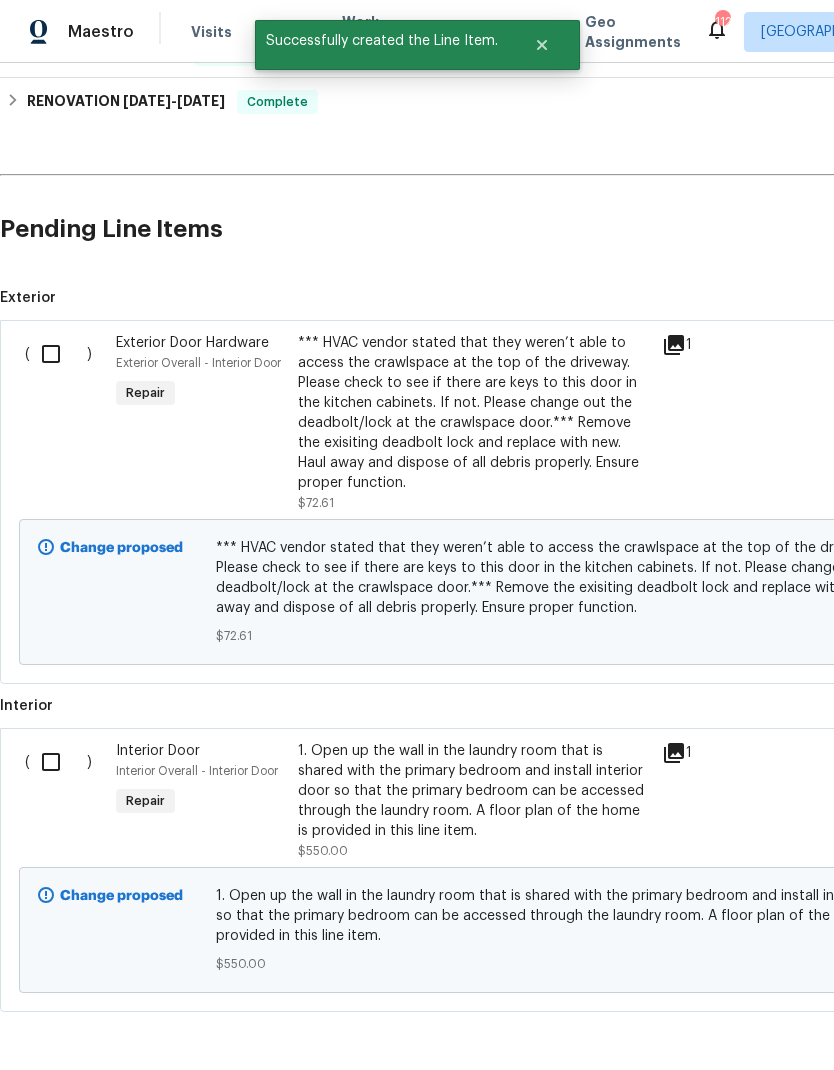 scroll, scrollTop: 655, scrollLeft: 0, axis: vertical 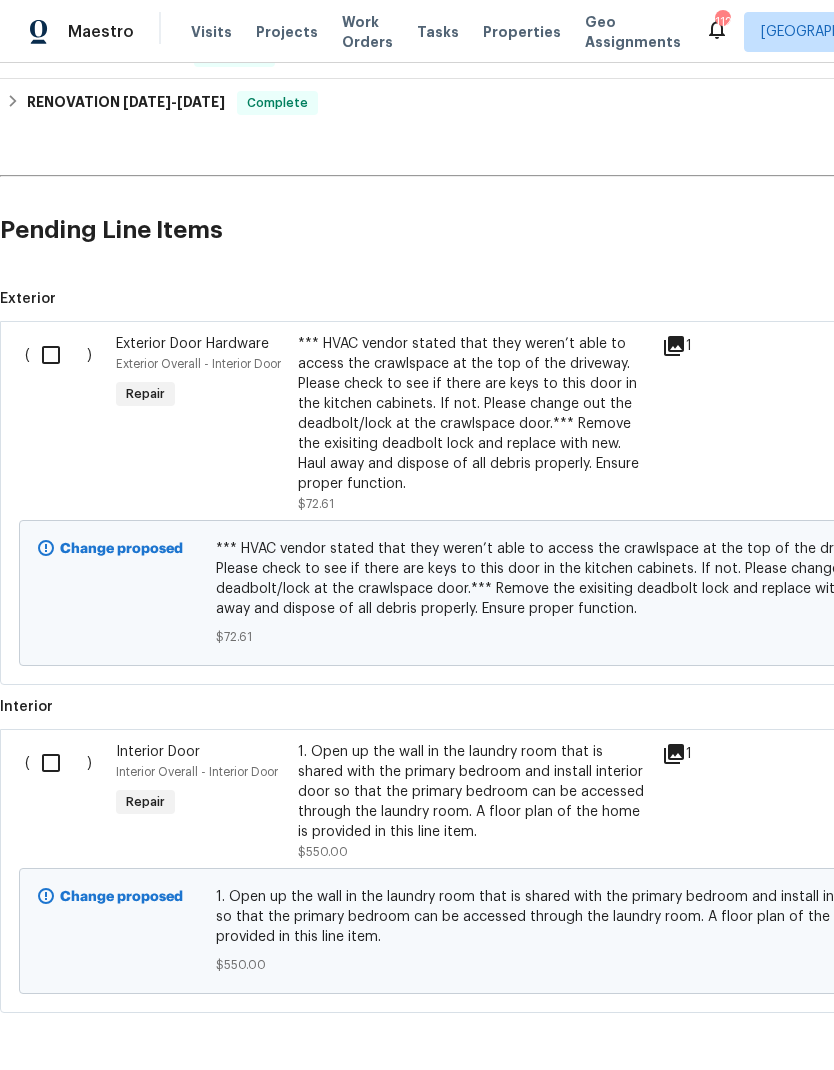 click on "1. Open up the wall in the laundry room that is shared with the primary bedroom and install interior door so that the primary bedroom can be accessed through the laundry room. A floor plan of the home is provided in this line item." at bounding box center (474, 792) 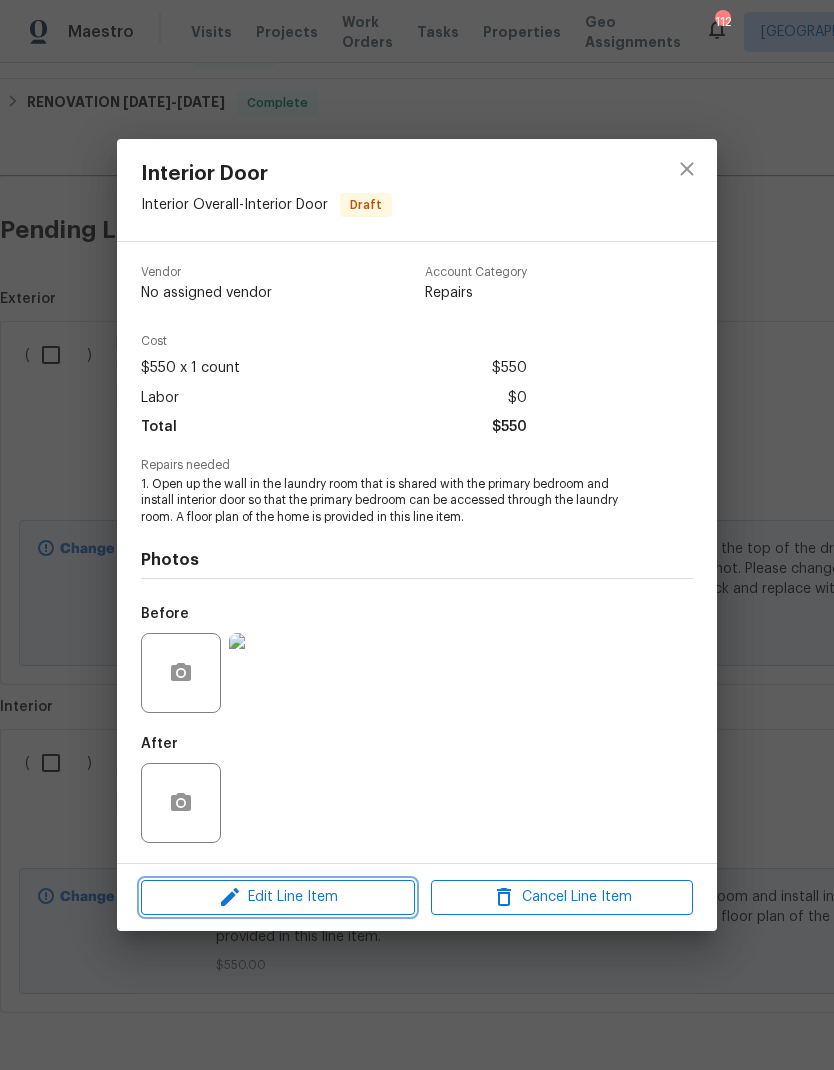 click on "Edit Line Item" at bounding box center [278, 897] 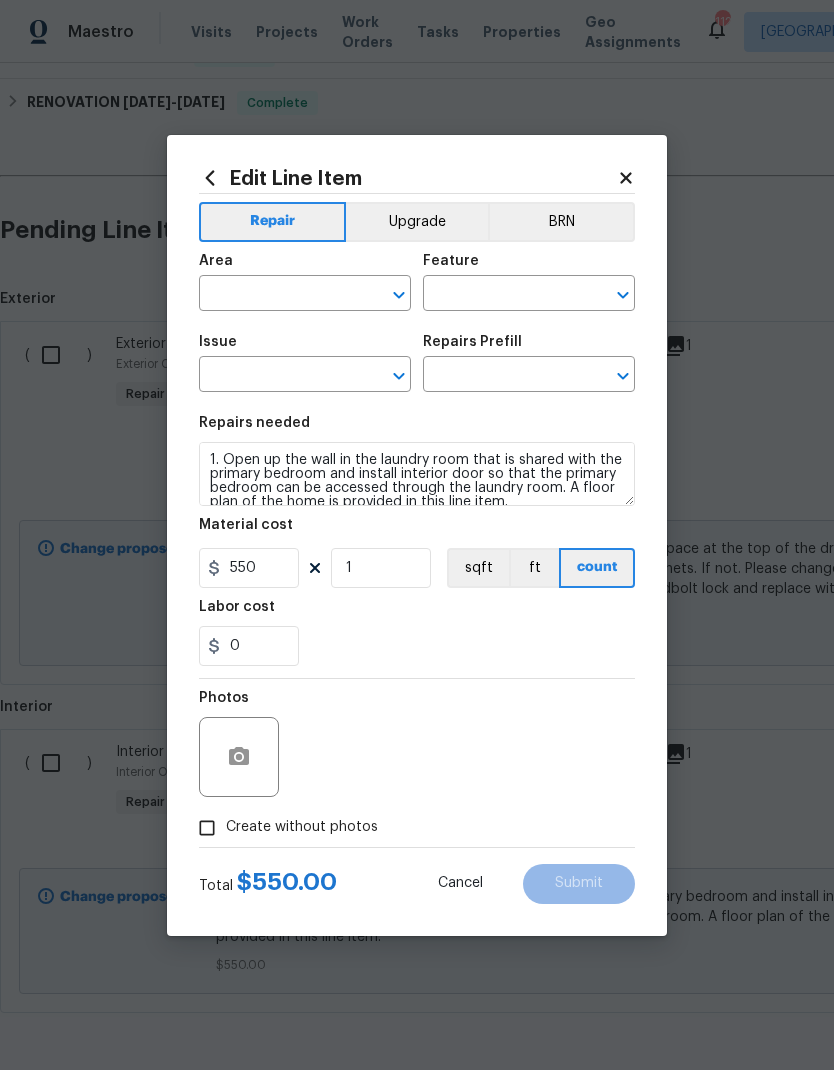 type on "Interior Overall" 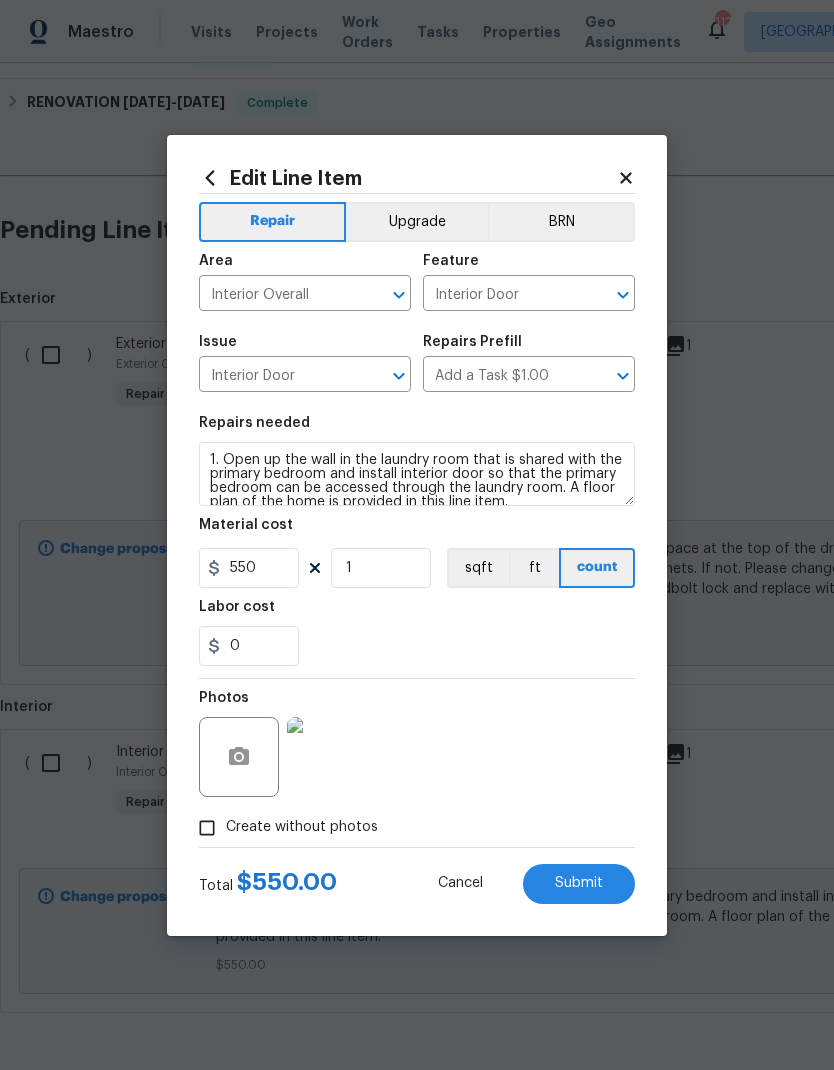 click on "Upgrade" at bounding box center (417, 222) 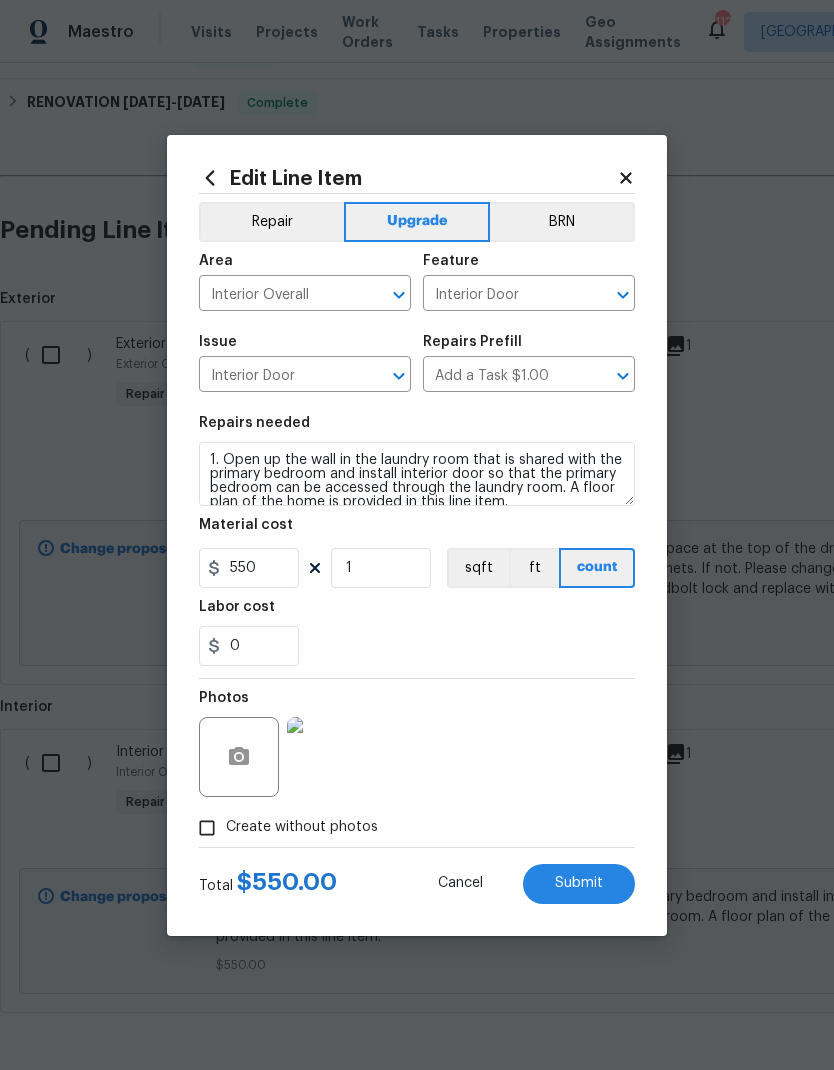 click on "Submit" at bounding box center [579, 884] 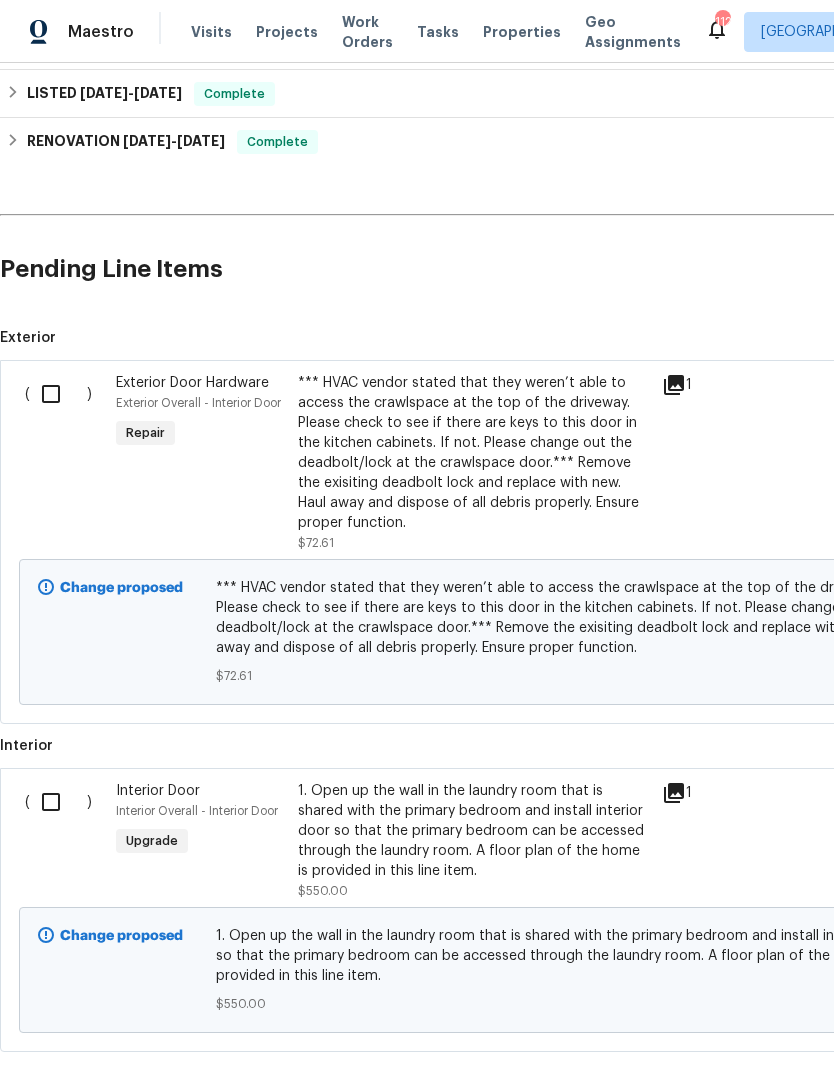 scroll, scrollTop: 616, scrollLeft: 0, axis: vertical 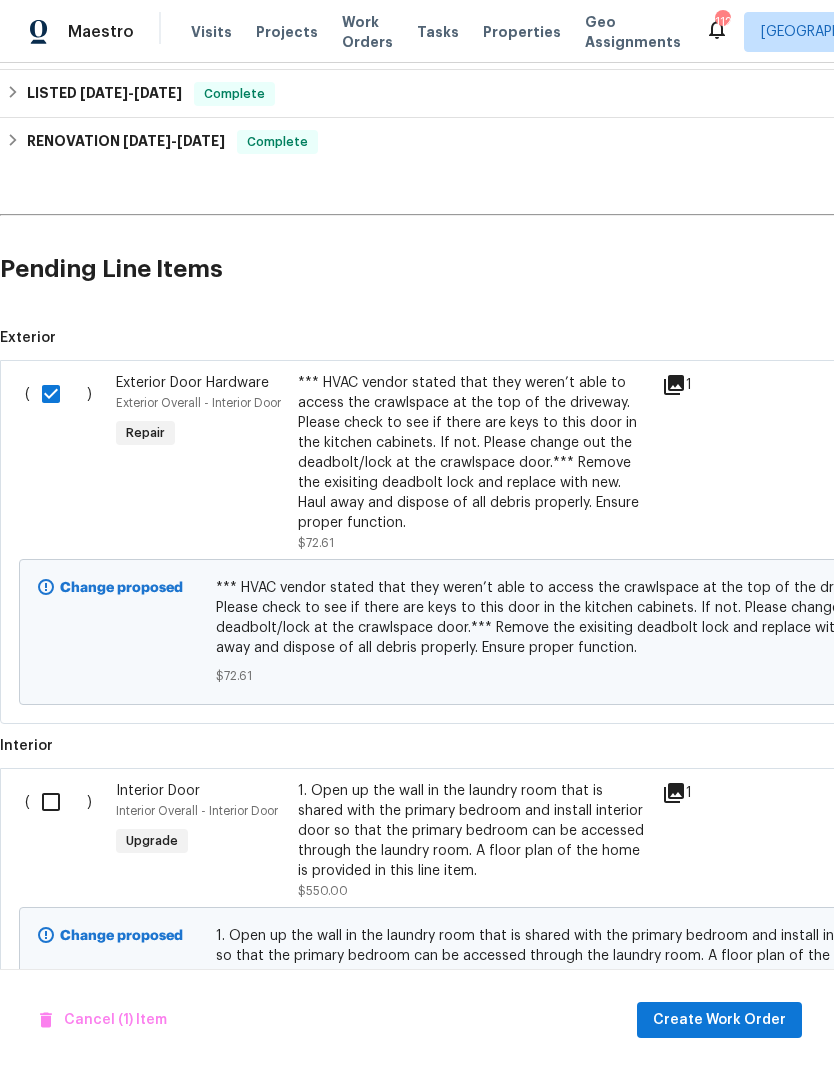 click at bounding box center [58, 802] 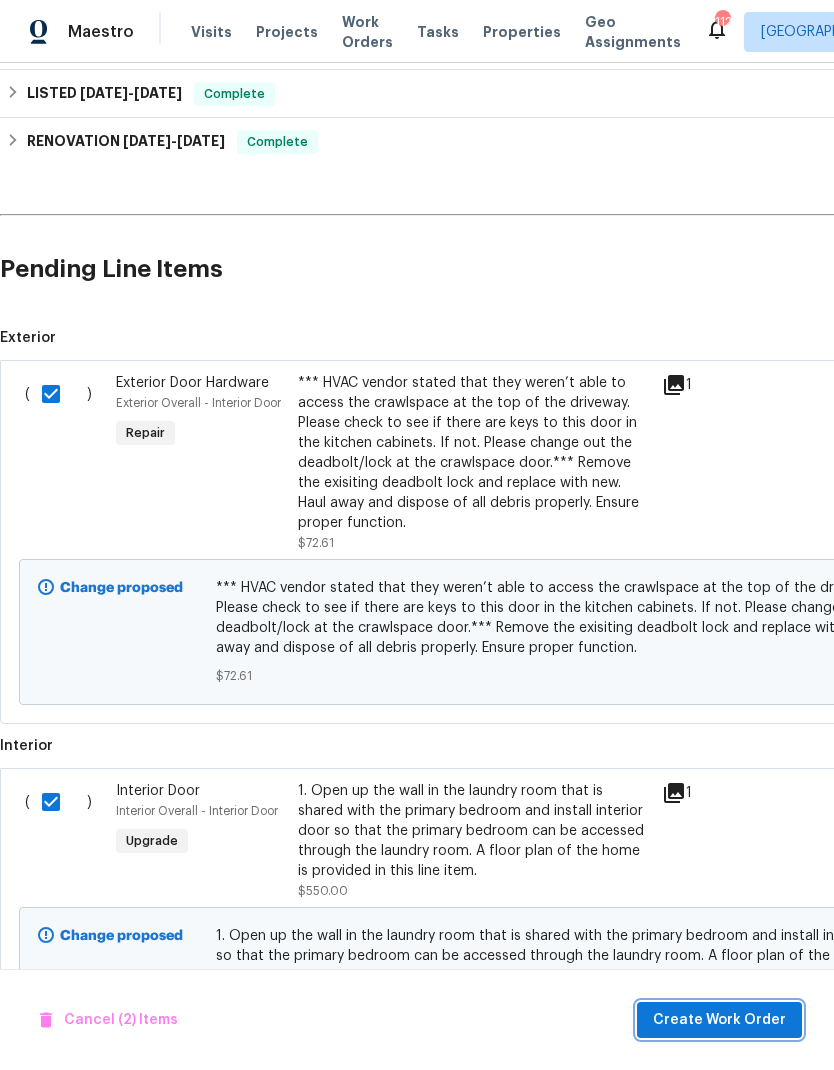 click on "Create Work Order" at bounding box center (719, 1020) 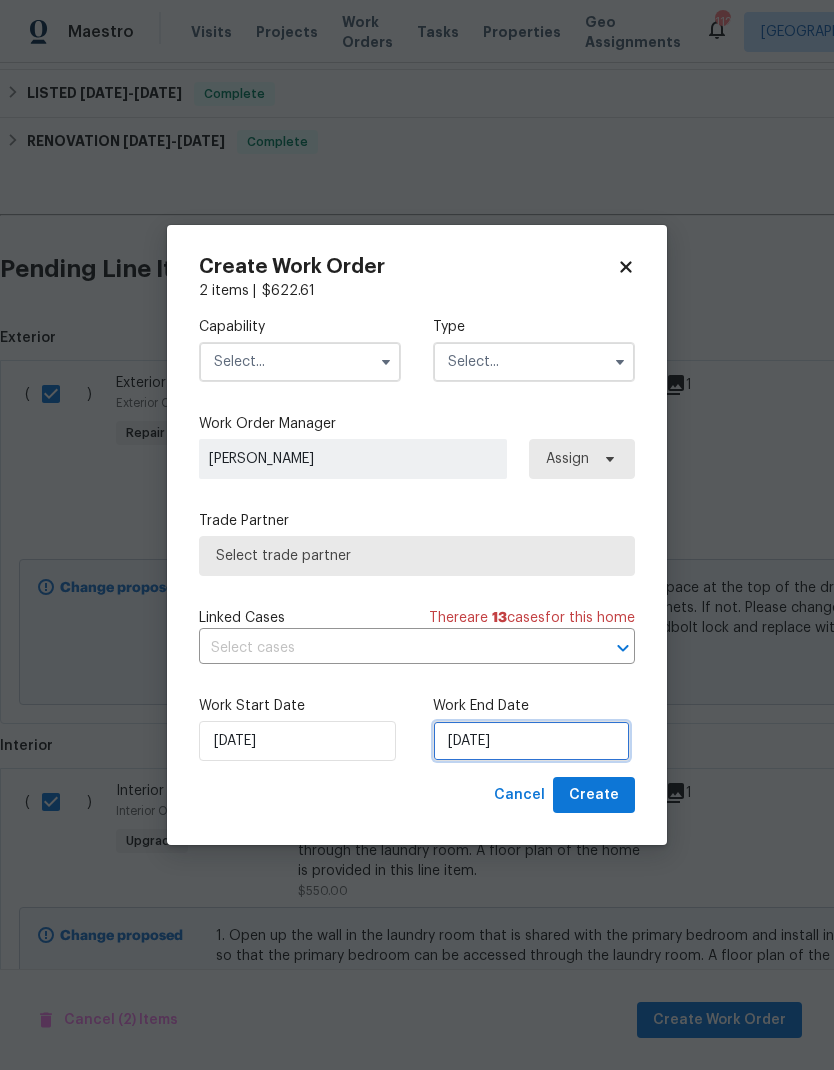 click on "7/21/2025" at bounding box center (531, 741) 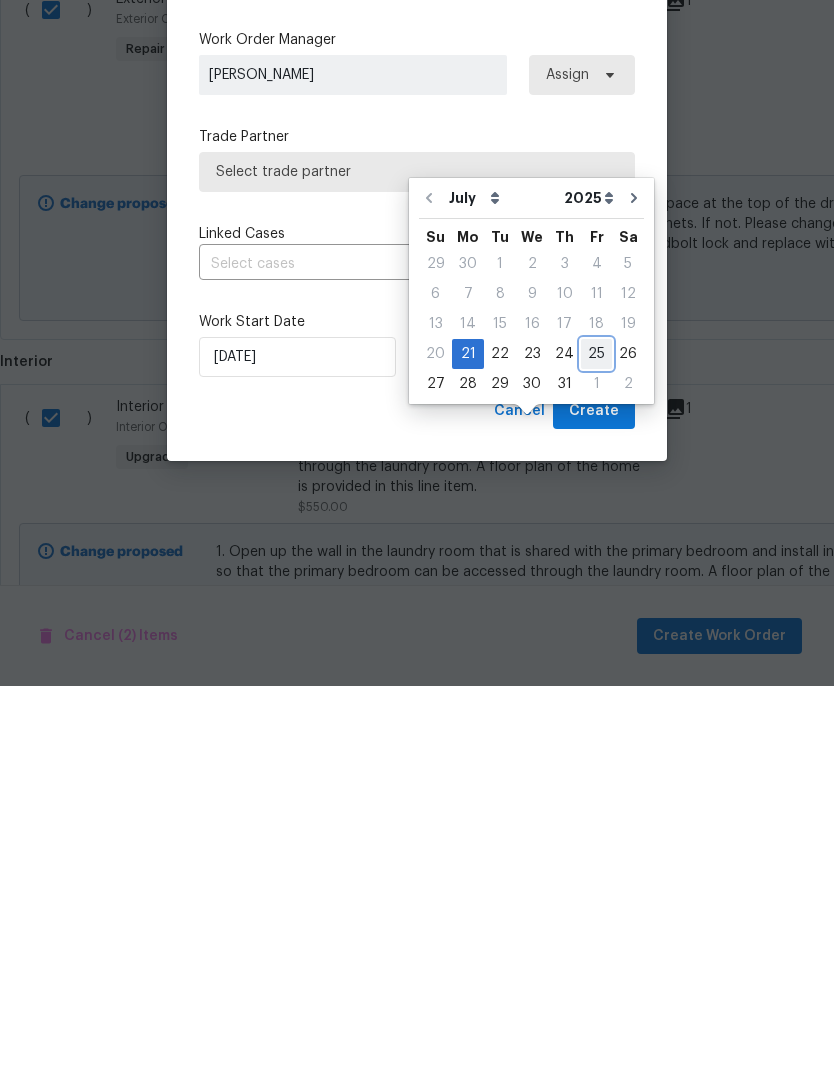 click on "25" at bounding box center (596, 738) 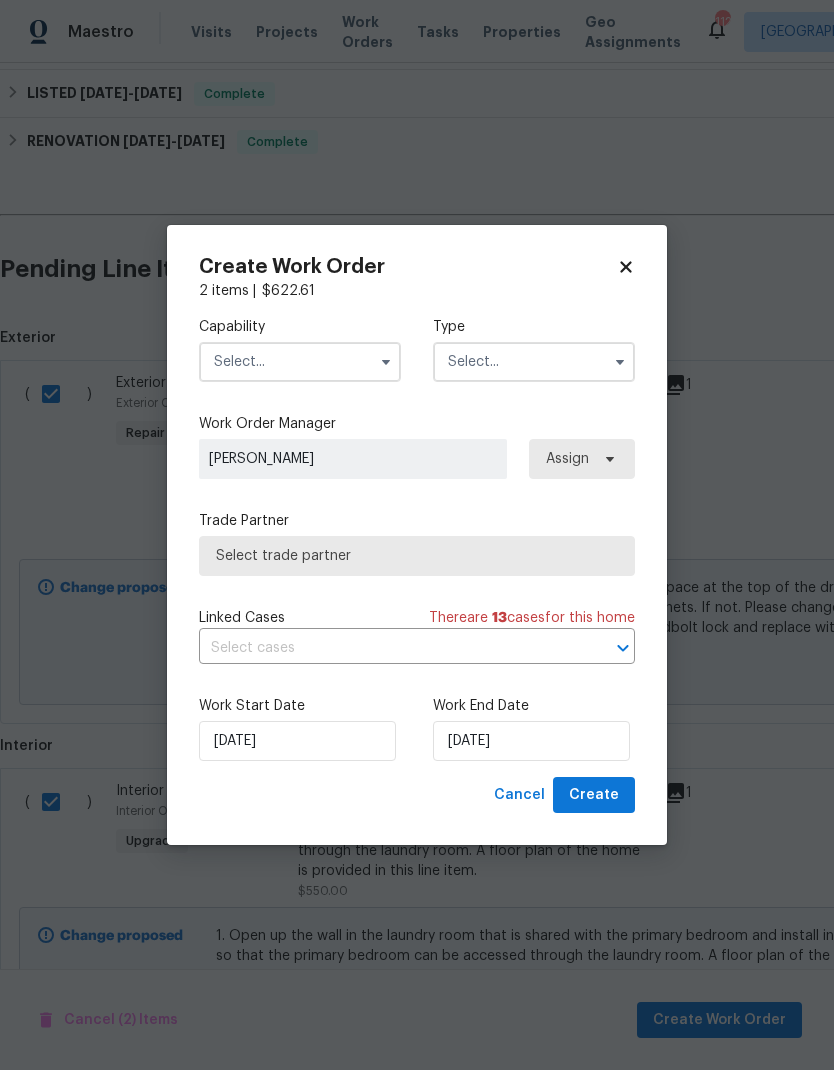 click at bounding box center [300, 362] 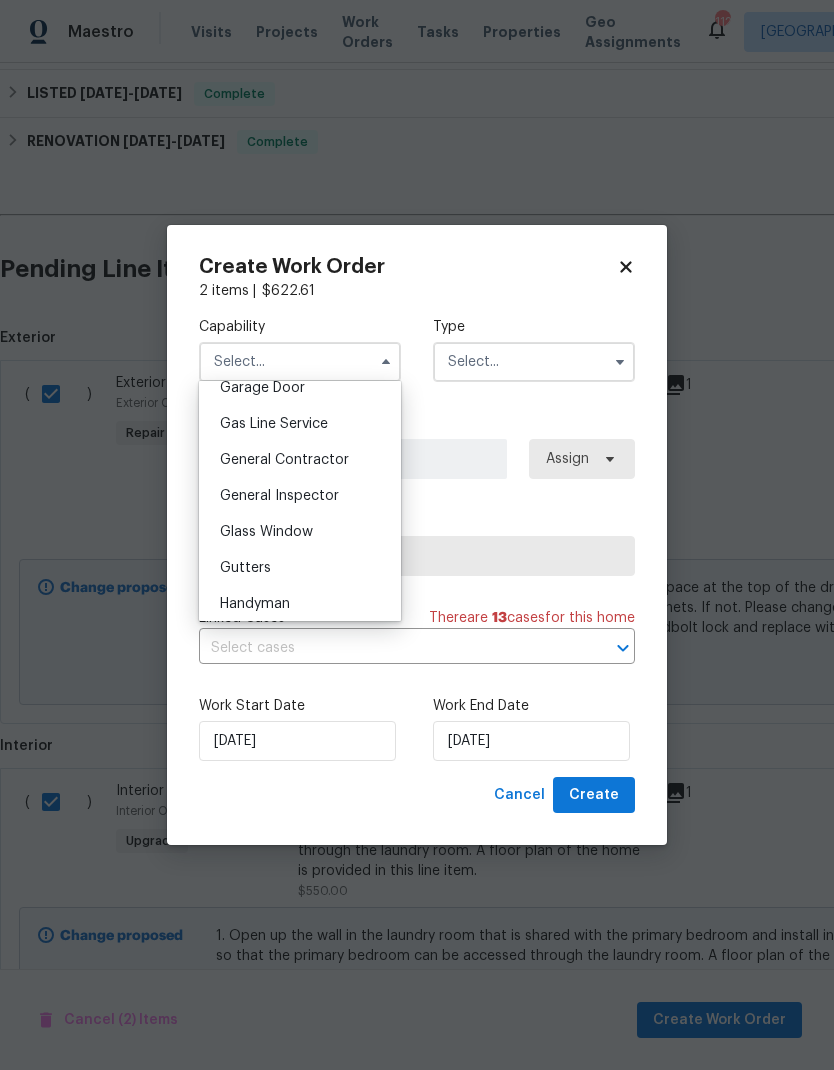 scroll, scrollTop: 921, scrollLeft: 0, axis: vertical 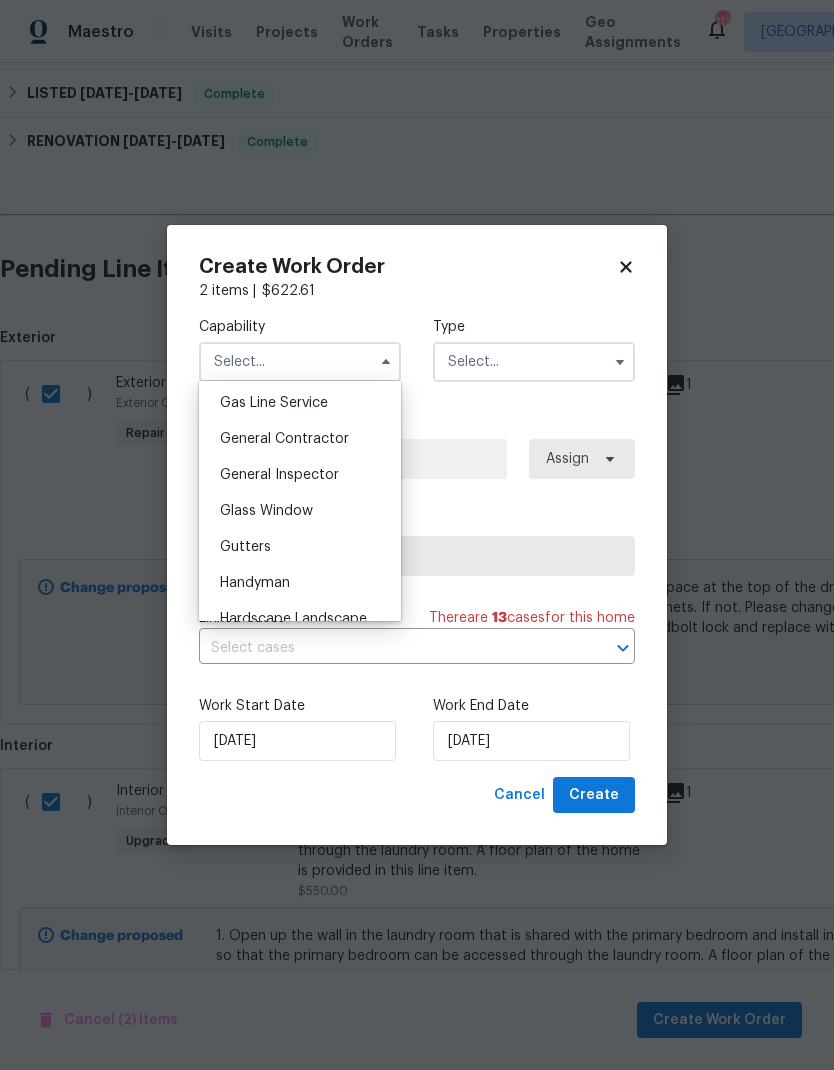 click on "General Contractor" at bounding box center (284, 439) 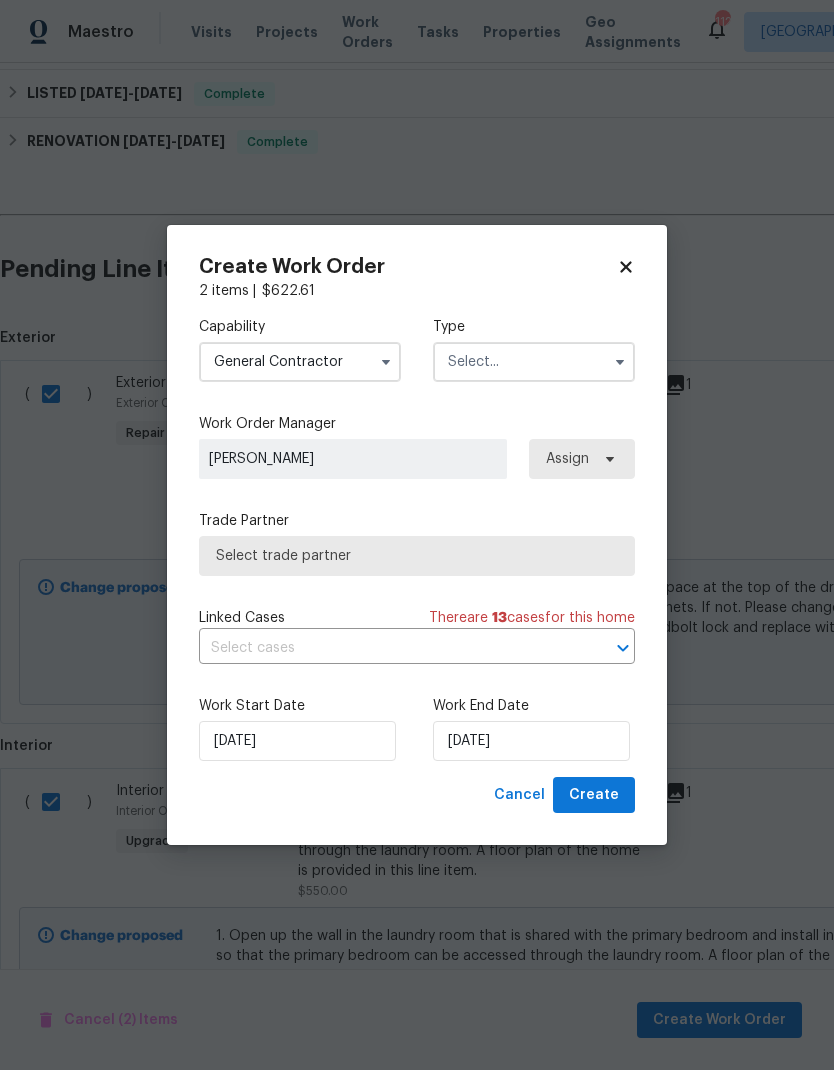 click at bounding box center [534, 362] 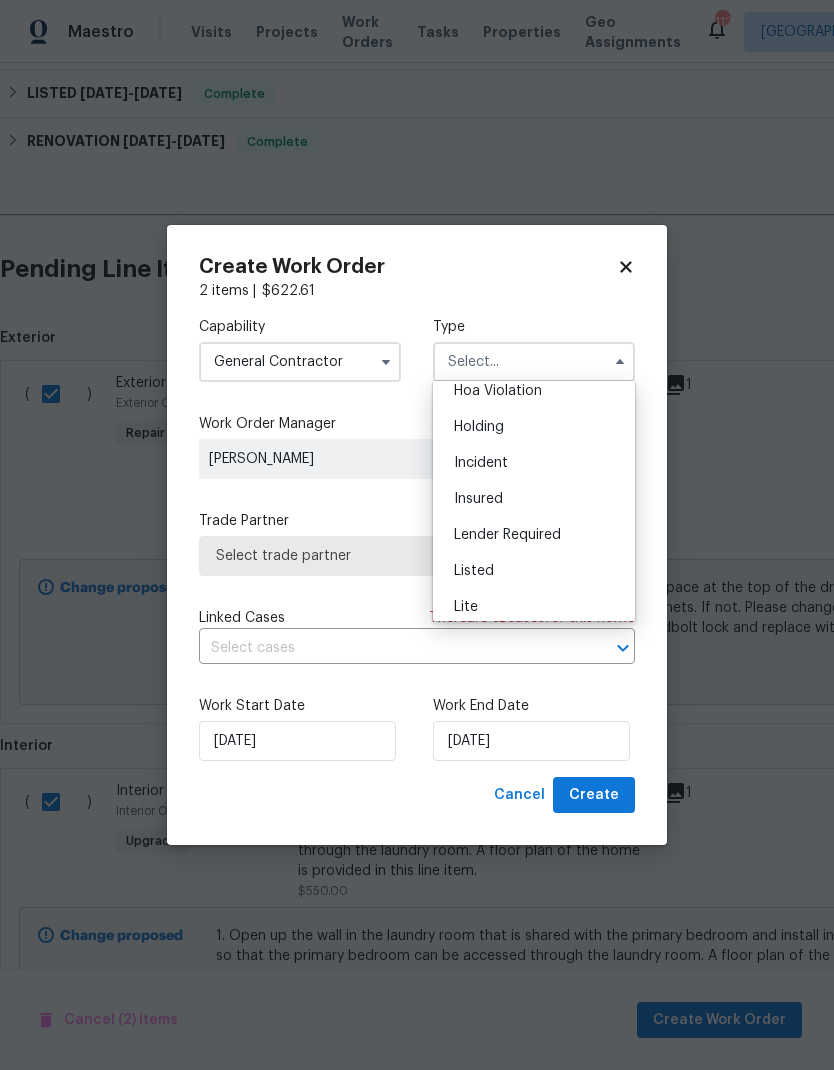 scroll, scrollTop: 61, scrollLeft: 0, axis: vertical 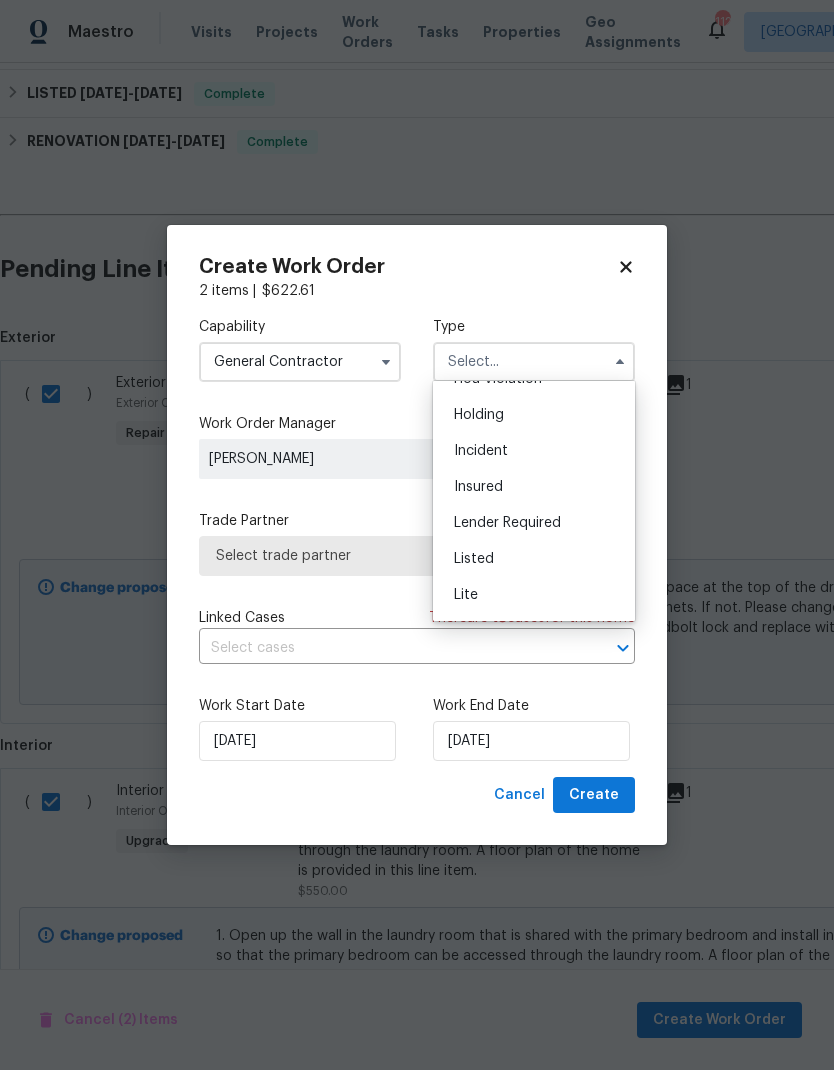 click on "Listed" at bounding box center (534, 559) 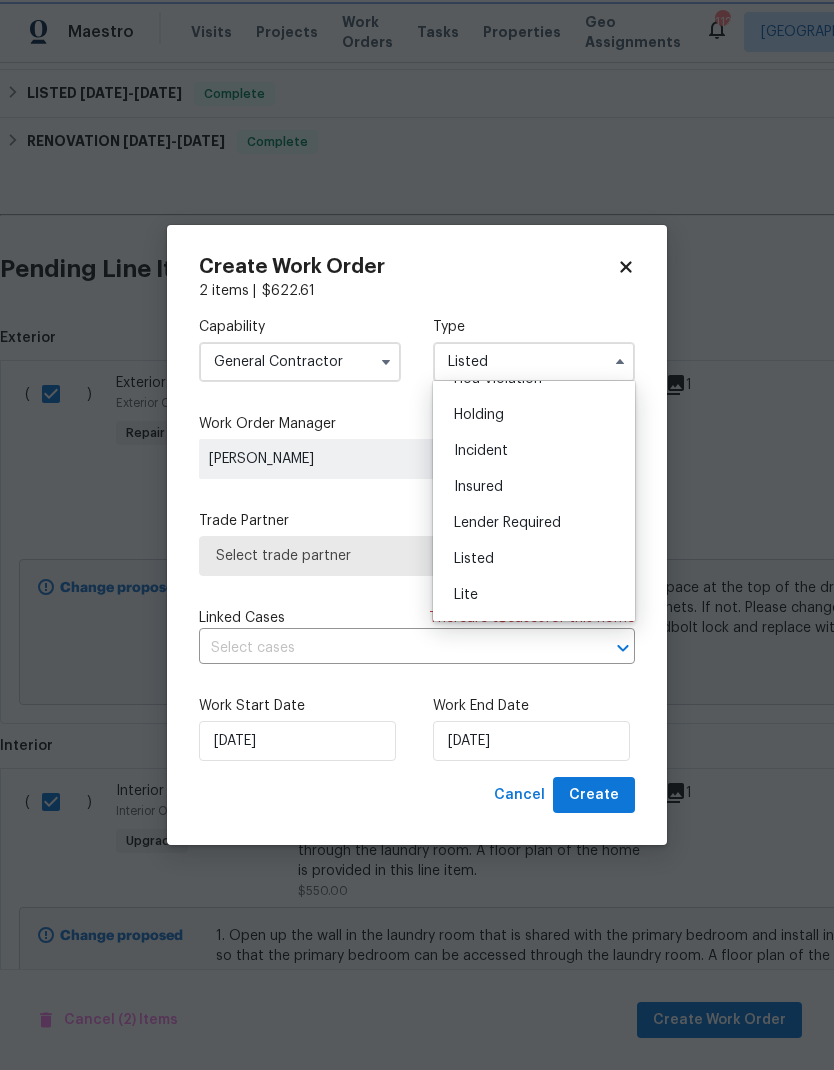 scroll, scrollTop: 0, scrollLeft: 0, axis: both 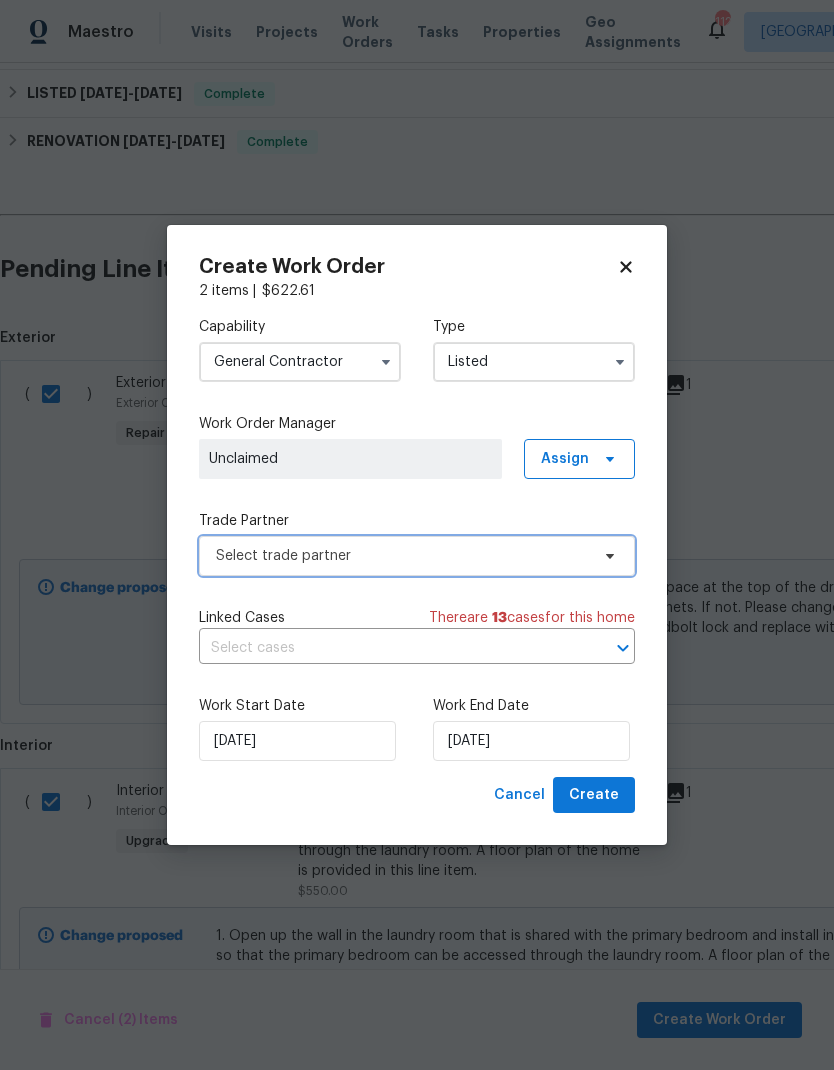 click on "Select trade partner" at bounding box center (402, 556) 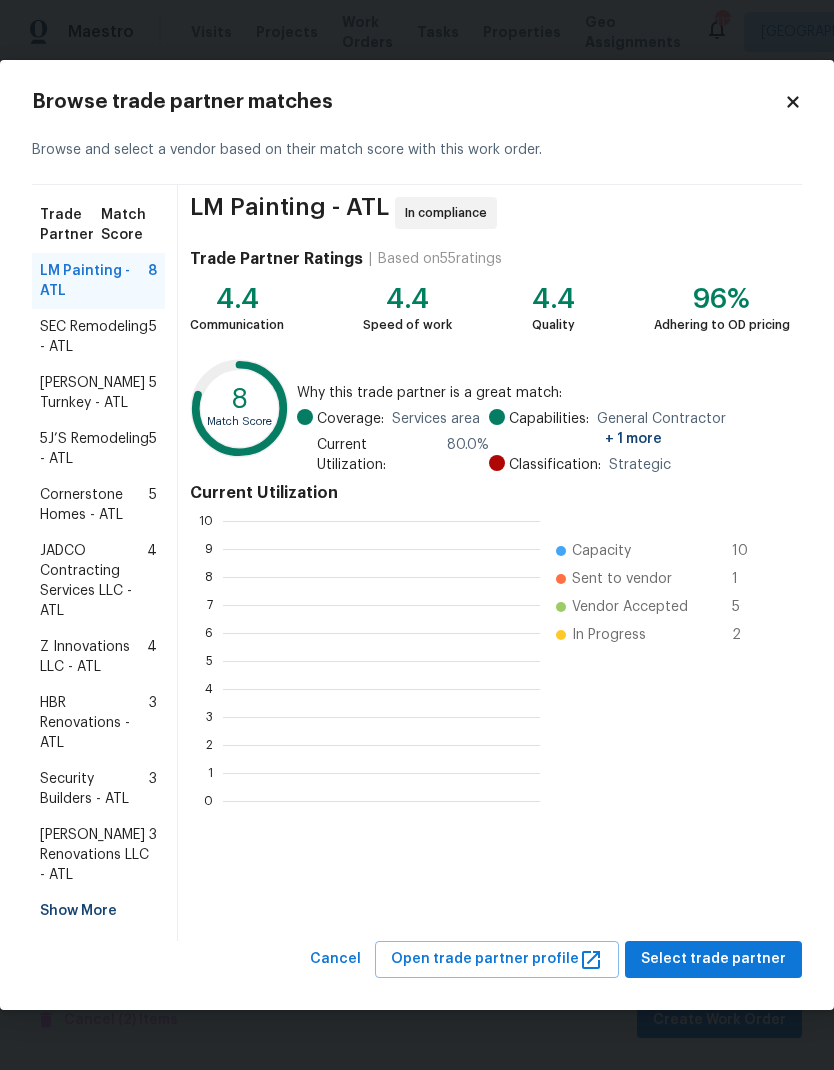 scroll, scrollTop: 2, scrollLeft: 2, axis: both 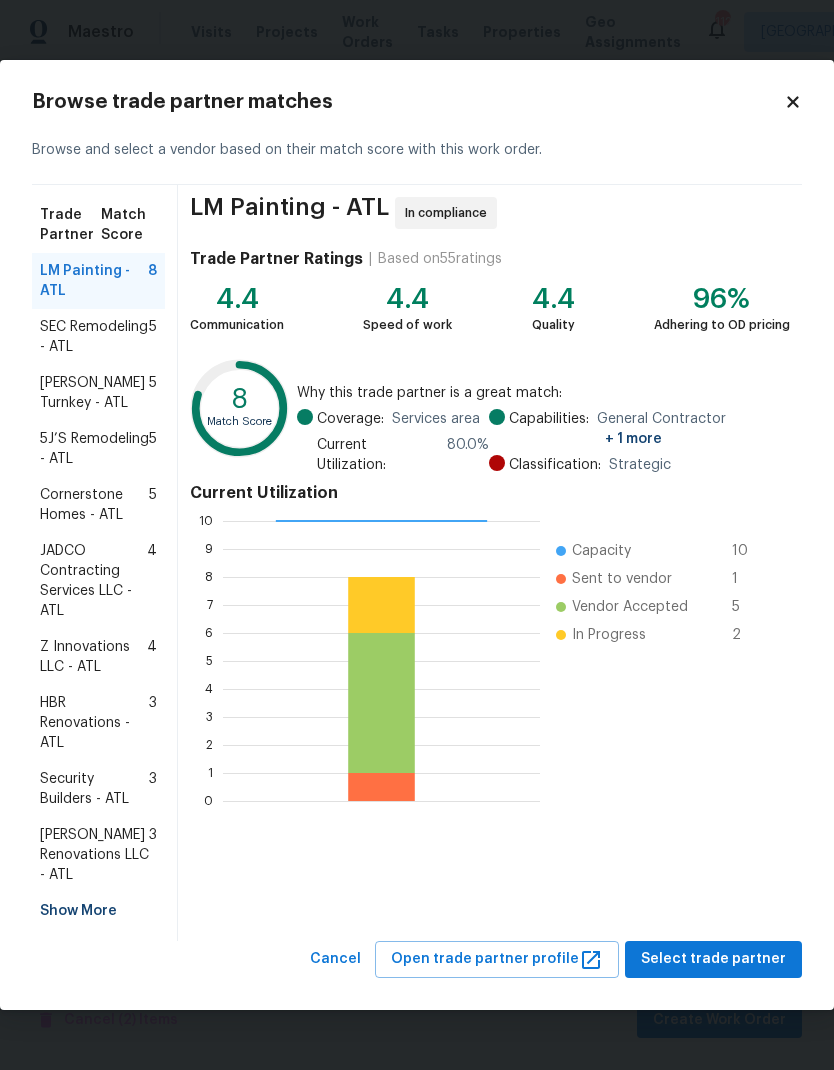 click on "Show More" at bounding box center [98, 911] 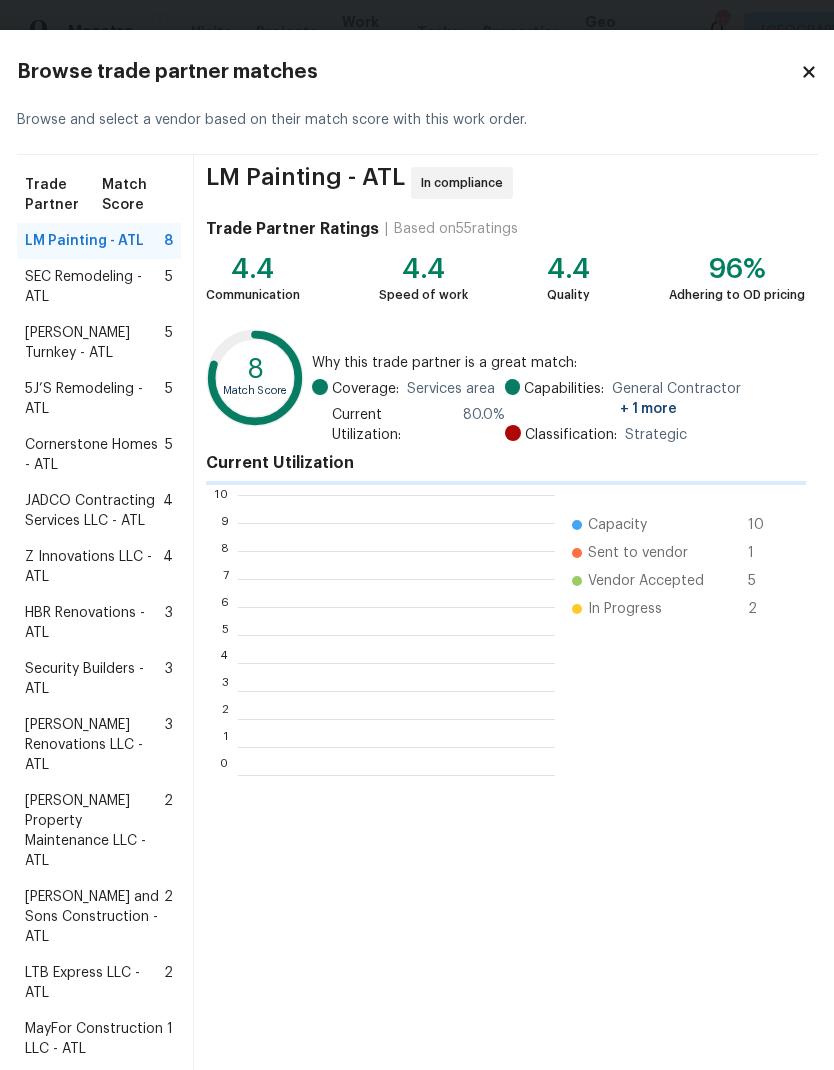 scroll, scrollTop: 2, scrollLeft: 2, axis: both 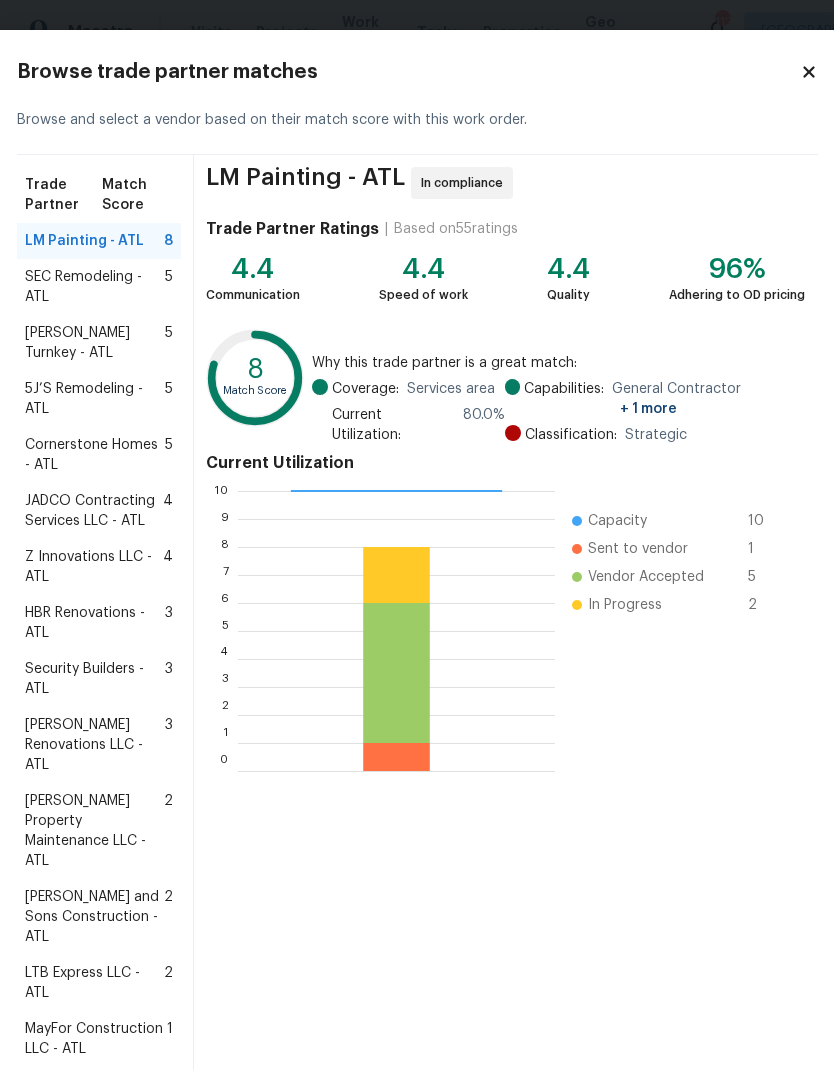 click on "Glen Property Maintenance LLC - ATL" at bounding box center (94, 831) 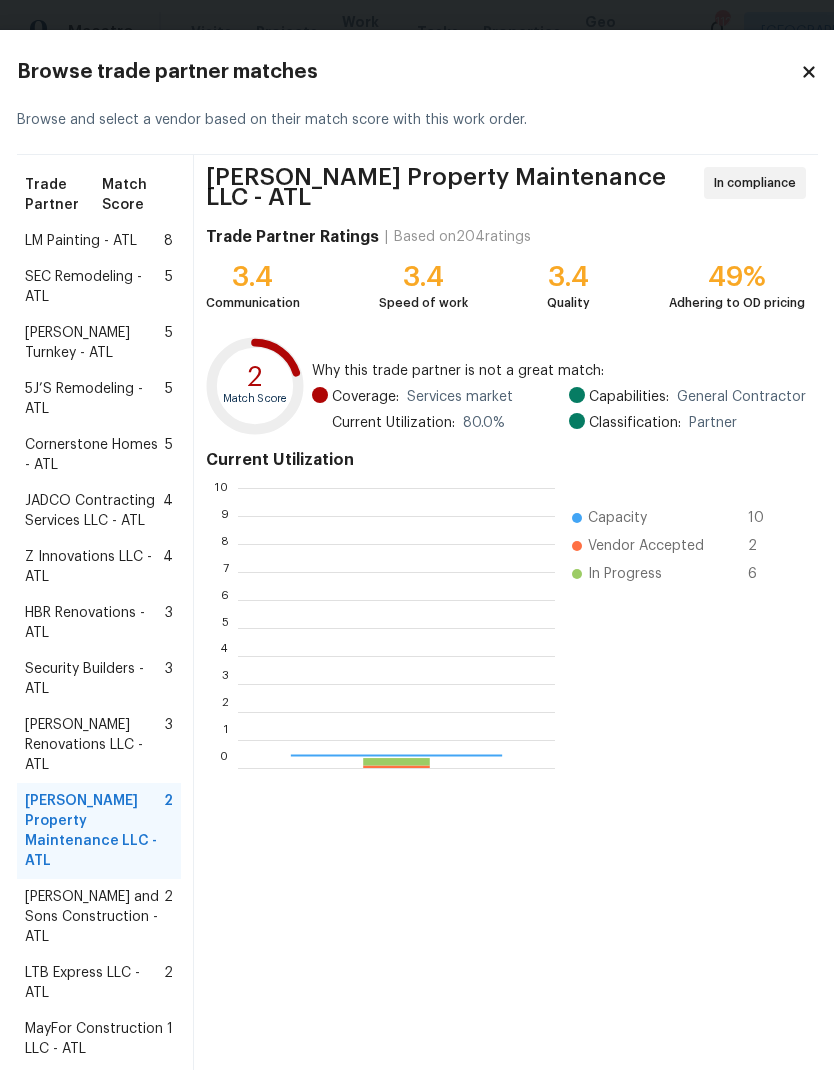 scroll, scrollTop: 2, scrollLeft: 2, axis: both 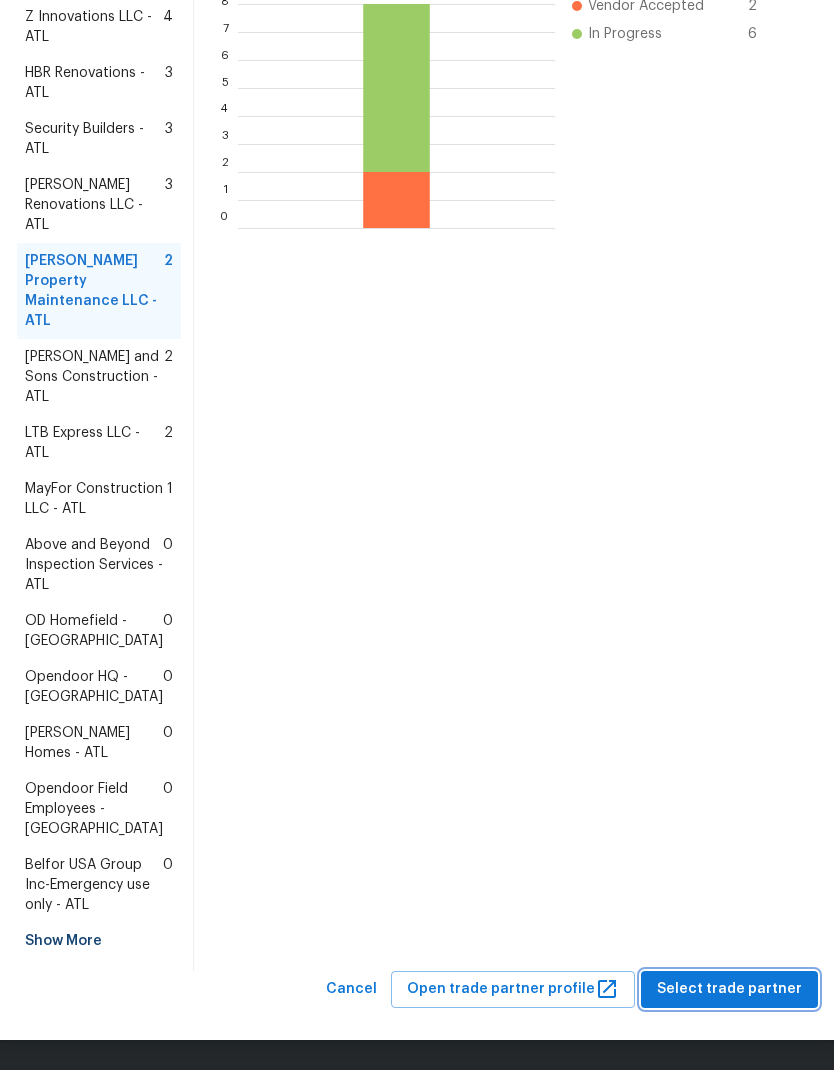 click on "Select trade partner" at bounding box center [729, 989] 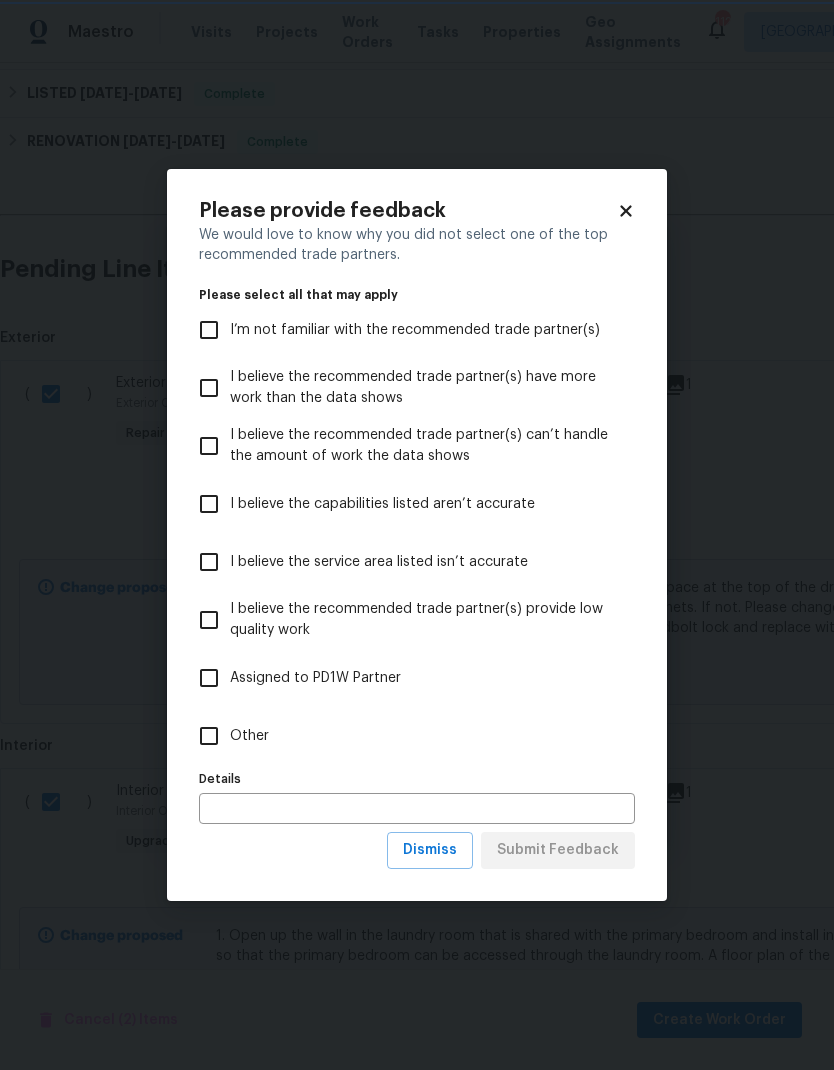scroll, scrollTop: 0, scrollLeft: 0, axis: both 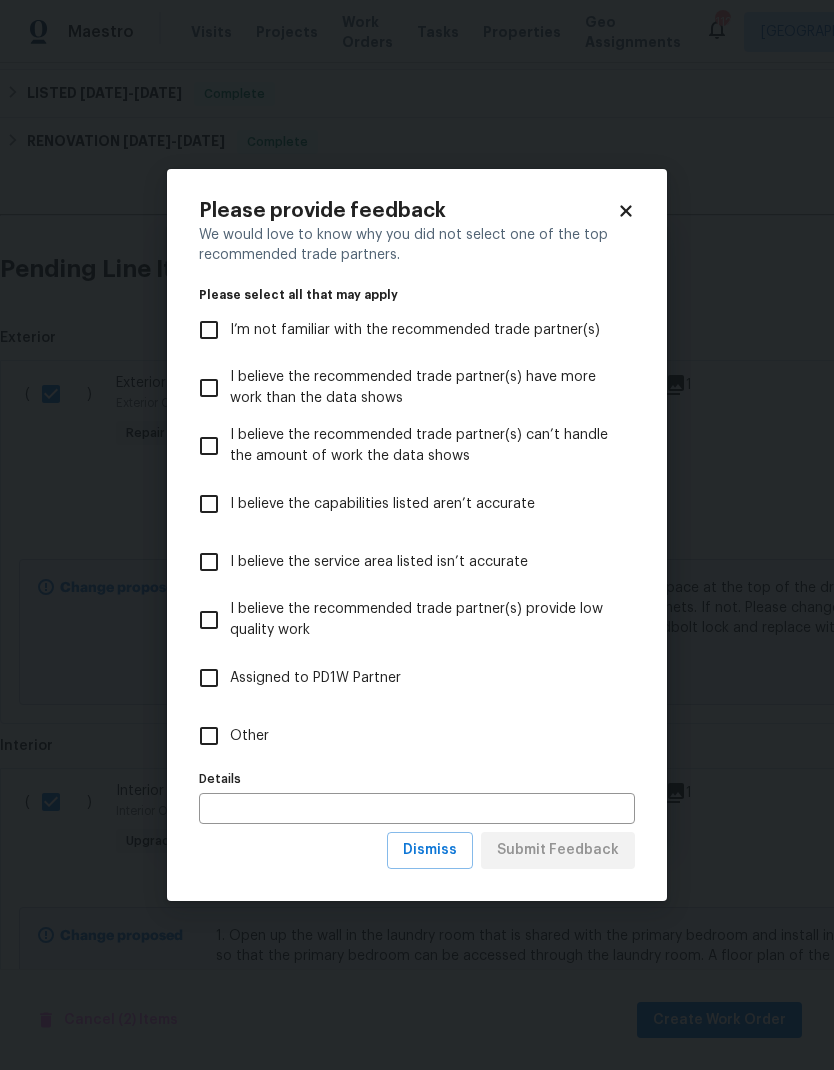 click on "Other" at bounding box center (209, 736) 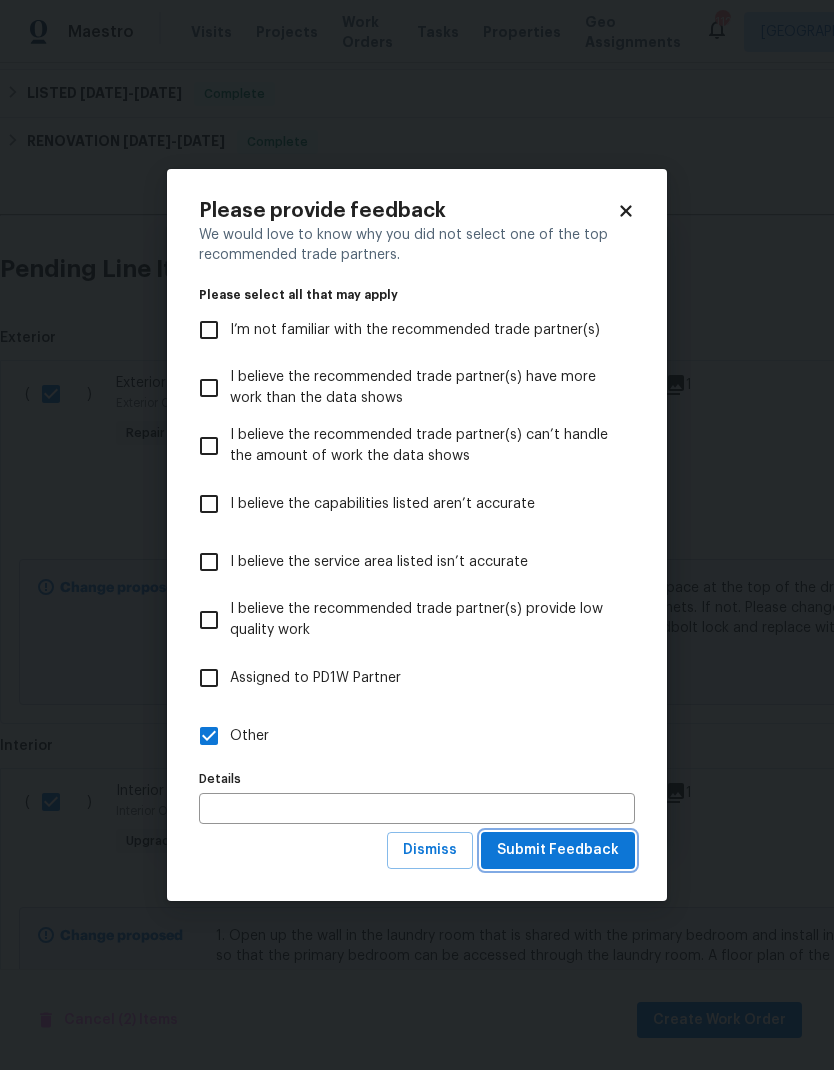 click on "Submit Feedback" at bounding box center [558, 850] 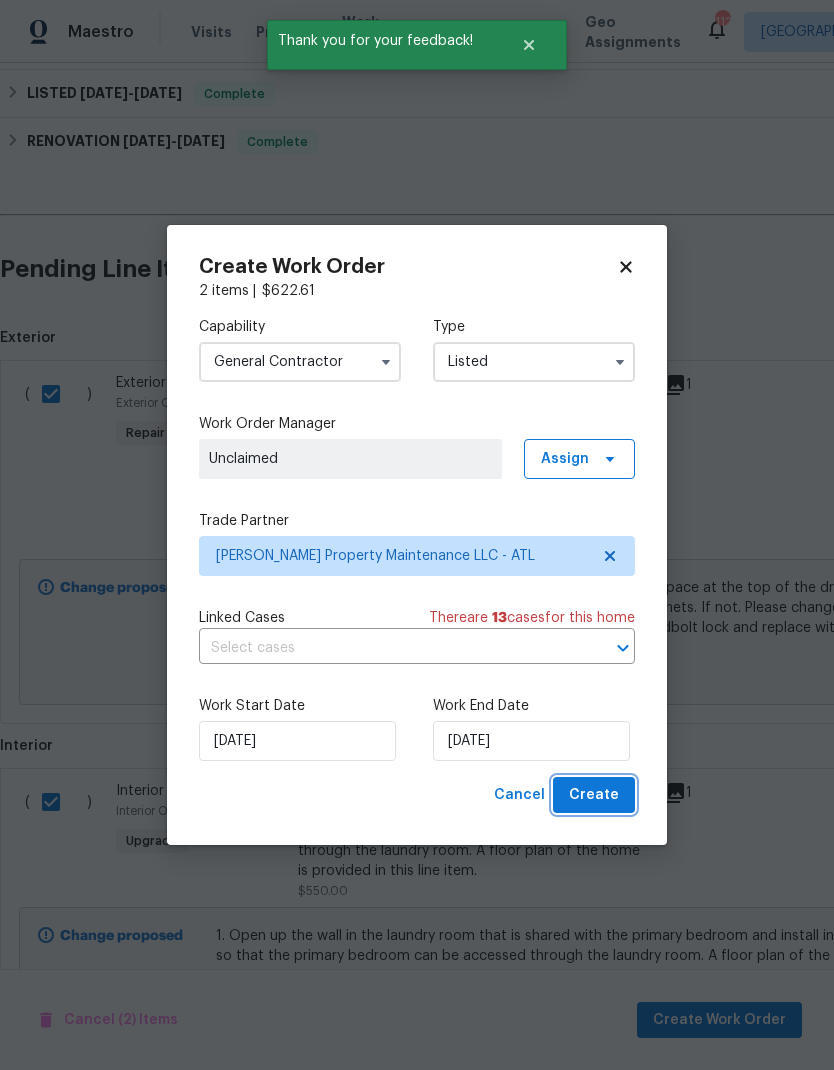 click on "Create" at bounding box center (594, 795) 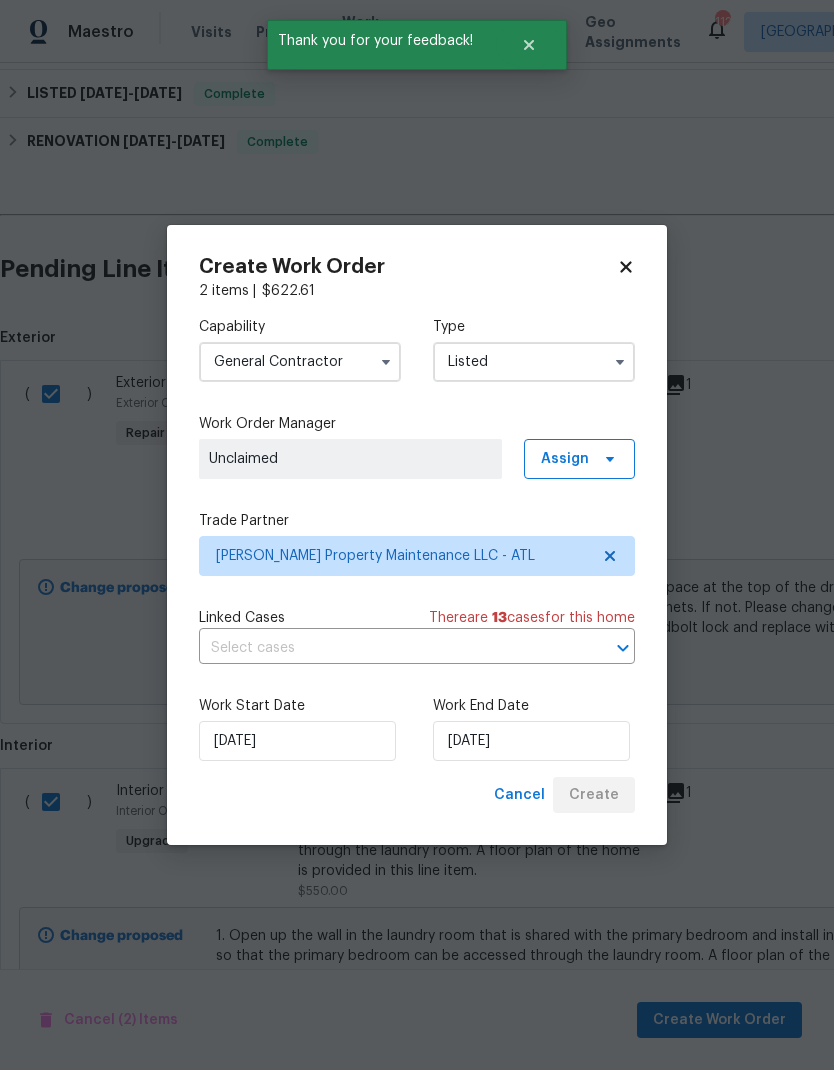 checkbox on "false" 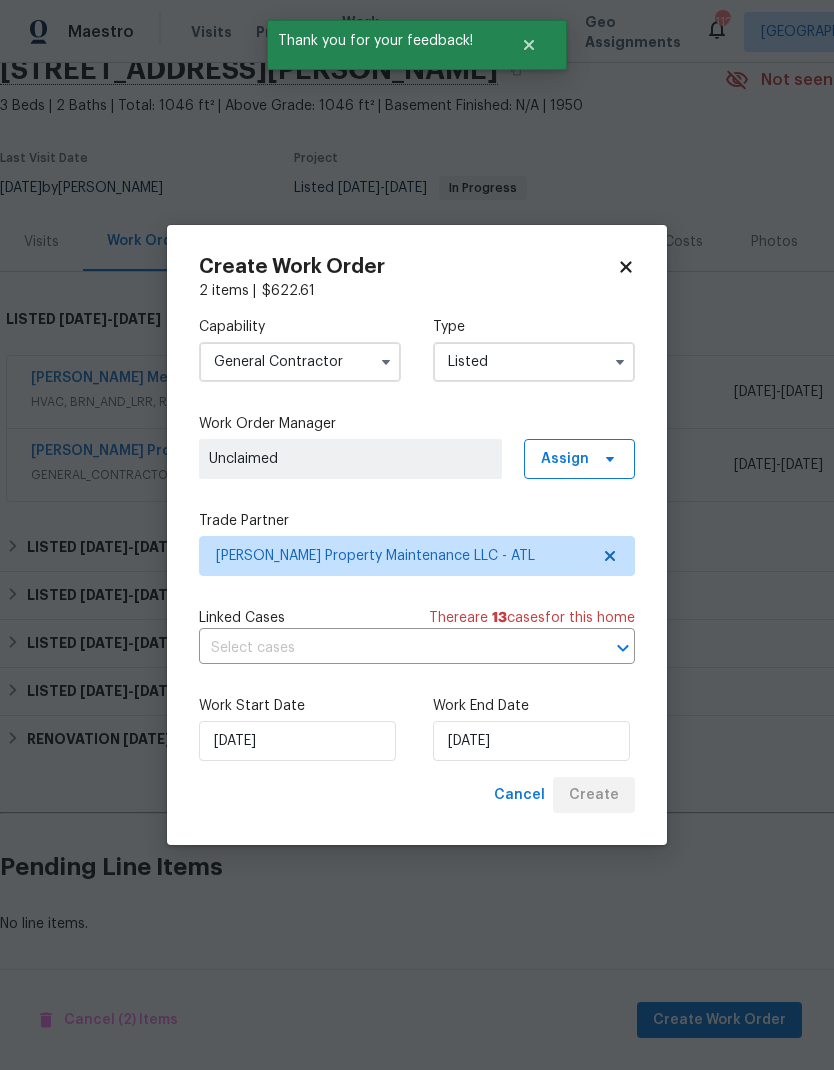 scroll, scrollTop: 10, scrollLeft: 0, axis: vertical 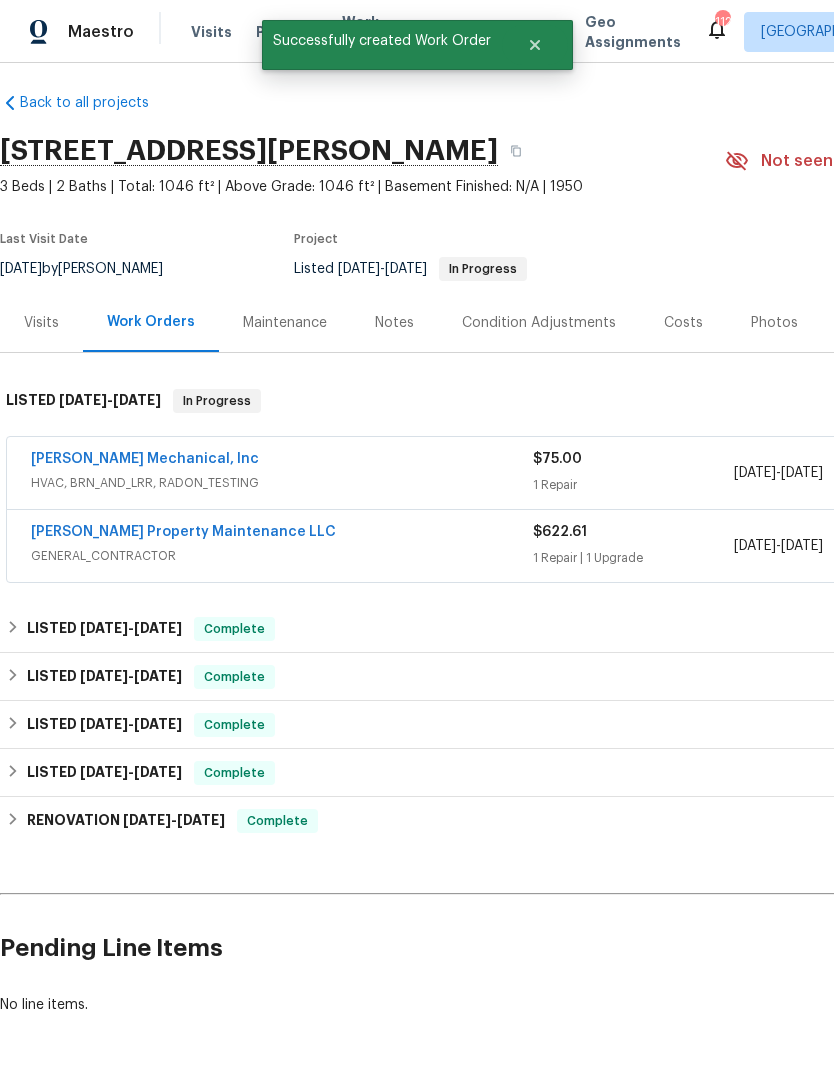 click on "Glen Property Maintenance LLC" at bounding box center (183, 532) 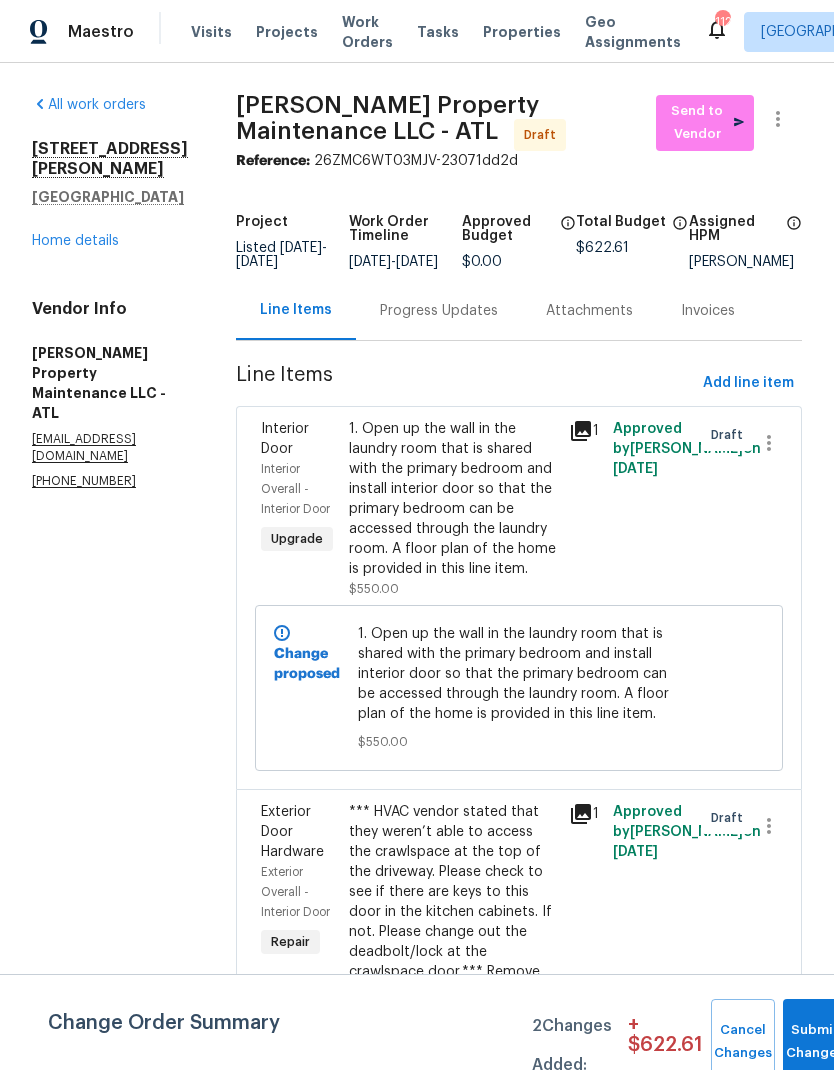 click on "1. Open up the wall in the laundry room that is shared with the primary bedroom and install interior door so that the primary bedroom can be accessed through the laundry room. A floor plan of the home is provided in this line item." at bounding box center (453, 499) 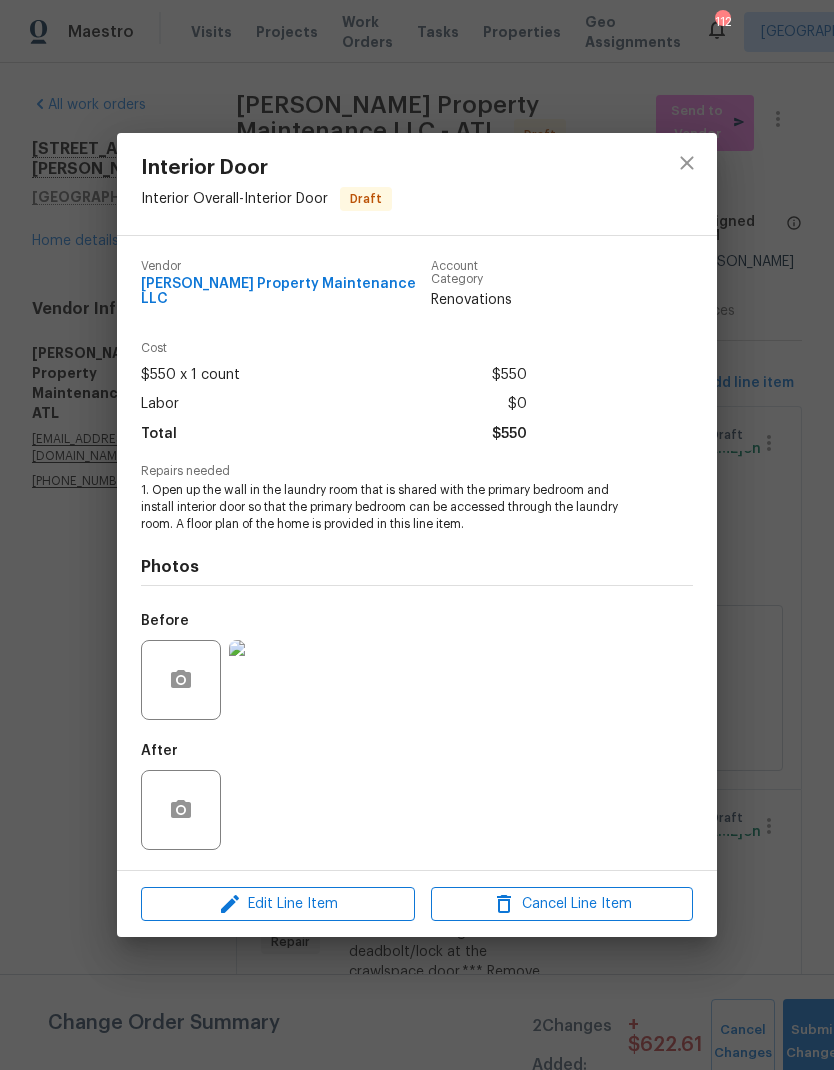 click on "1. Open up the wall in the laundry room that is shared with the primary bedroom and install interior door so that the primary bedroom can be accessed through the laundry room. A floor plan of the home is provided in this line item." at bounding box center (389, 507) 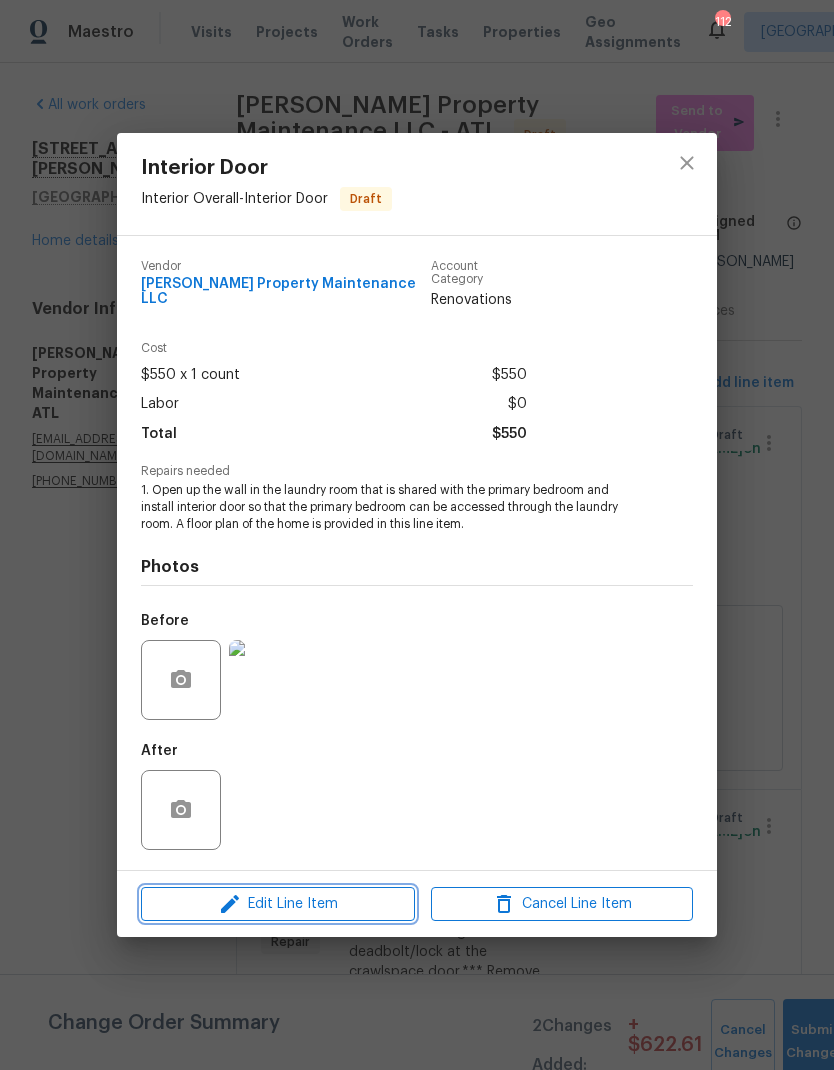click on "Edit Line Item" at bounding box center (278, 904) 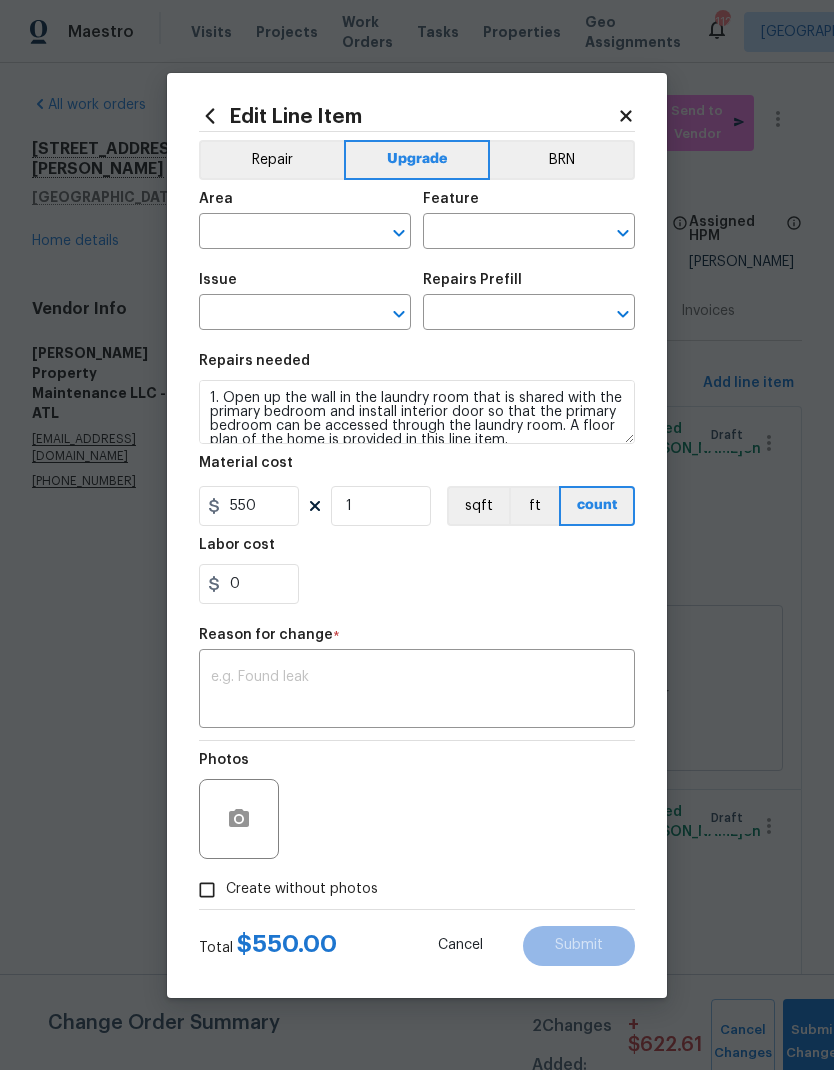 type on "Interior Overall" 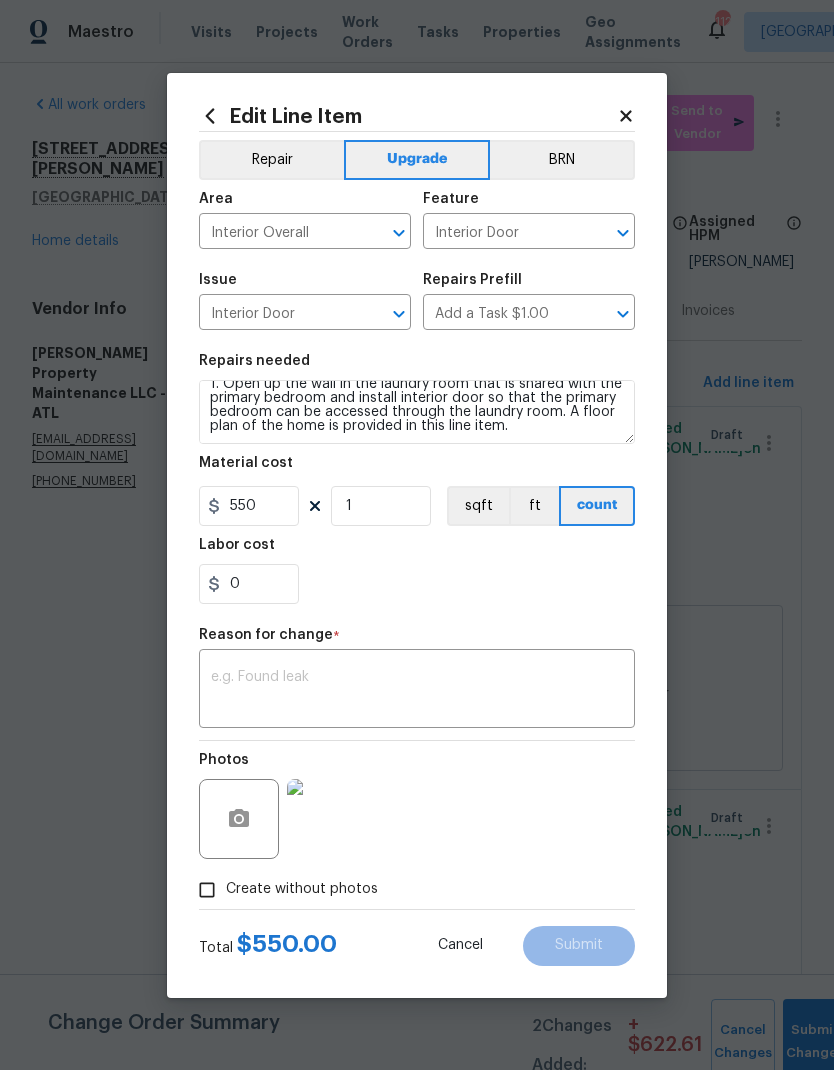 scroll, scrollTop: 14, scrollLeft: 0, axis: vertical 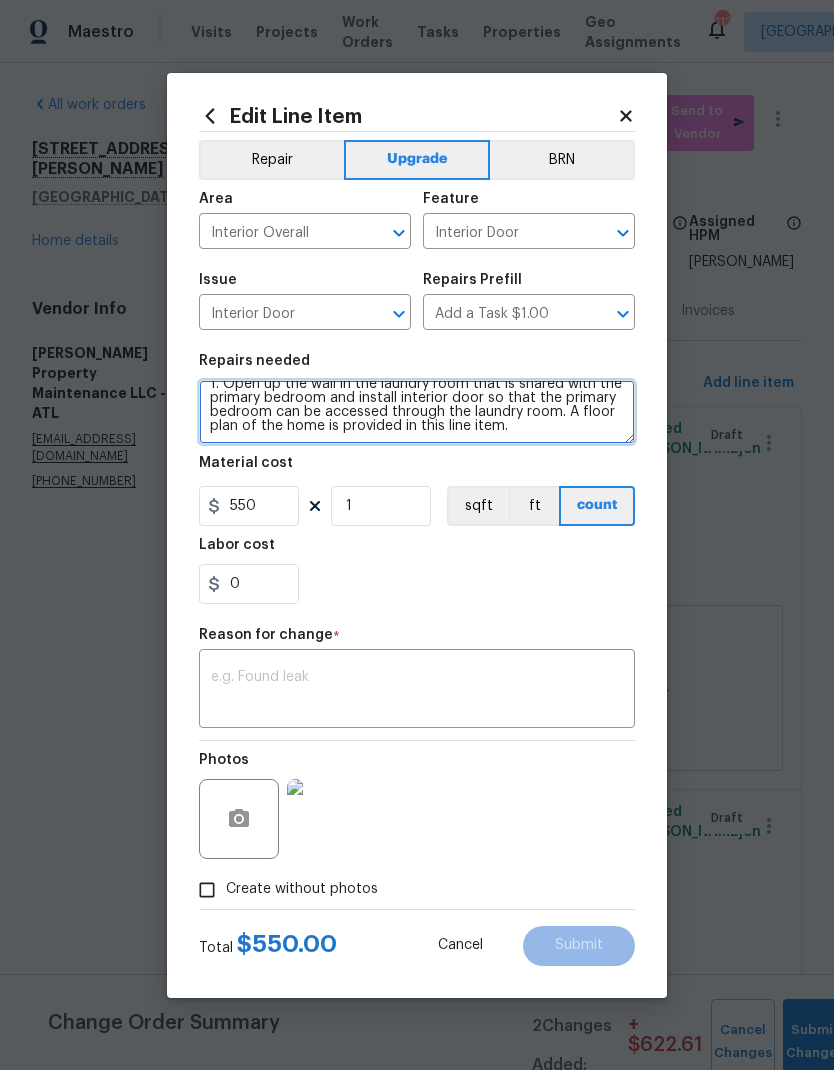 click on "1. Open up the wall in the laundry room that is shared with the primary bedroom and install interior door so that the primary bedroom can be accessed through the laundry room. A floor plan of the home is provided in this line item." at bounding box center [417, 412] 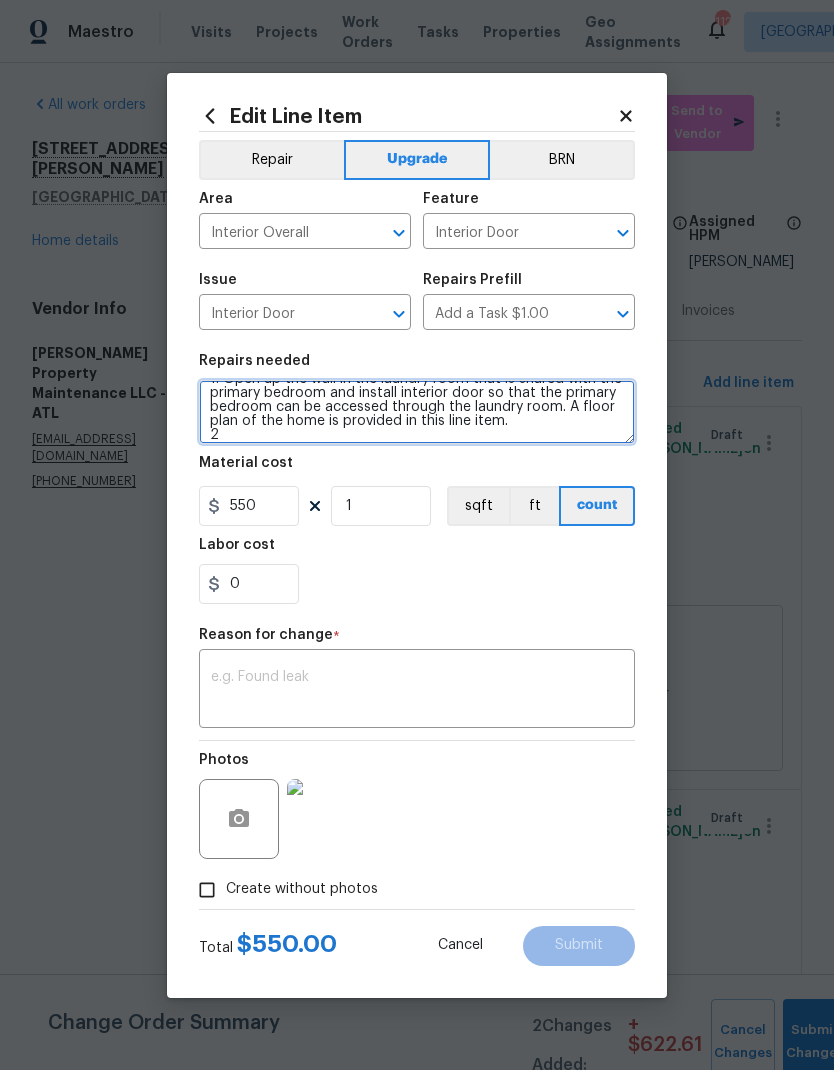 scroll, scrollTop: 19, scrollLeft: 0, axis: vertical 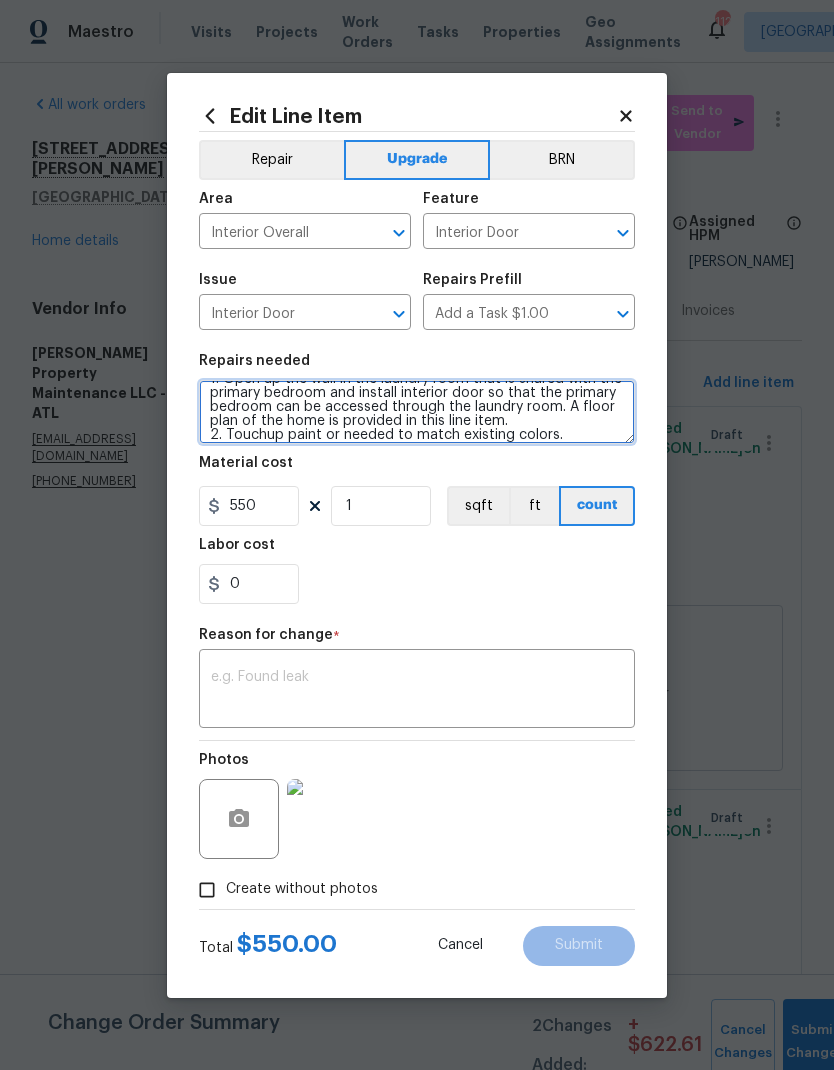 click on "1. Open up the wall in the laundry room that is shared with the primary bedroom and install interior door so that the primary bedroom can be accessed through the laundry room. A floor plan of the home is provided in this line item.
2. Touchup paint or needed to match existing colors." at bounding box center (417, 412) 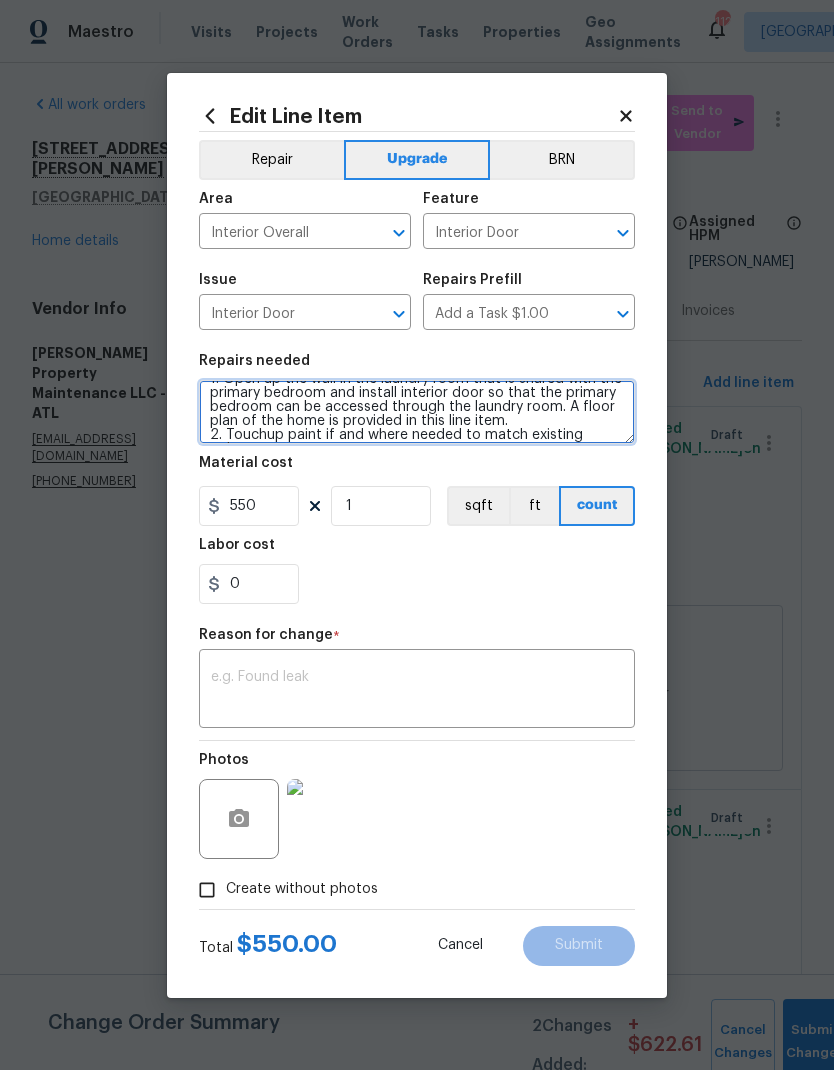 type on "1. Open up the wall in the laundry room that is shared with the primary bedroom and install interior door so that the primary bedroom can be accessed through the laundry room. A floor plan of the home is provided in this line item.
2. Touchup paint if and where needed to match existing colors." 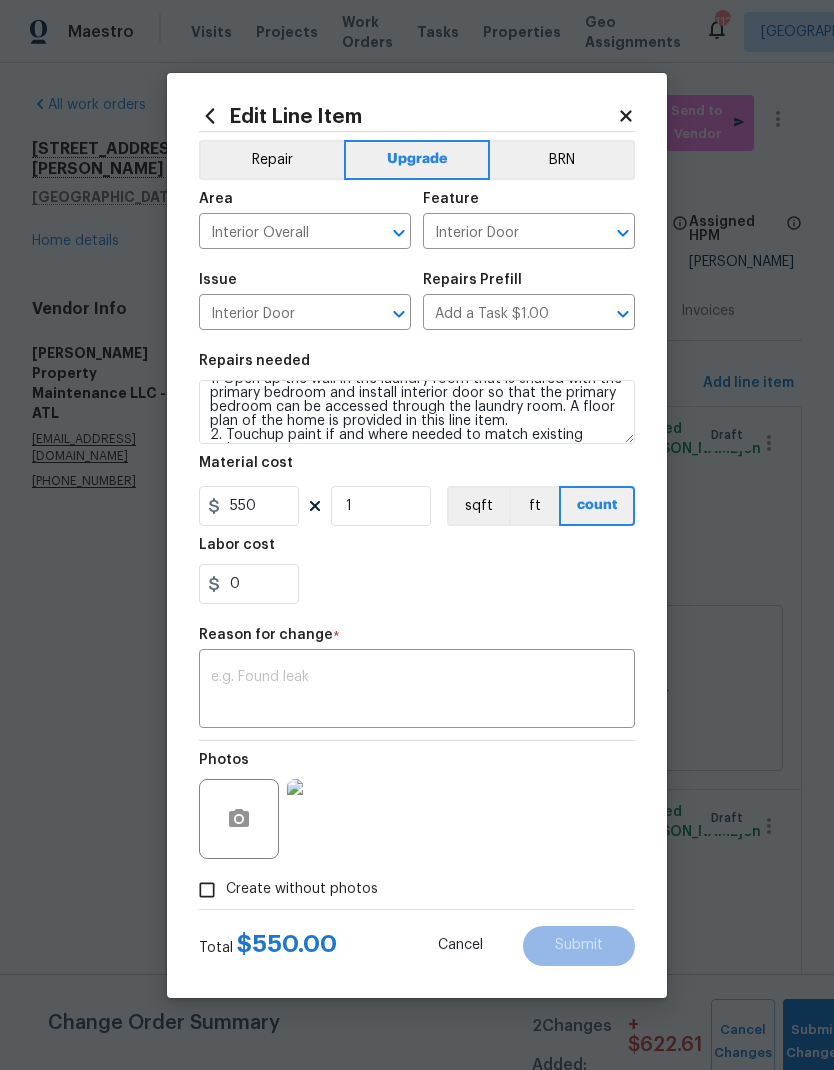 click at bounding box center (417, 691) 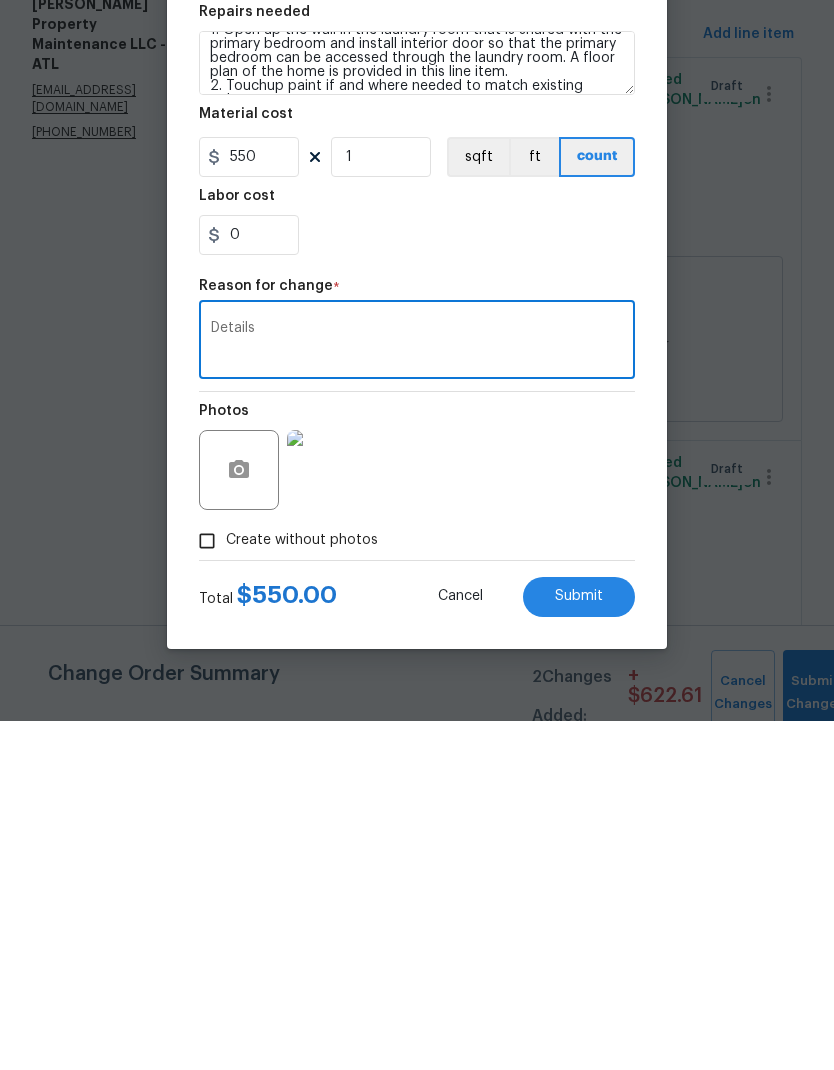 type on "Details" 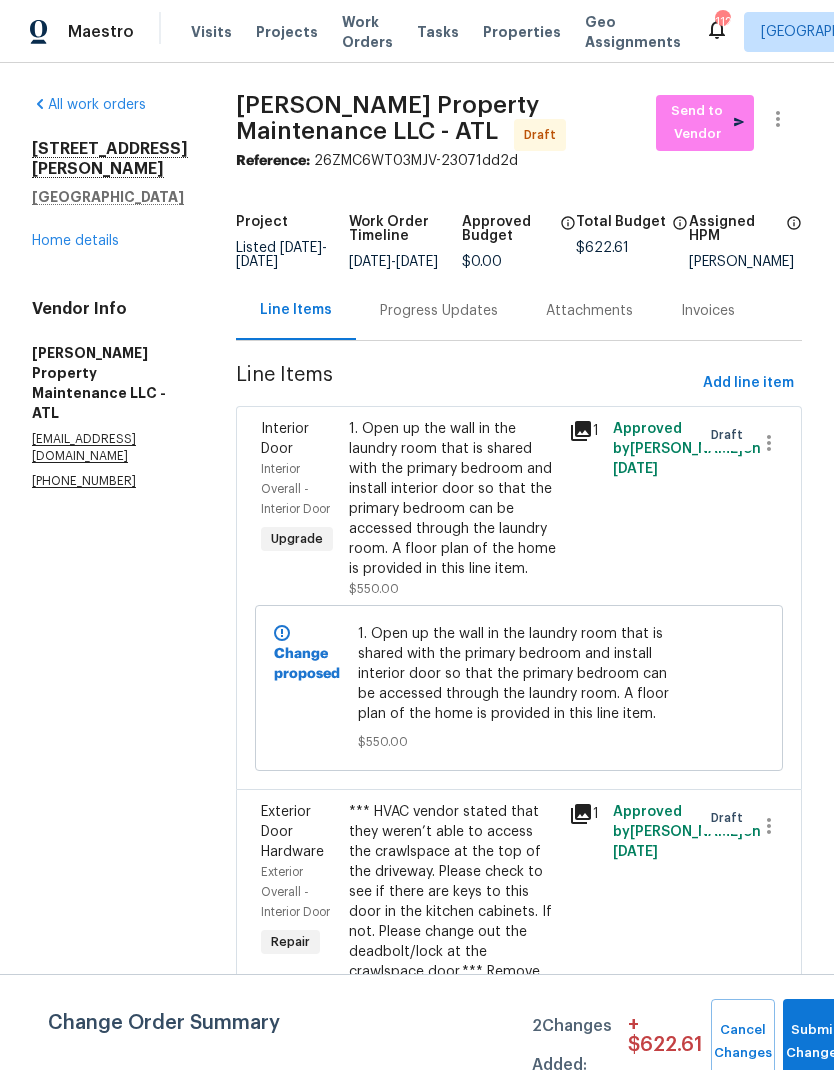 click on "1. Open up the wall in the laundry room that is shared with the primary bedroom and install interior door so that the primary bedroom can be accessed through the laundry room. A floor plan of the home is provided in this line item." at bounding box center [453, 499] 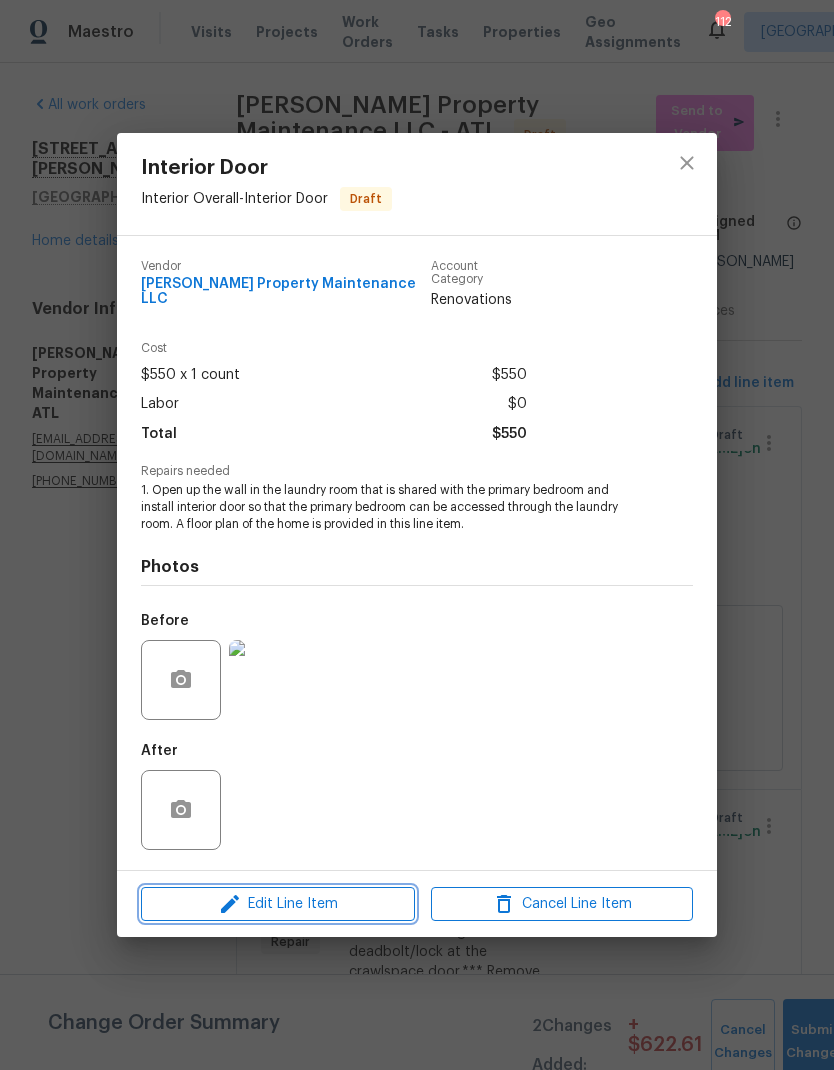 click on "Edit Line Item" at bounding box center [278, 904] 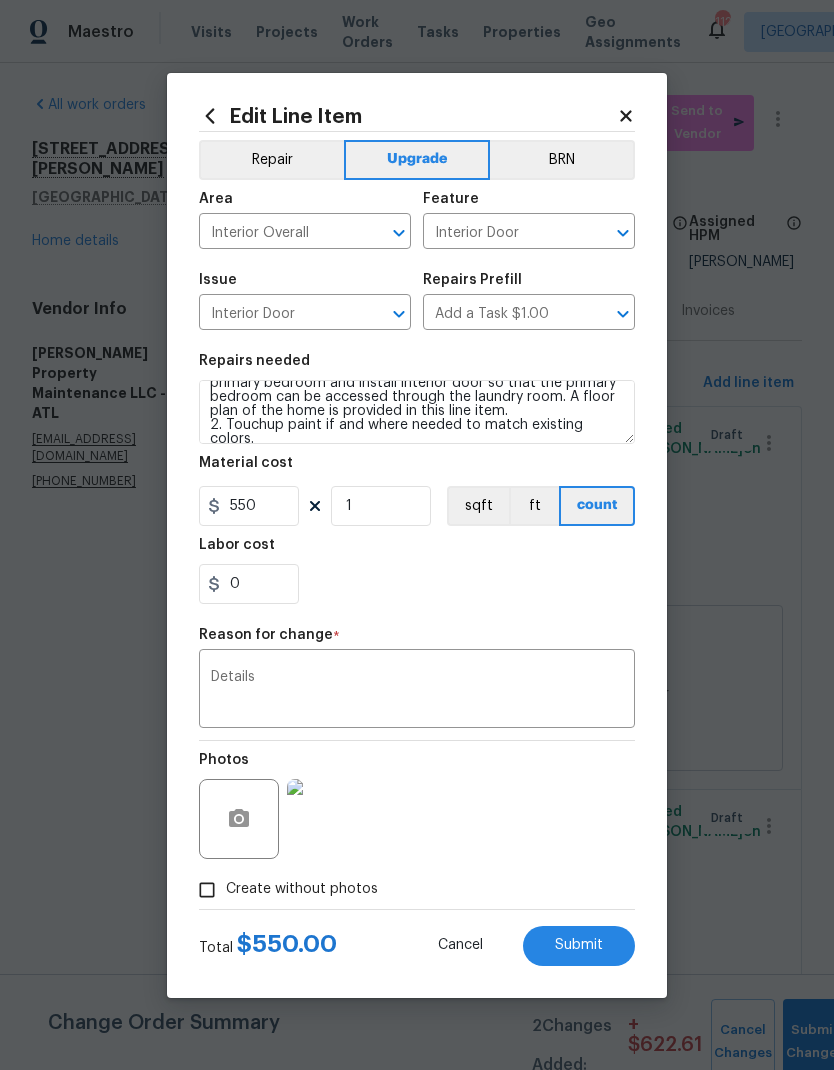 scroll, scrollTop: 28, scrollLeft: 0, axis: vertical 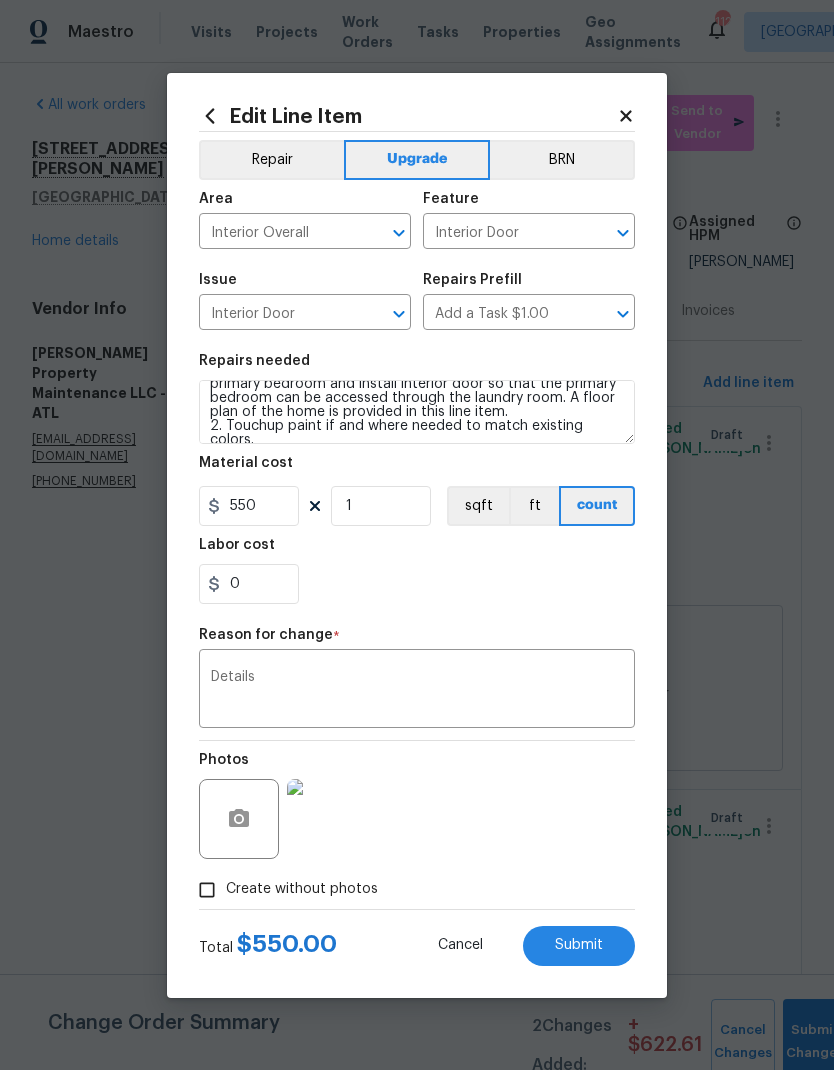 click on "Submit" at bounding box center (579, 945) 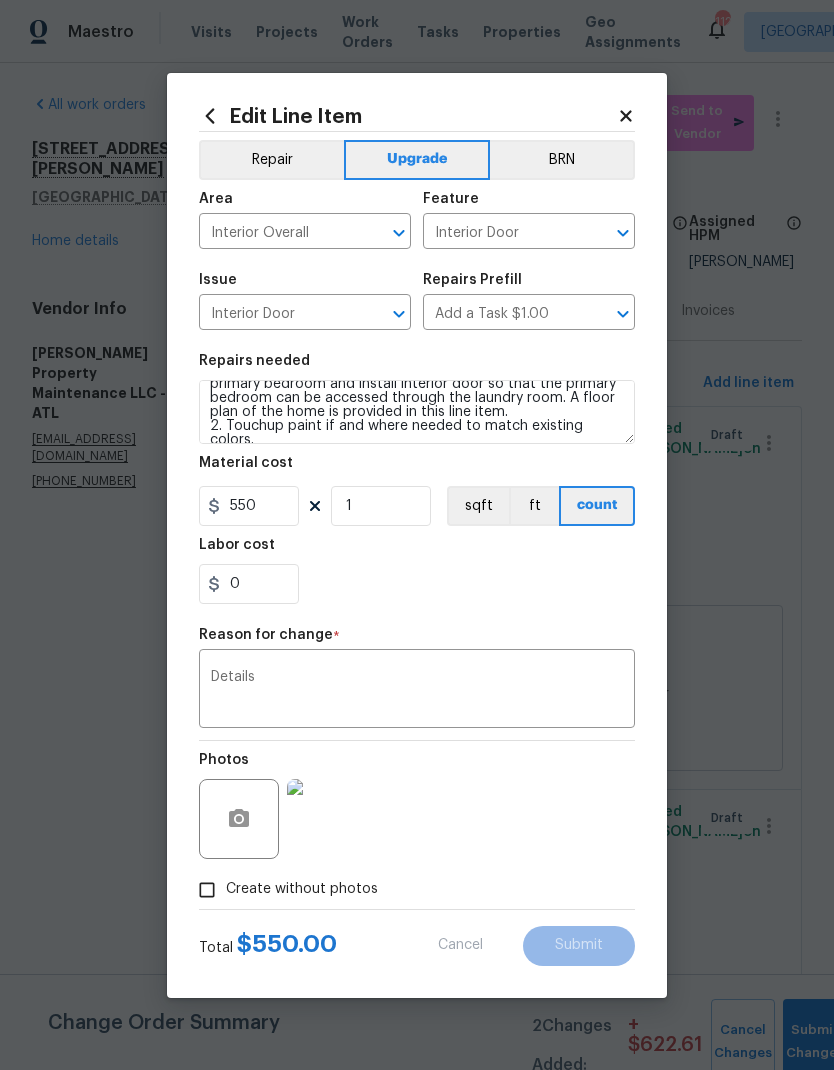 type on "1. Open up the wall in the laundry room that is shared with the primary bedroom and install interior door so that the primary bedroom can be accessed through the laundry room. A floor plan of the home is provided in this line item." 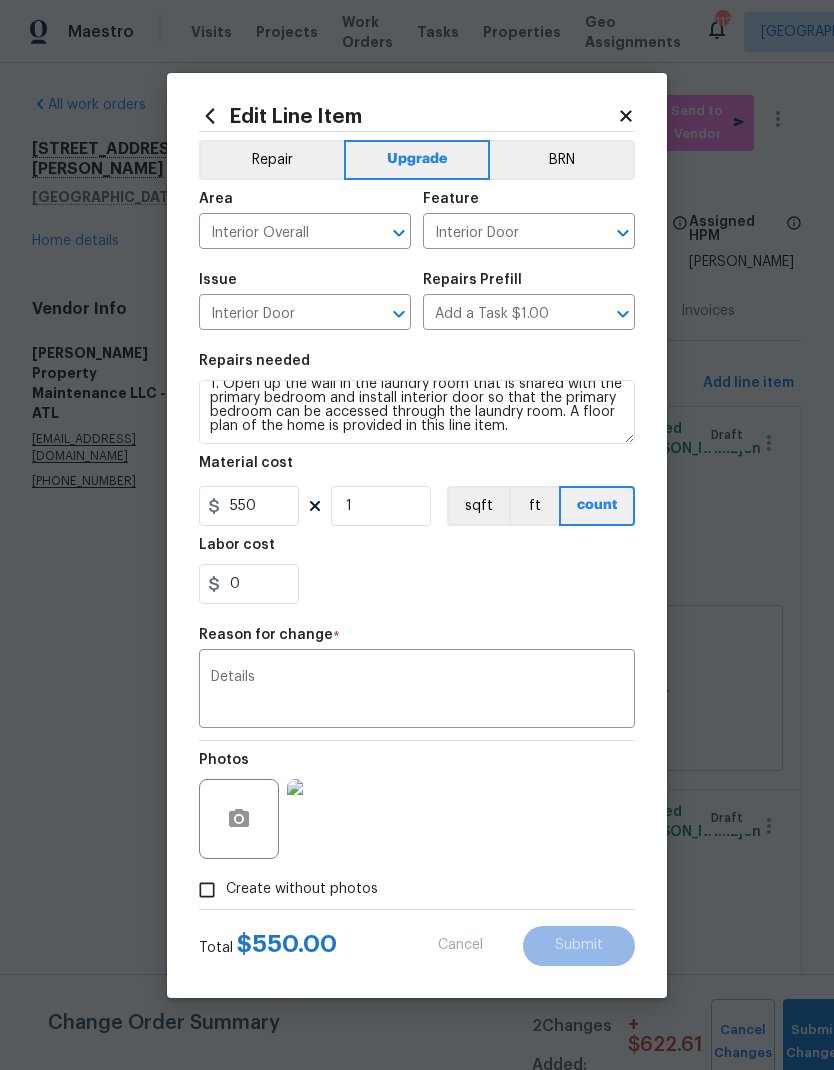 scroll, scrollTop: 14, scrollLeft: 0, axis: vertical 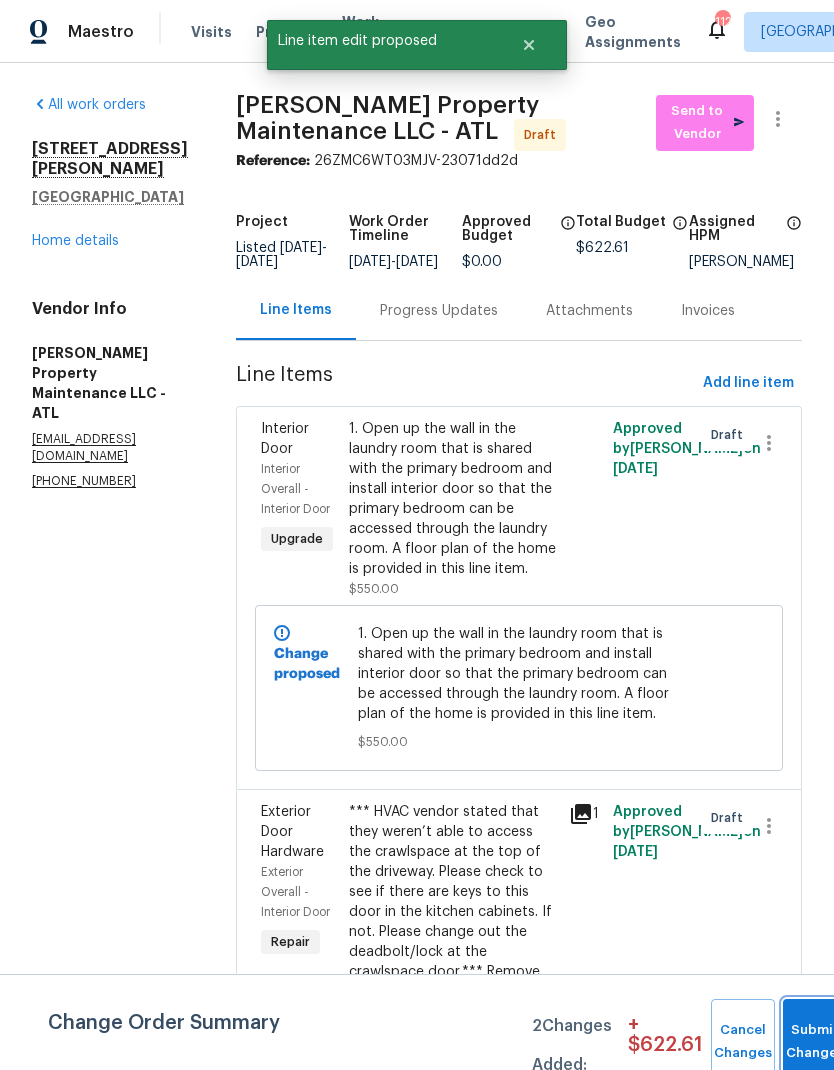click on "Submit Changes" at bounding box center (815, 1042) 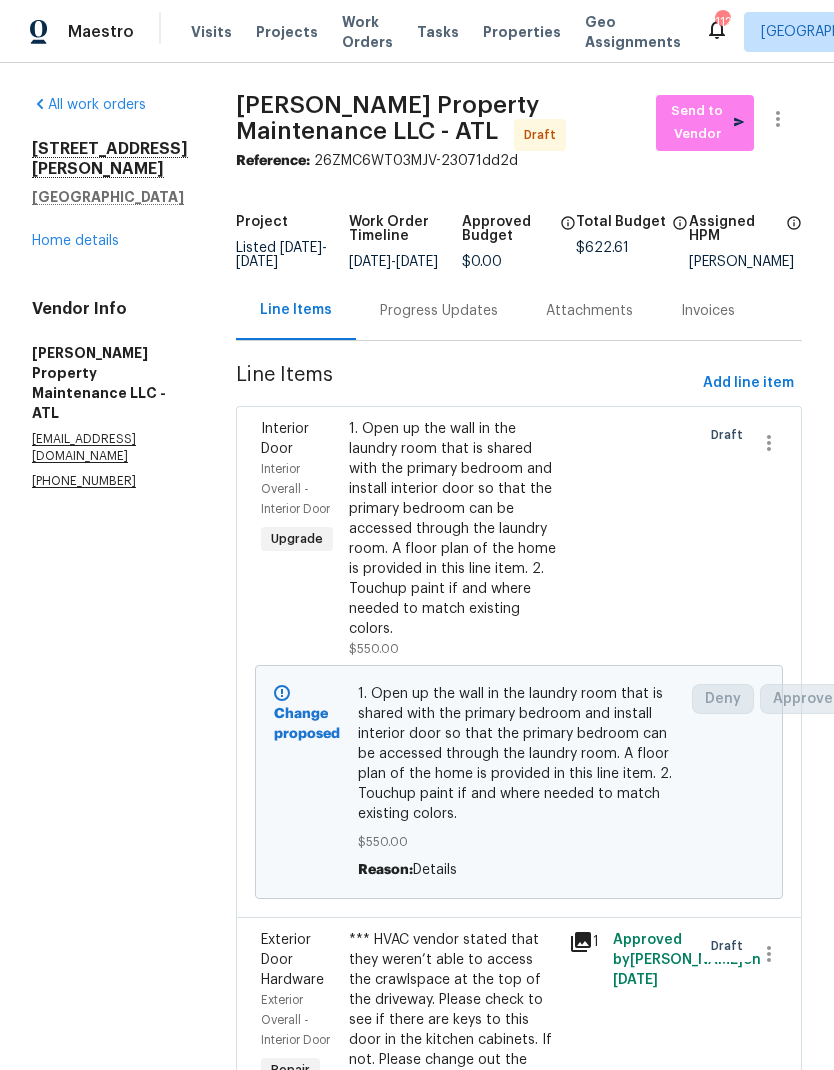 click on "Home details" at bounding box center (75, 241) 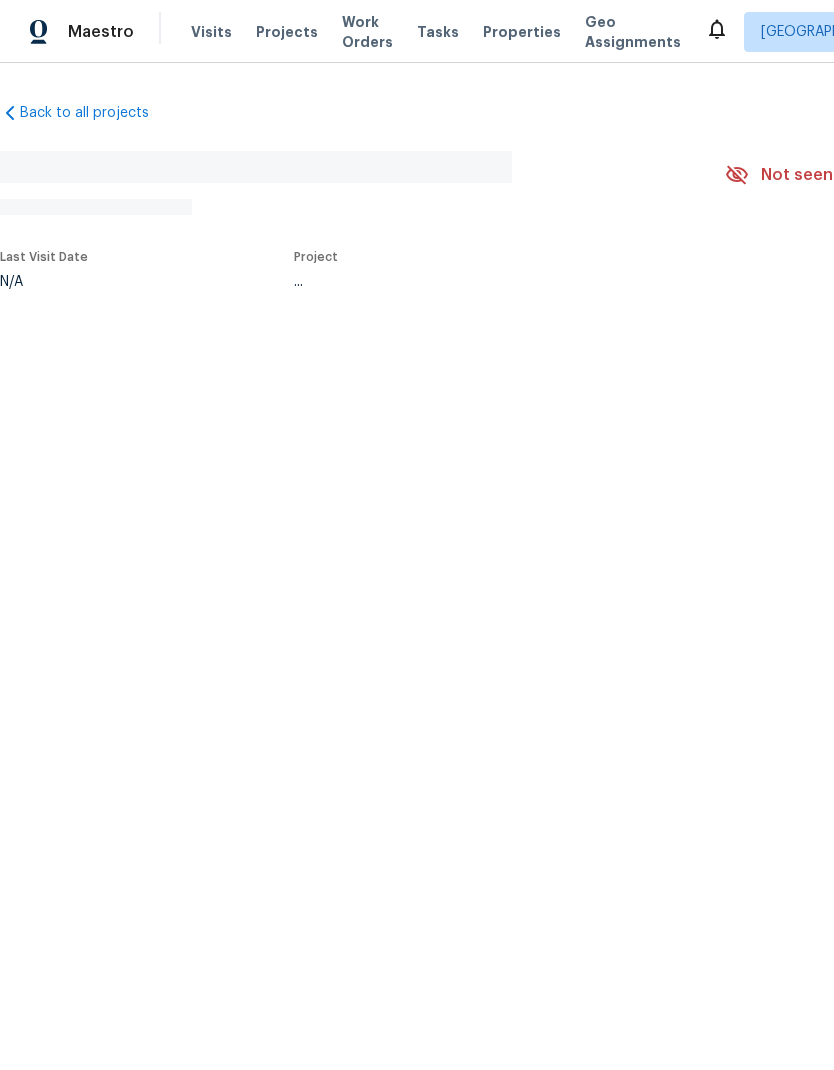 scroll, scrollTop: 0, scrollLeft: 0, axis: both 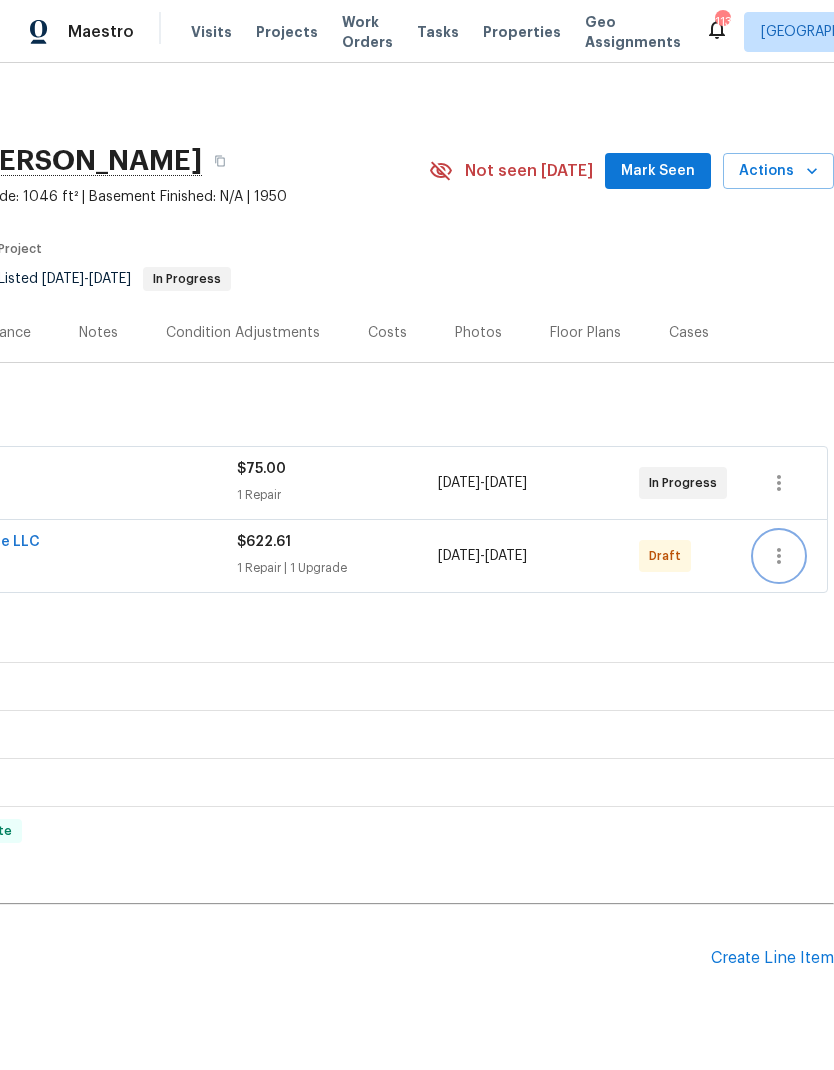 click 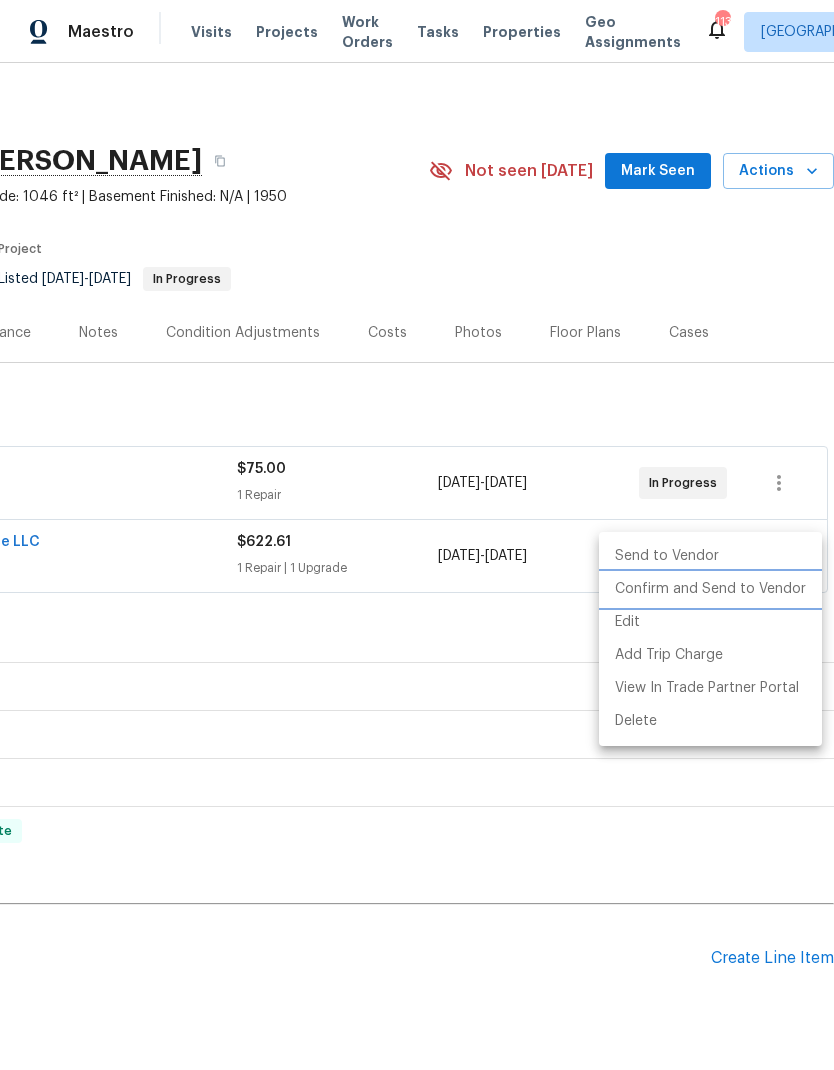 click on "Confirm and Send to Vendor" at bounding box center [710, 589] 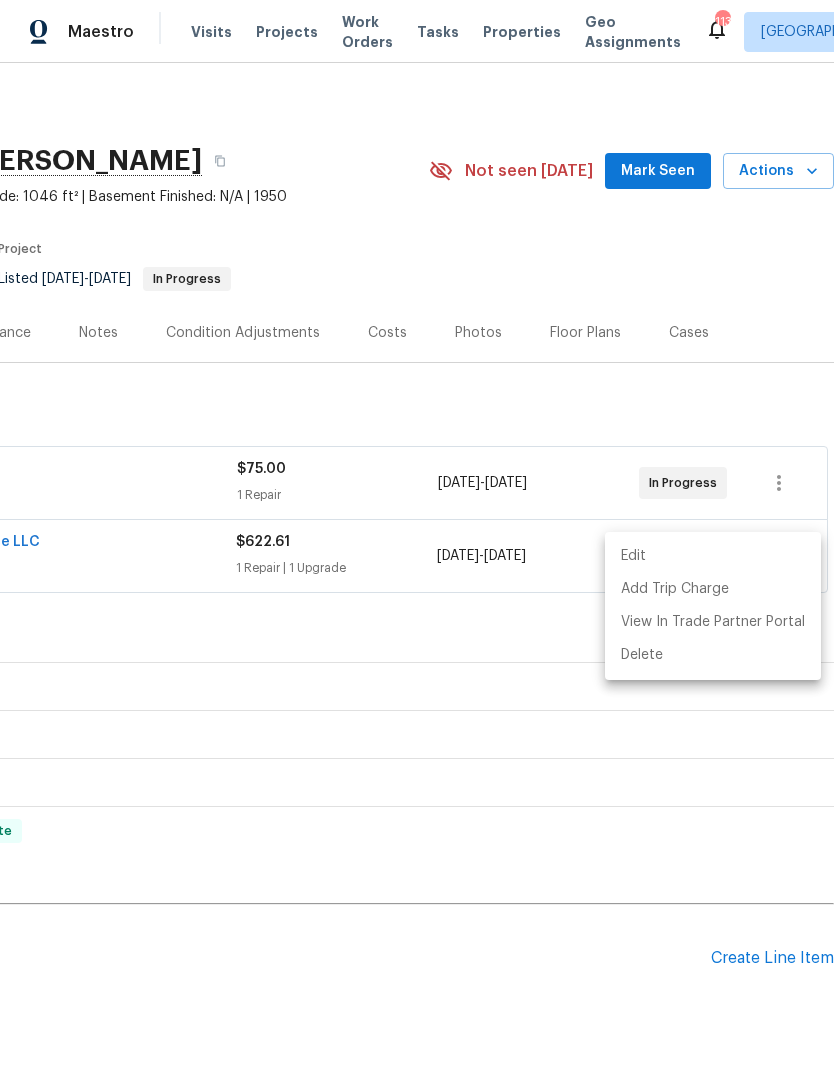 click at bounding box center [417, 535] 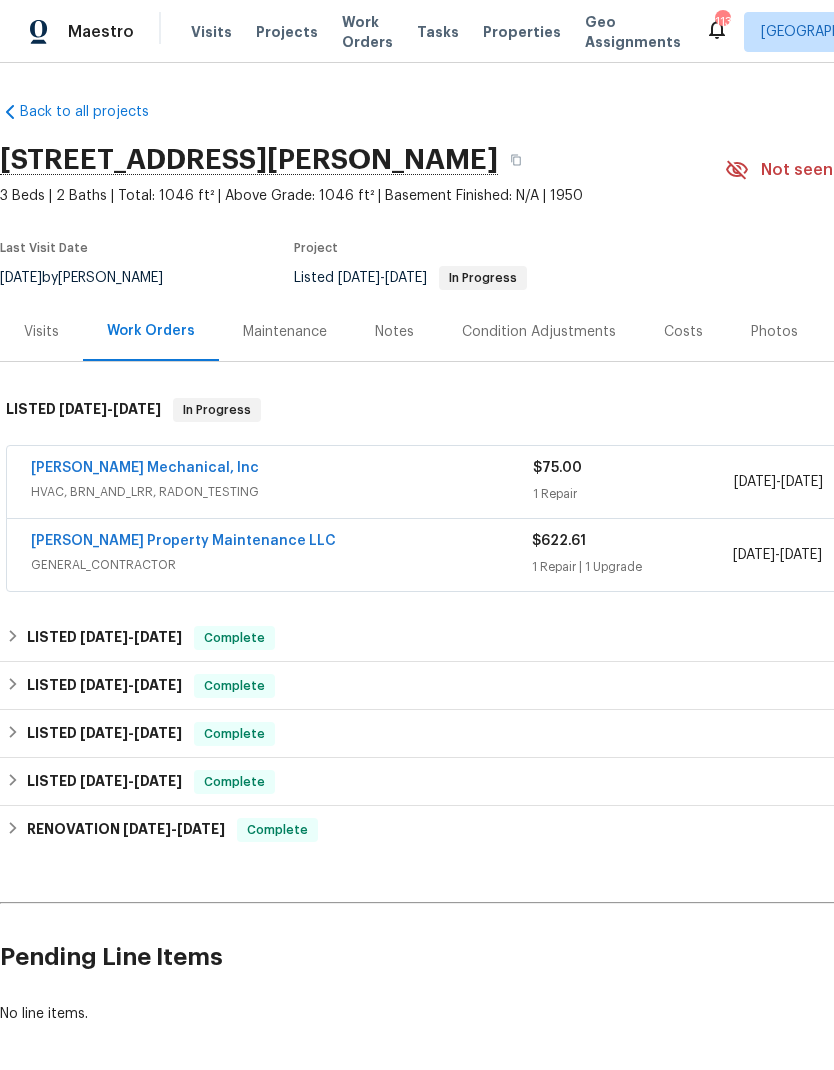 scroll, scrollTop: 1, scrollLeft: 0, axis: vertical 